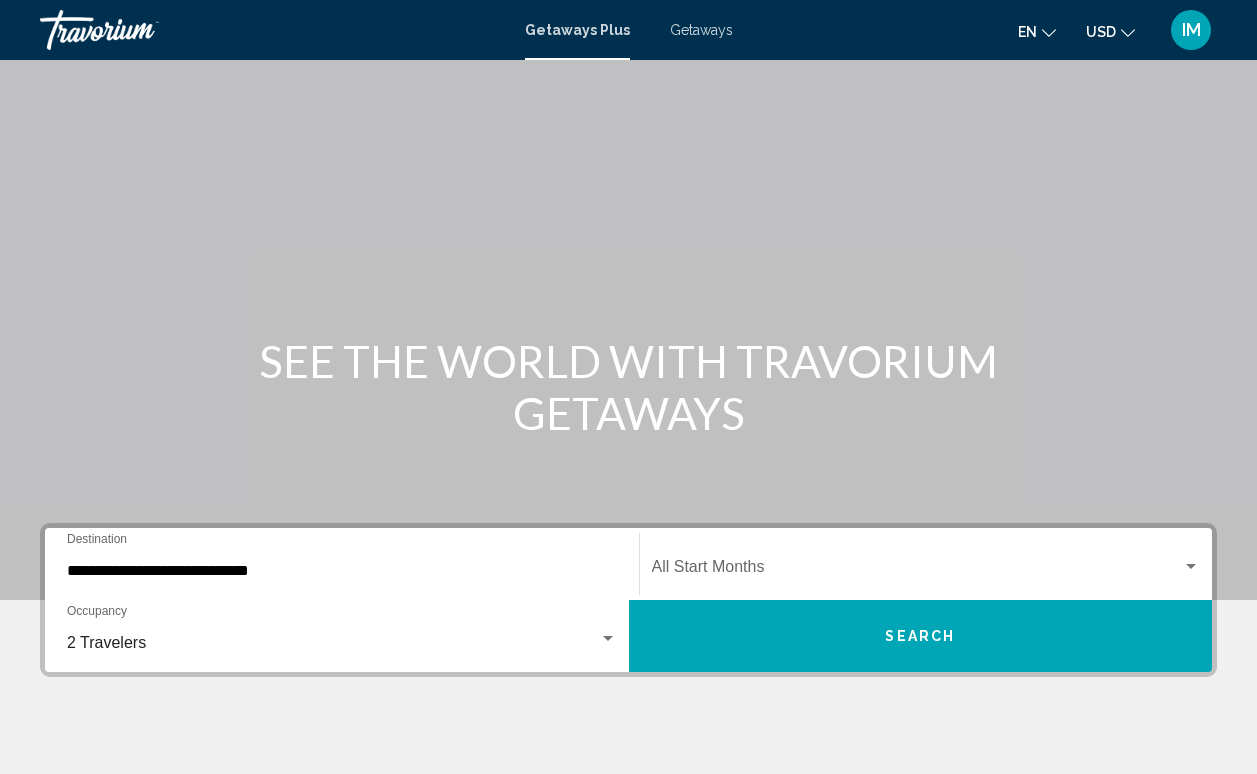 click on "Start Month All Start Months" 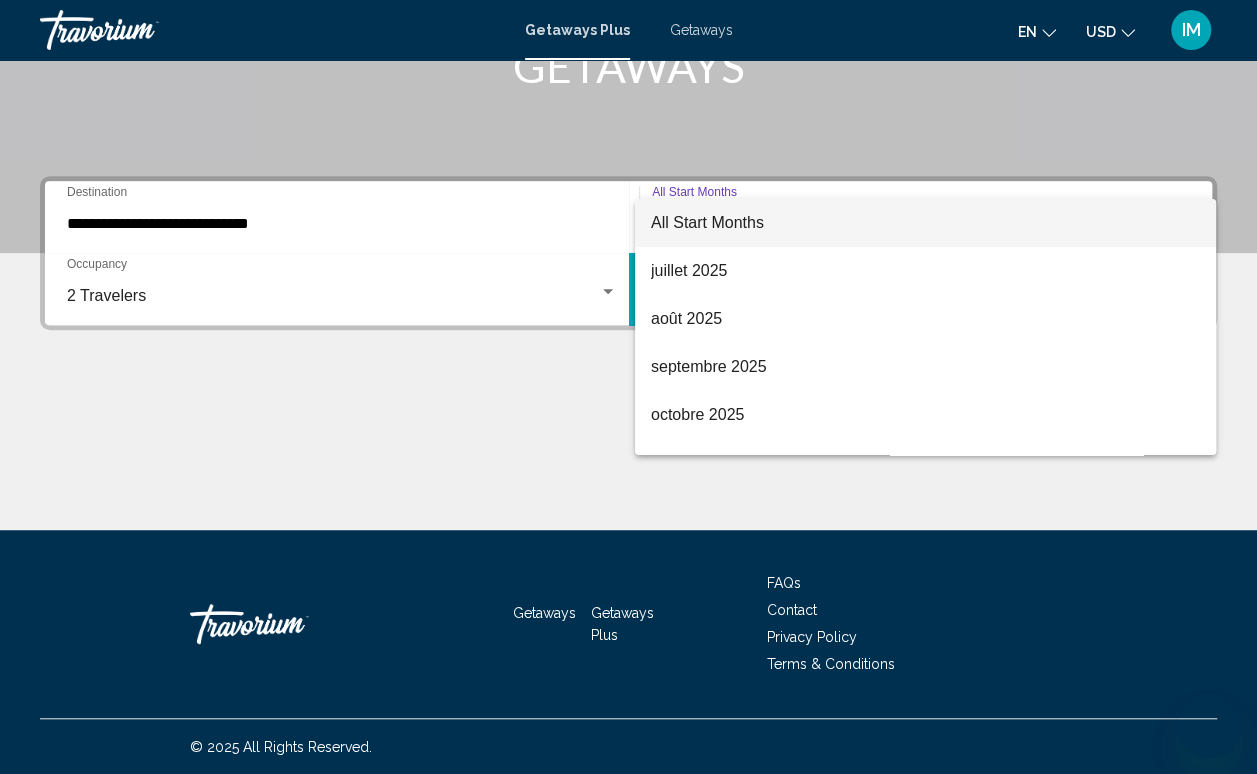 scroll, scrollTop: 347, scrollLeft: 0, axis: vertical 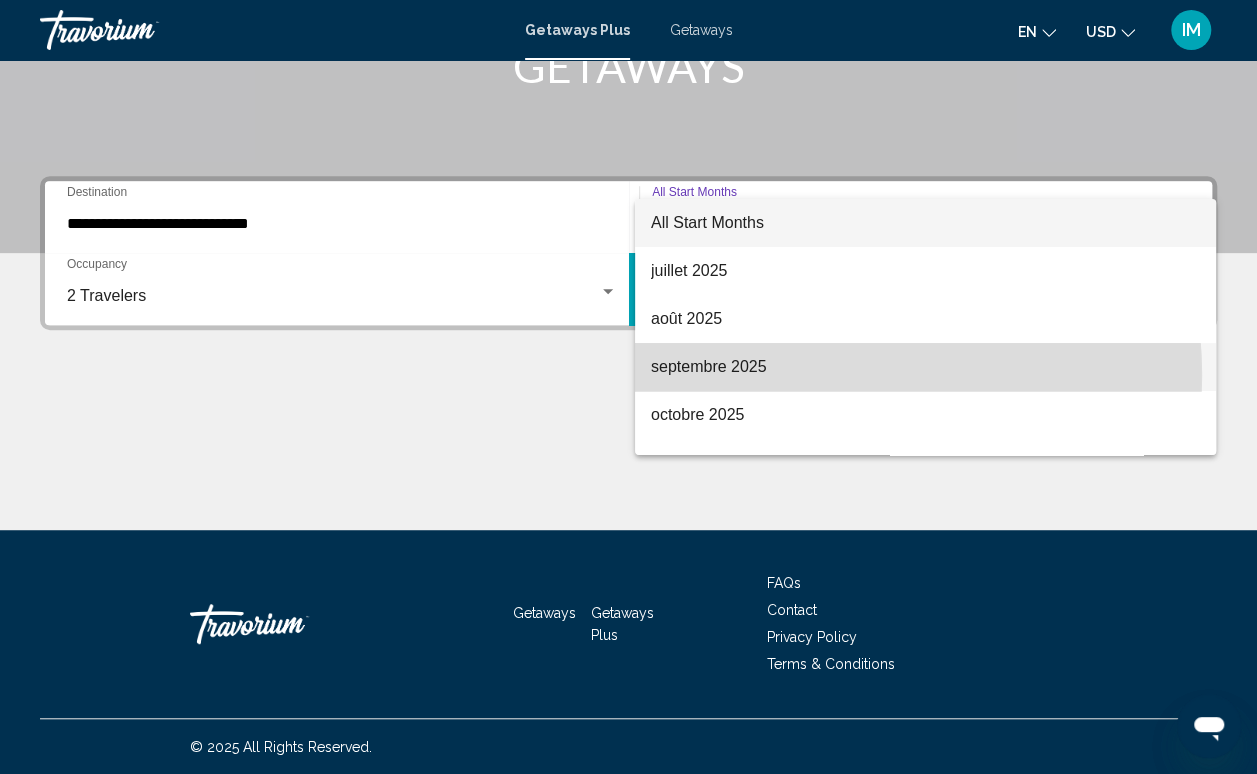 click on "septembre 2025" at bounding box center (925, 367) 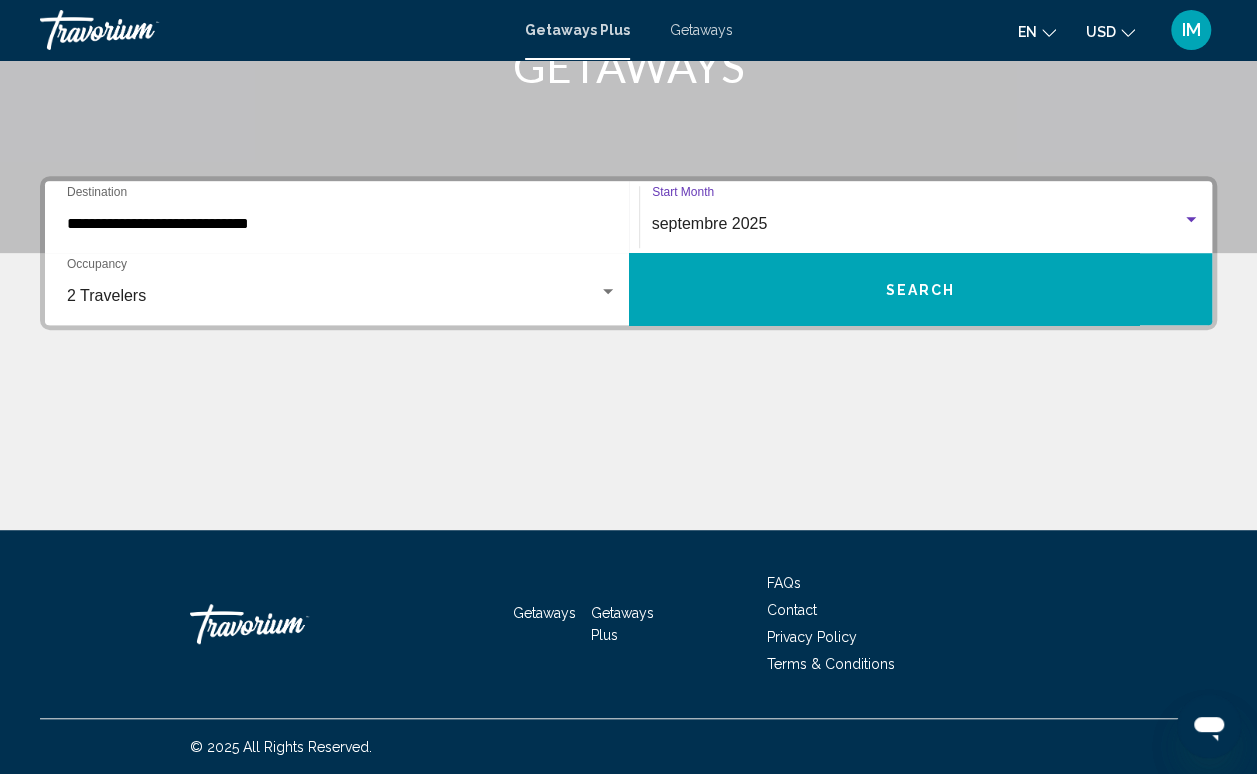 click on "Search" at bounding box center [921, 289] 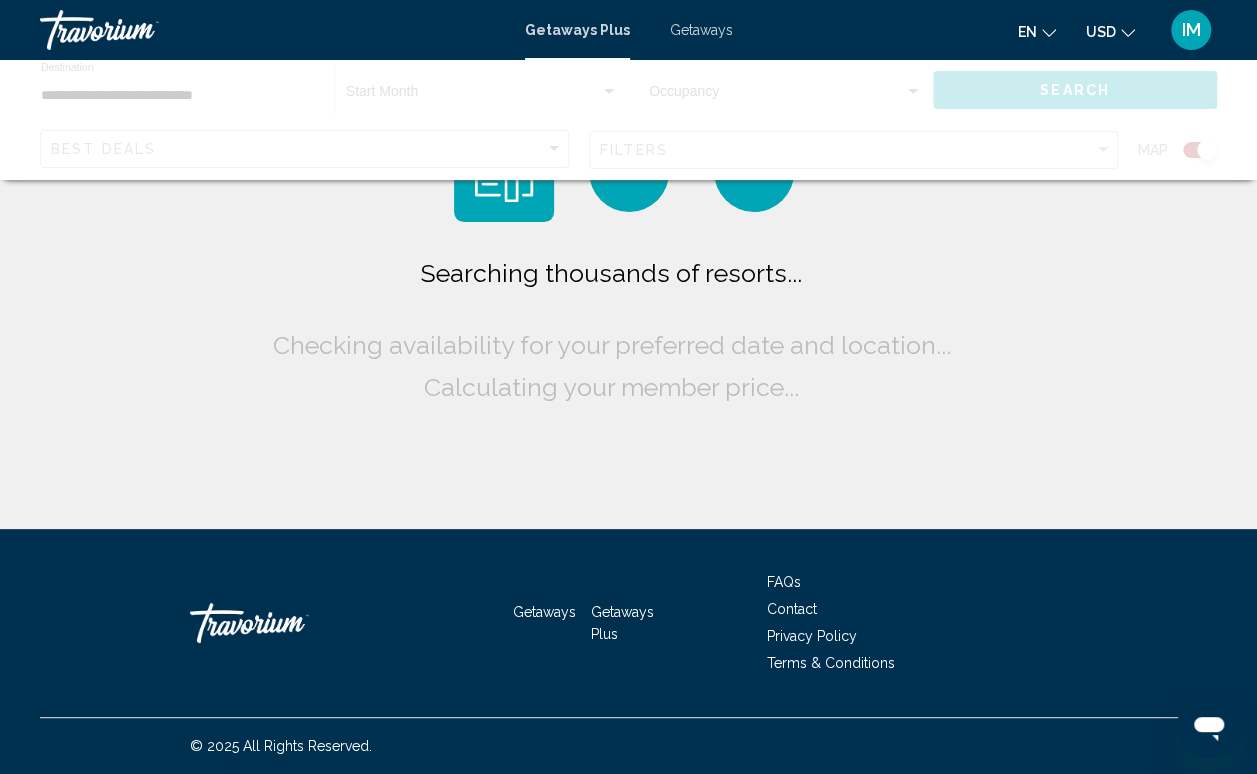 scroll, scrollTop: 0, scrollLeft: 0, axis: both 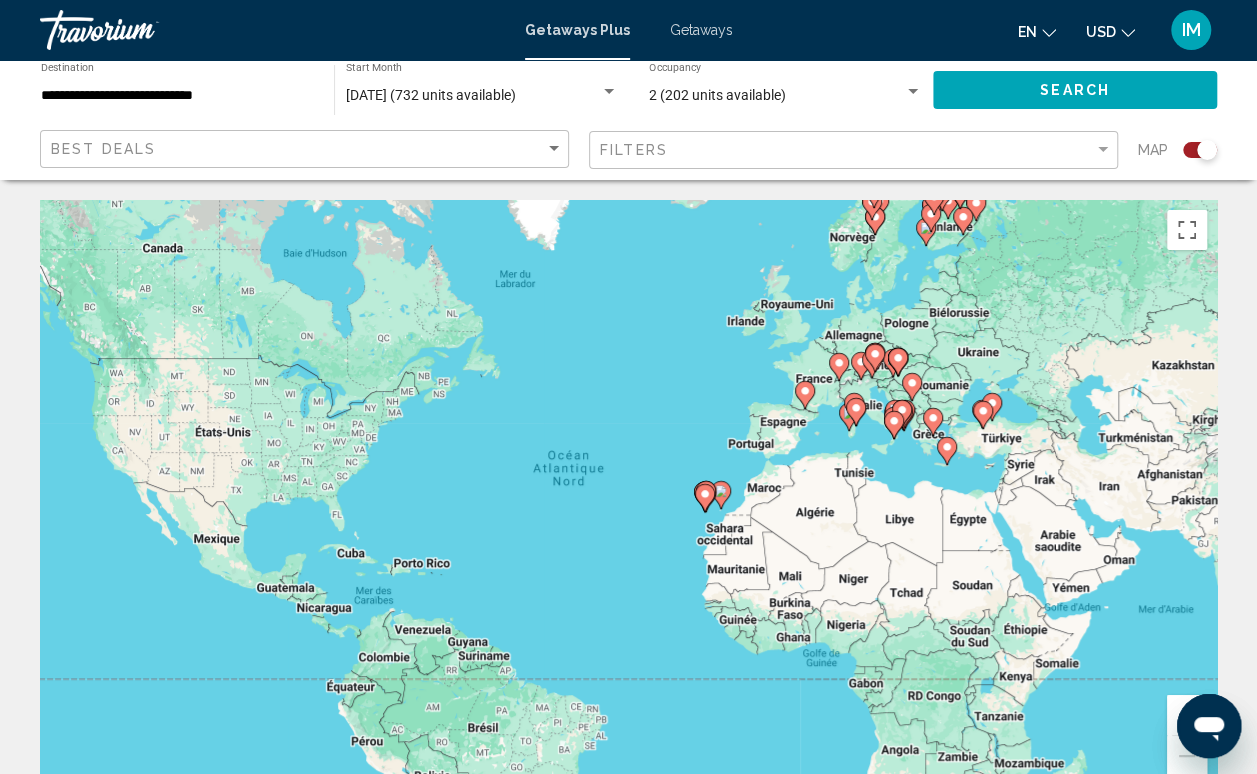 click 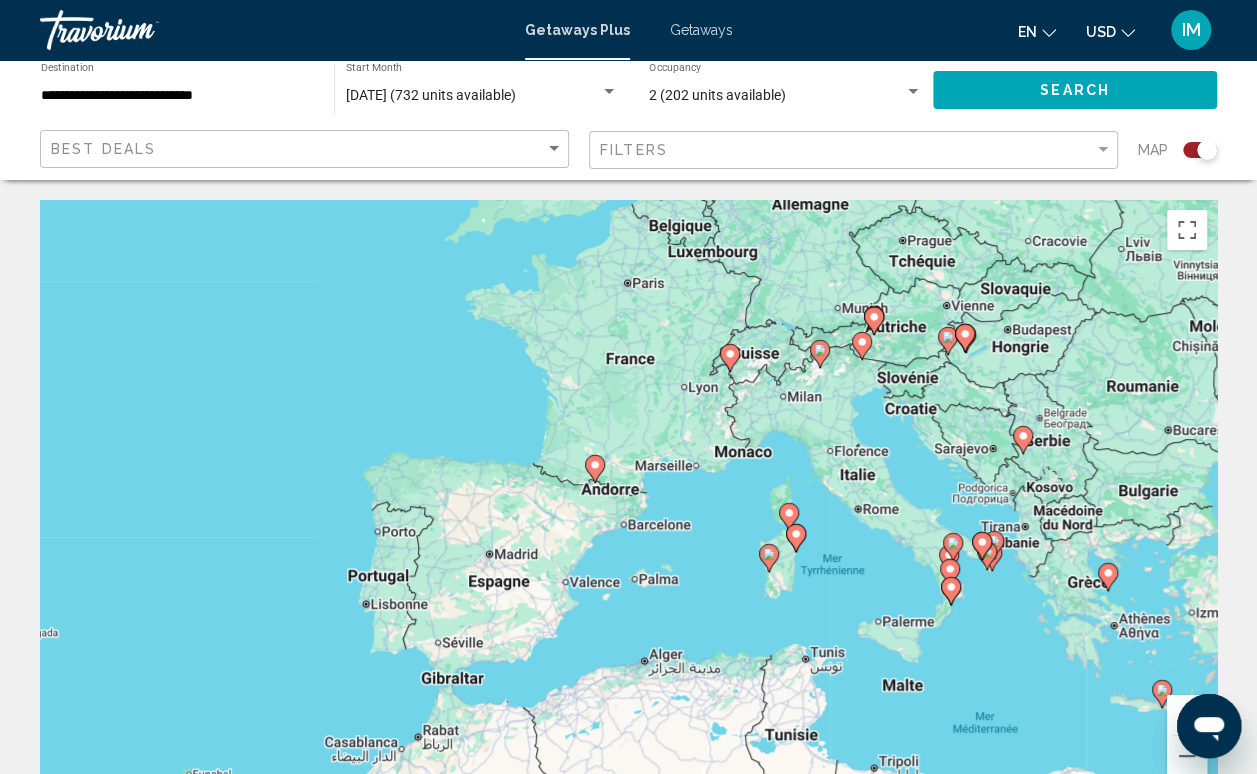 drag, startPoint x: 839, startPoint y: 249, endPoint x: 803, endPoint y: 237, distance: 37.94733 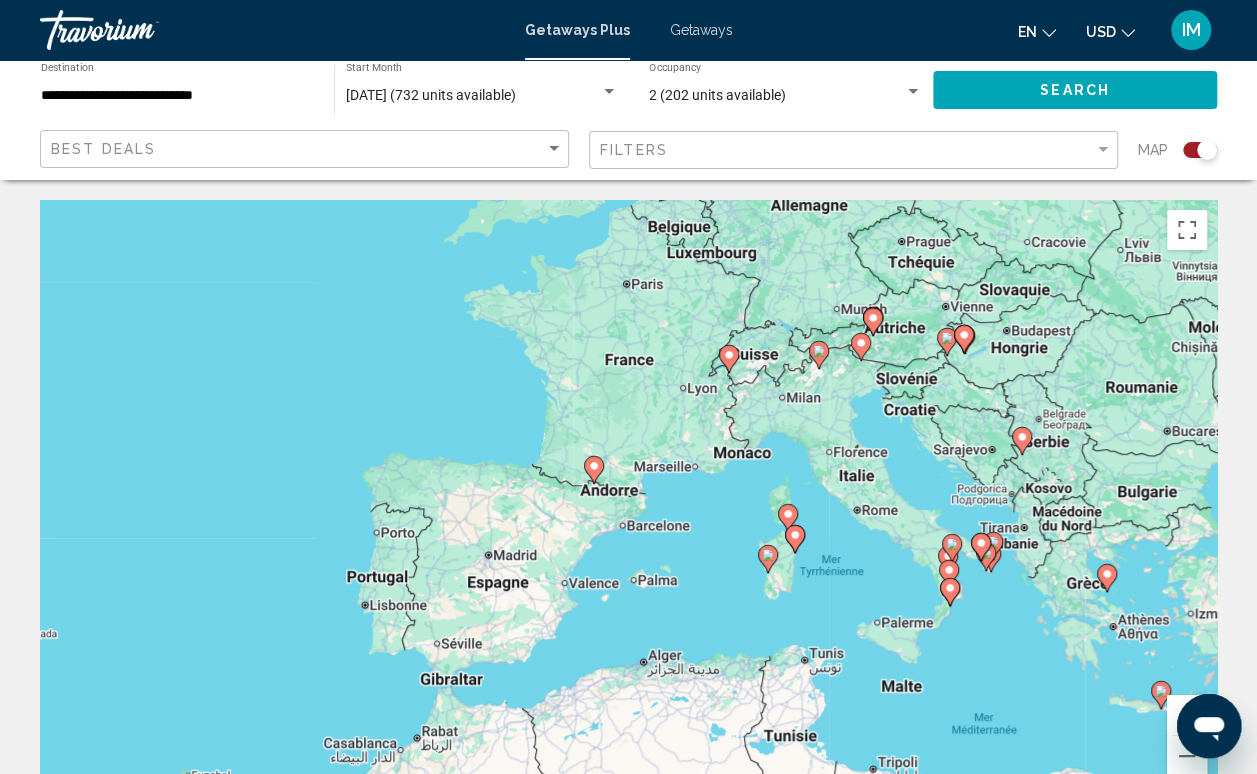click 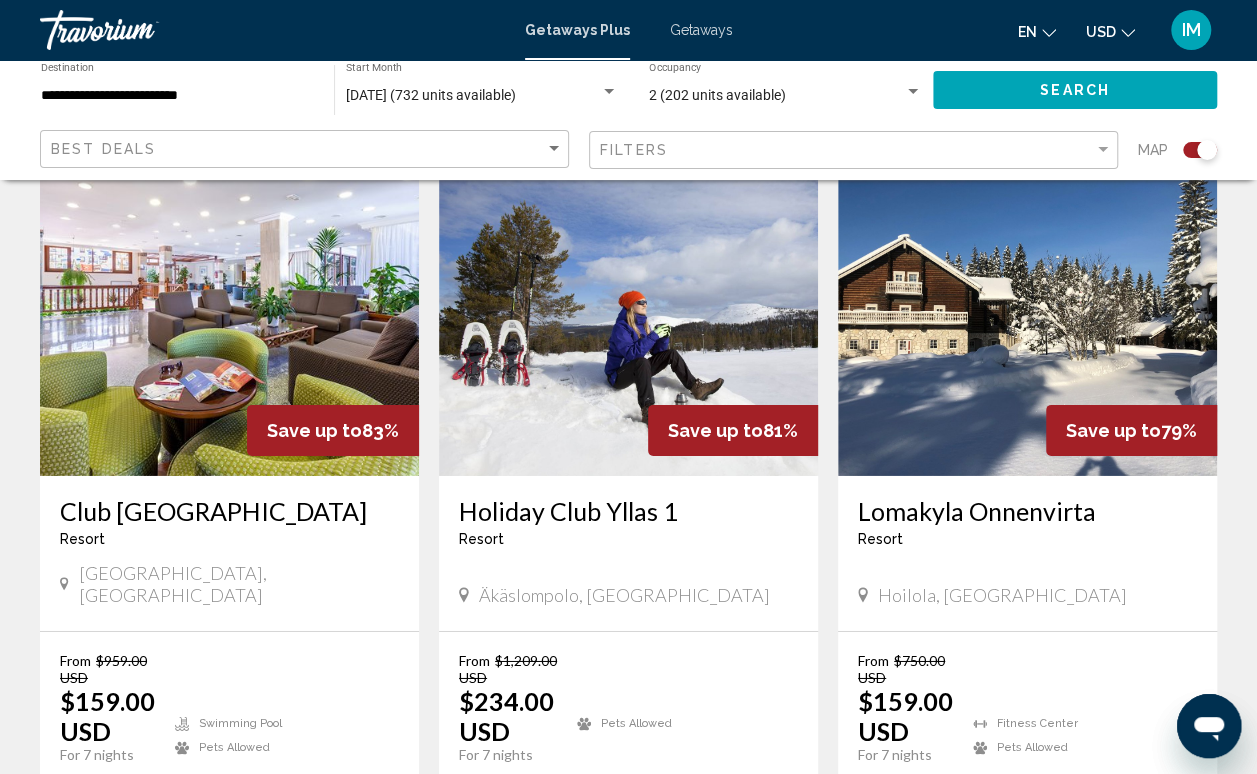 scroll, scrollTop: 2917, scrollLeft: 0, axis: vertical 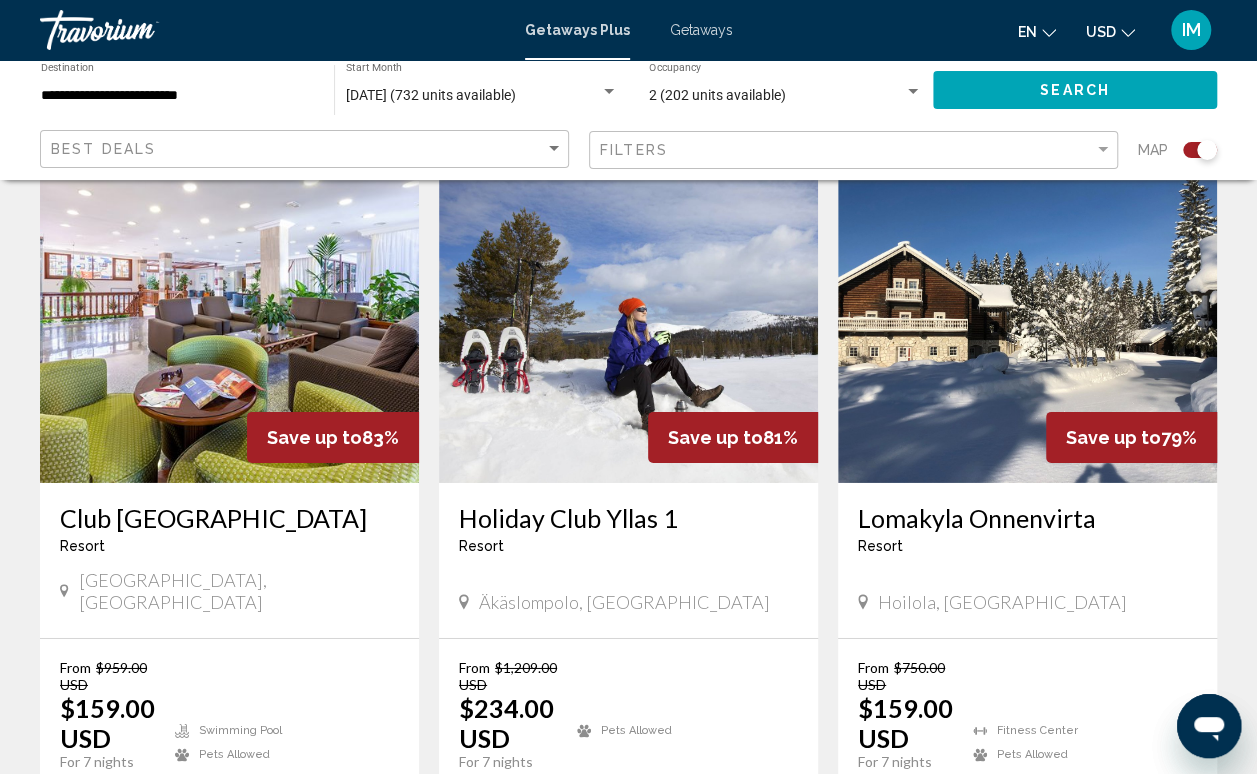 click on "5 units" at bounding box center [356, 815] 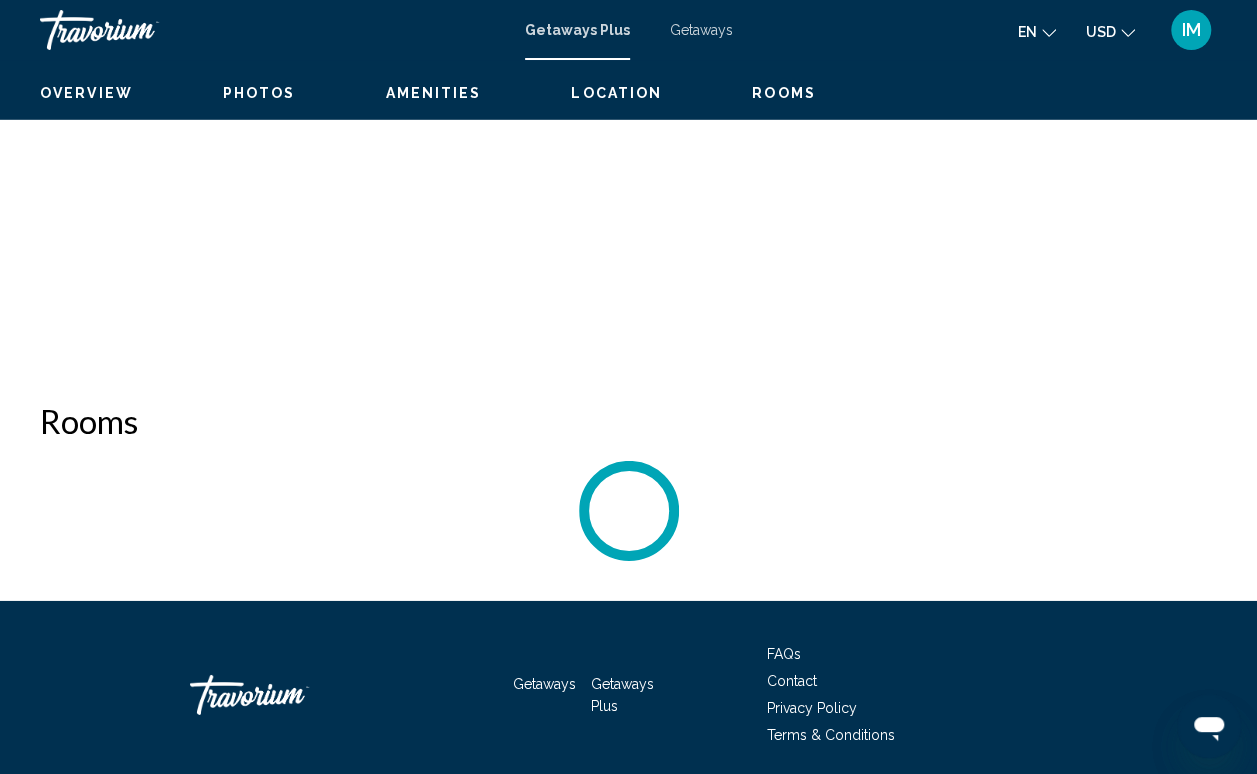 scroll, scrollTop: 148, scrollLeft: 0, axis: vertical 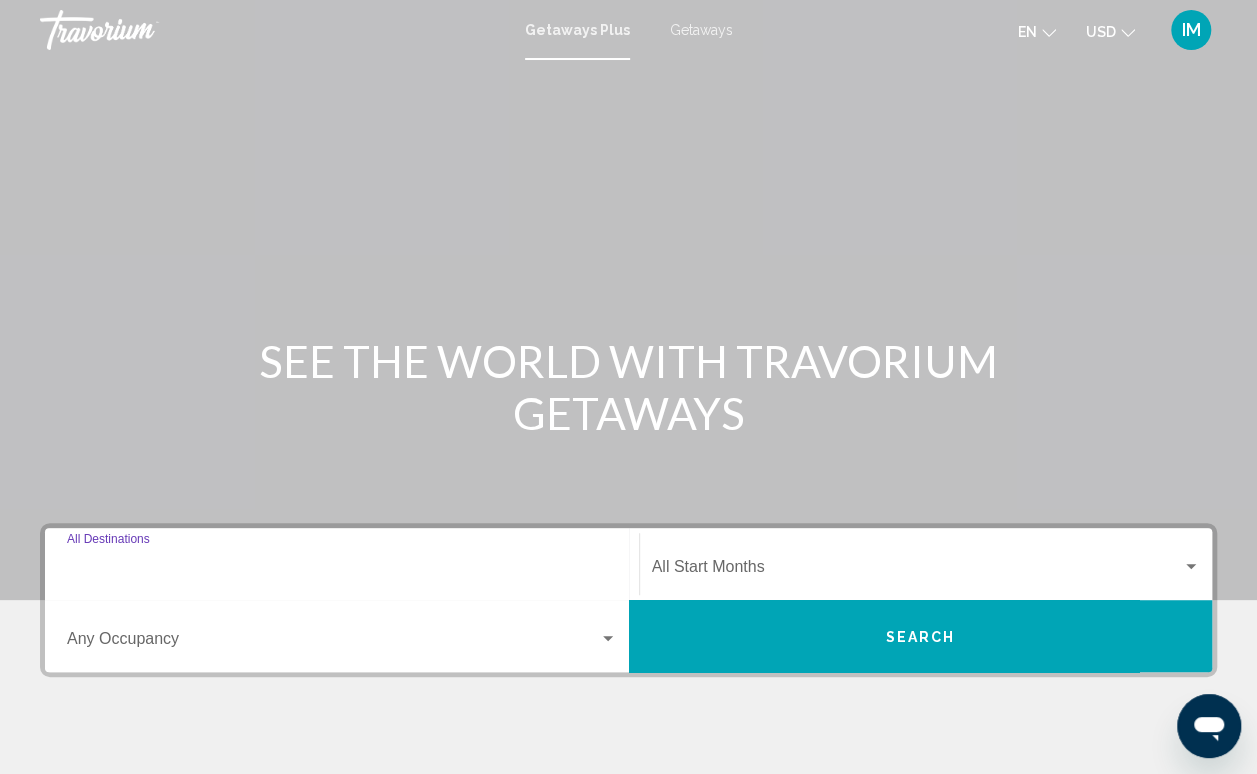 click on "Destination All Destinations" at bounding box center [342, 571] 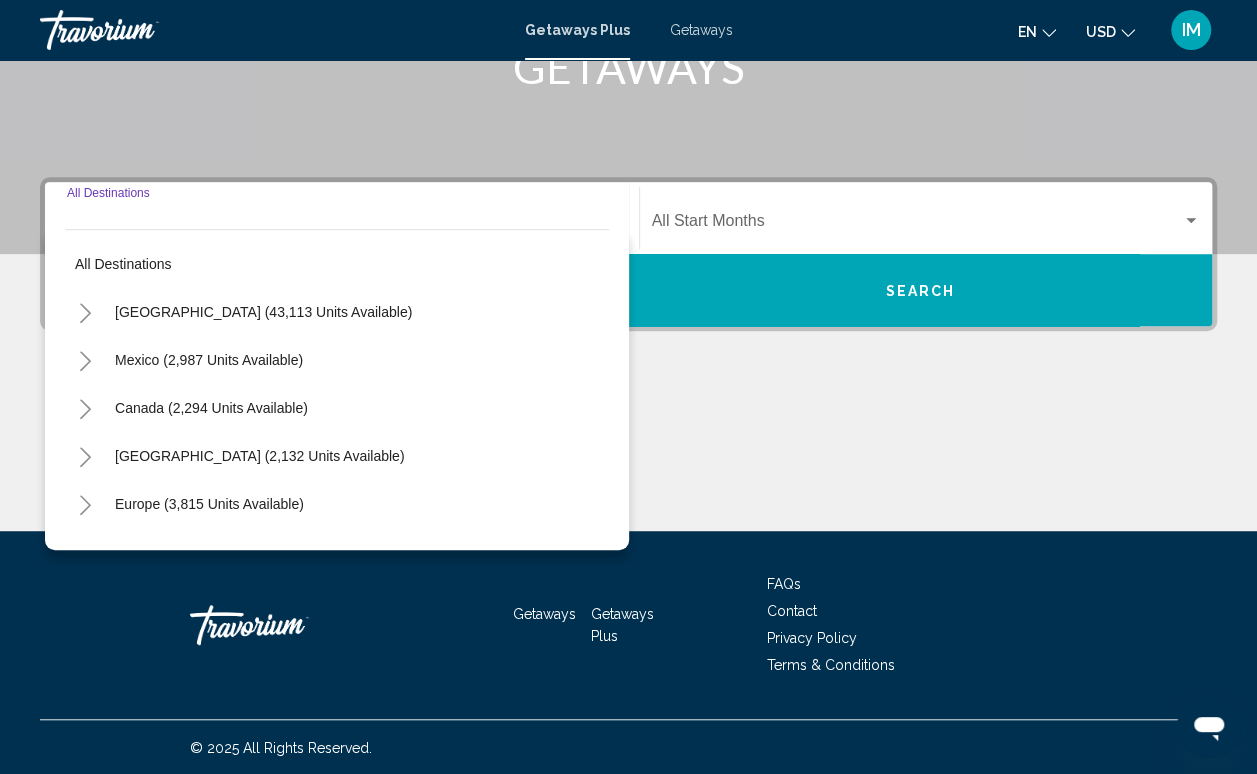 scroll, scrollTop: 347, scrollLeft: 0, axis: vertical 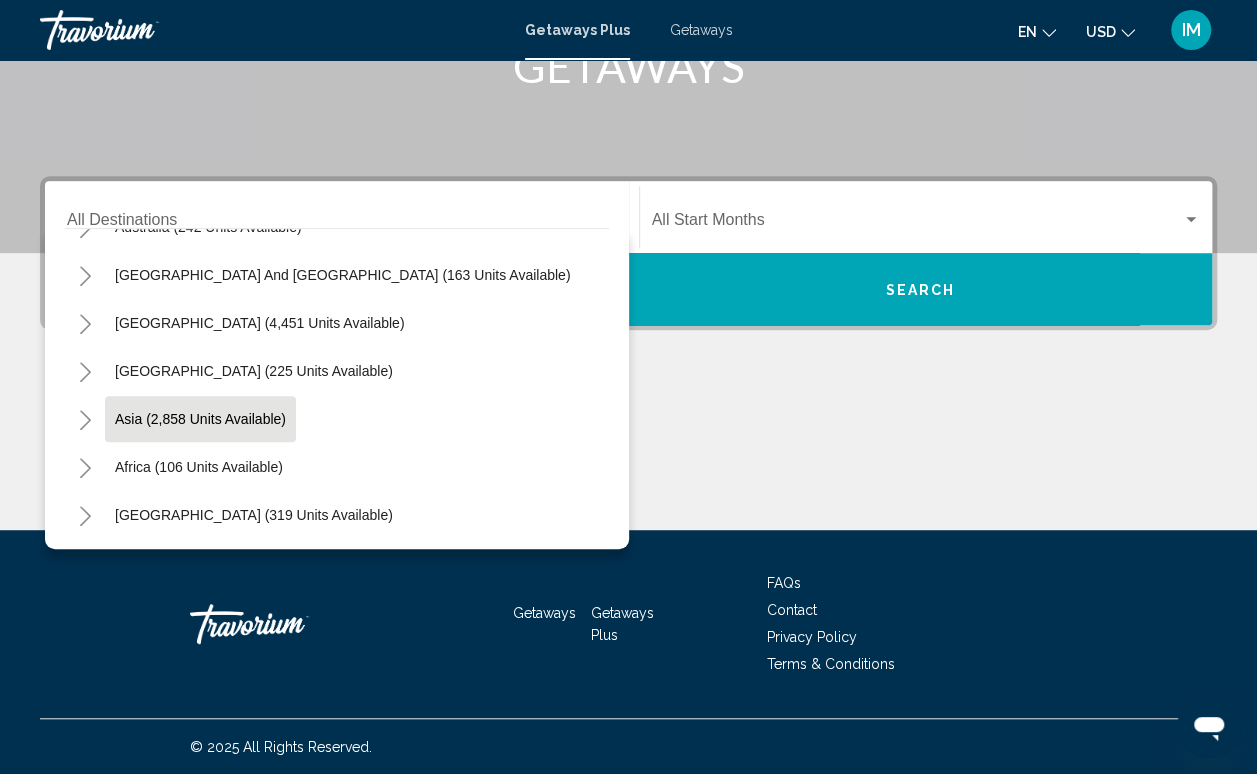 click on "Asia (2,858 units available)" at bounding box center [199, 467] 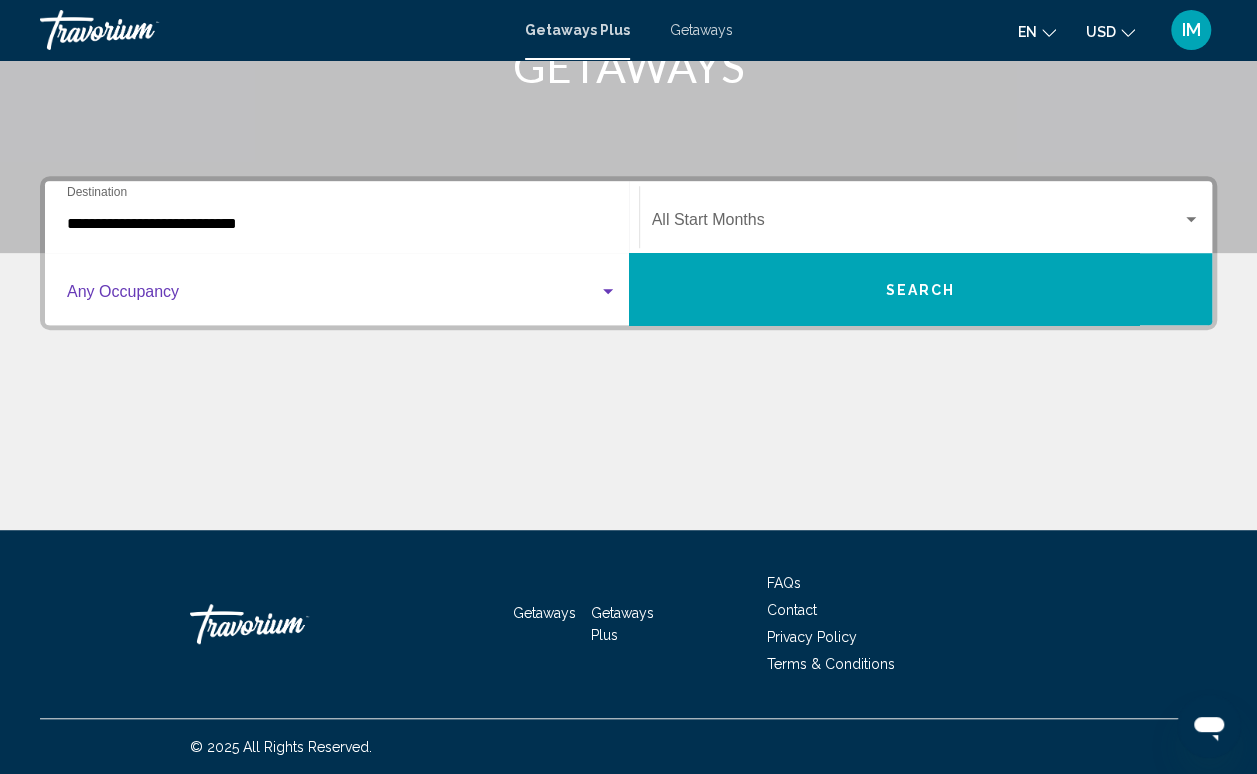 click at bounding box center (333, 296) 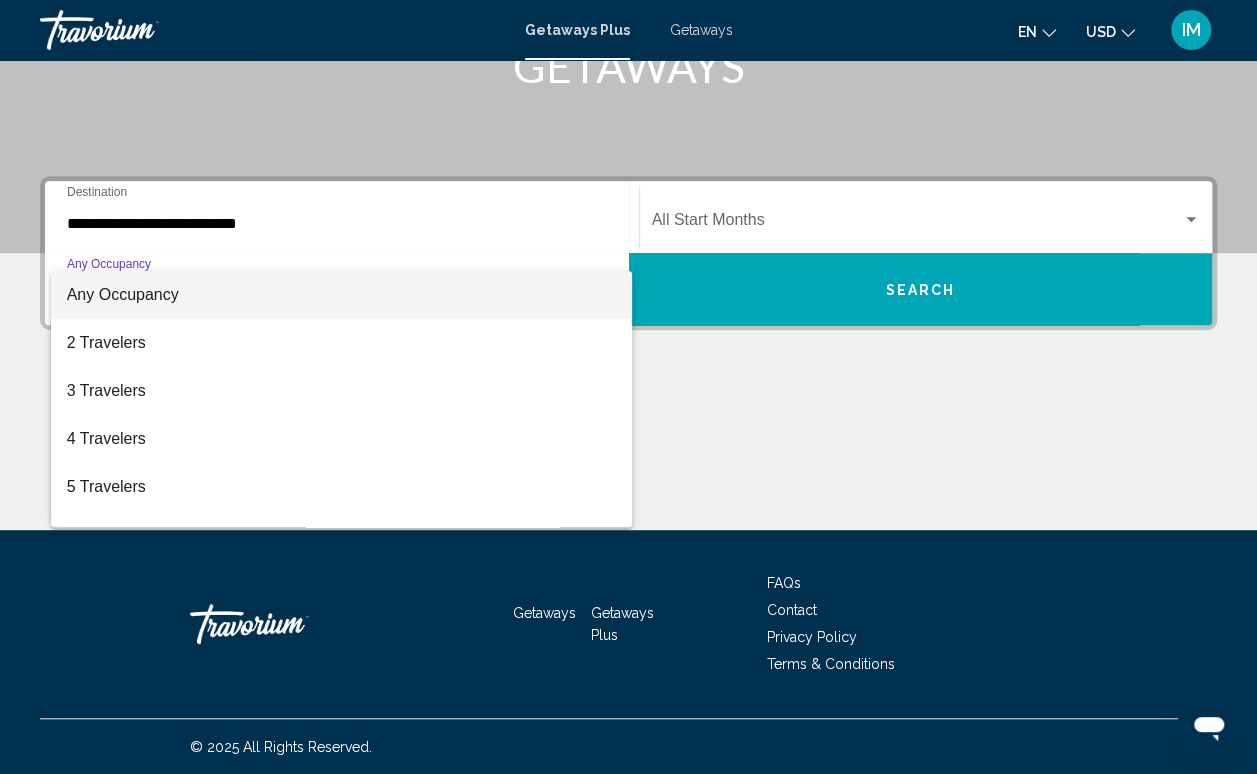 click on "Any Occupancy" at bounding box center [342, 295] 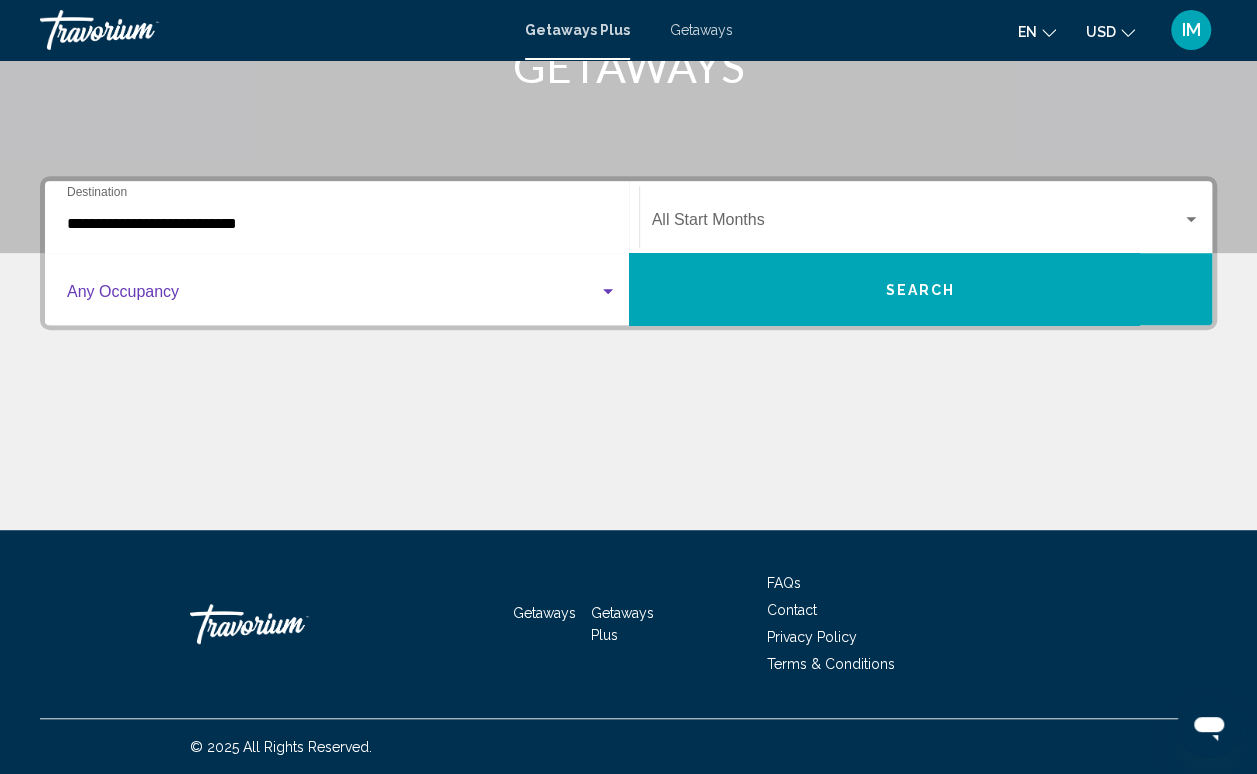 click at bounding box center (917, 224) 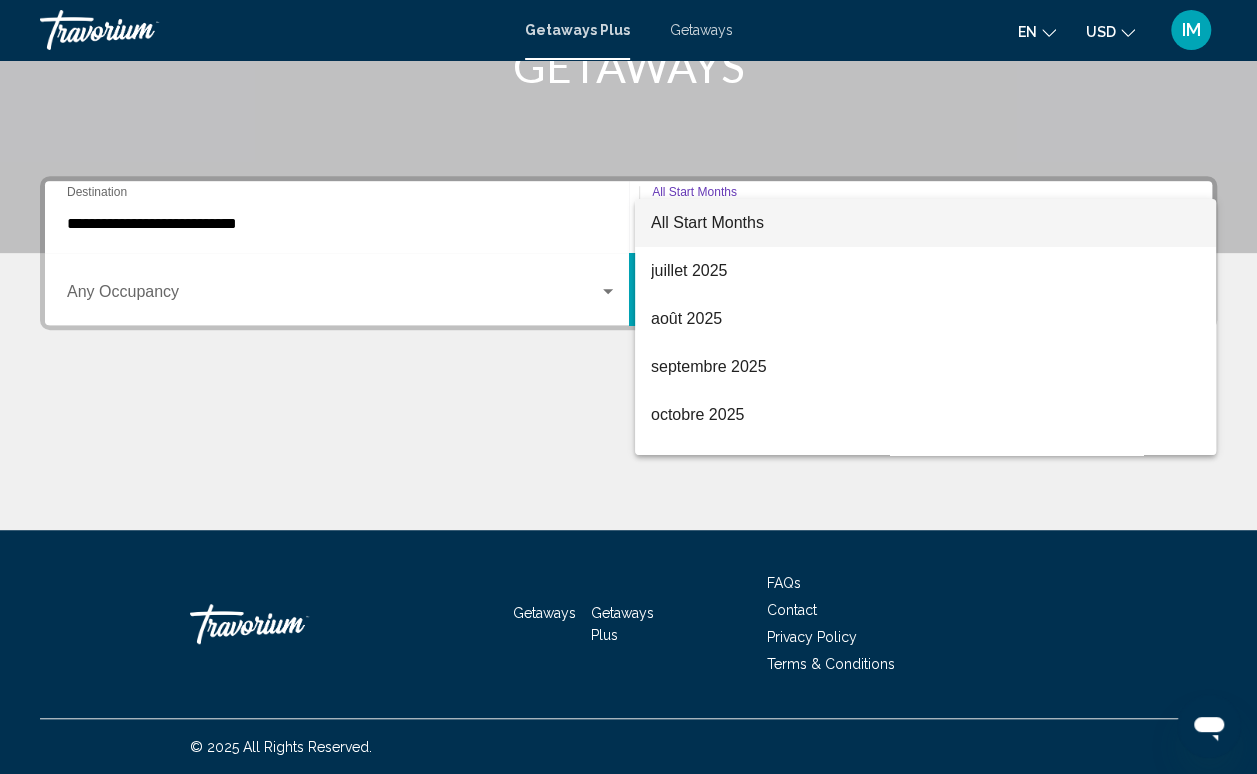 click on "All Start Months" at bounding box center [925, 223] 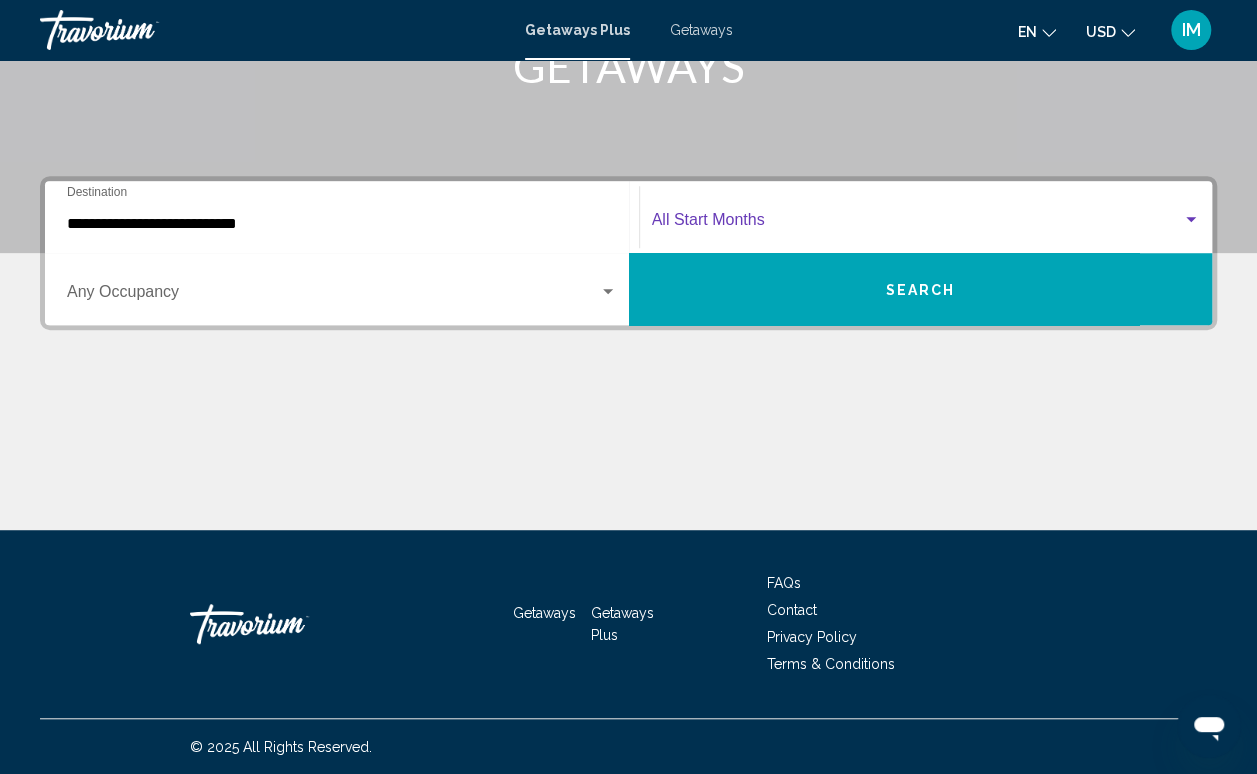 click on "Search" at bounding box center [921, 289] 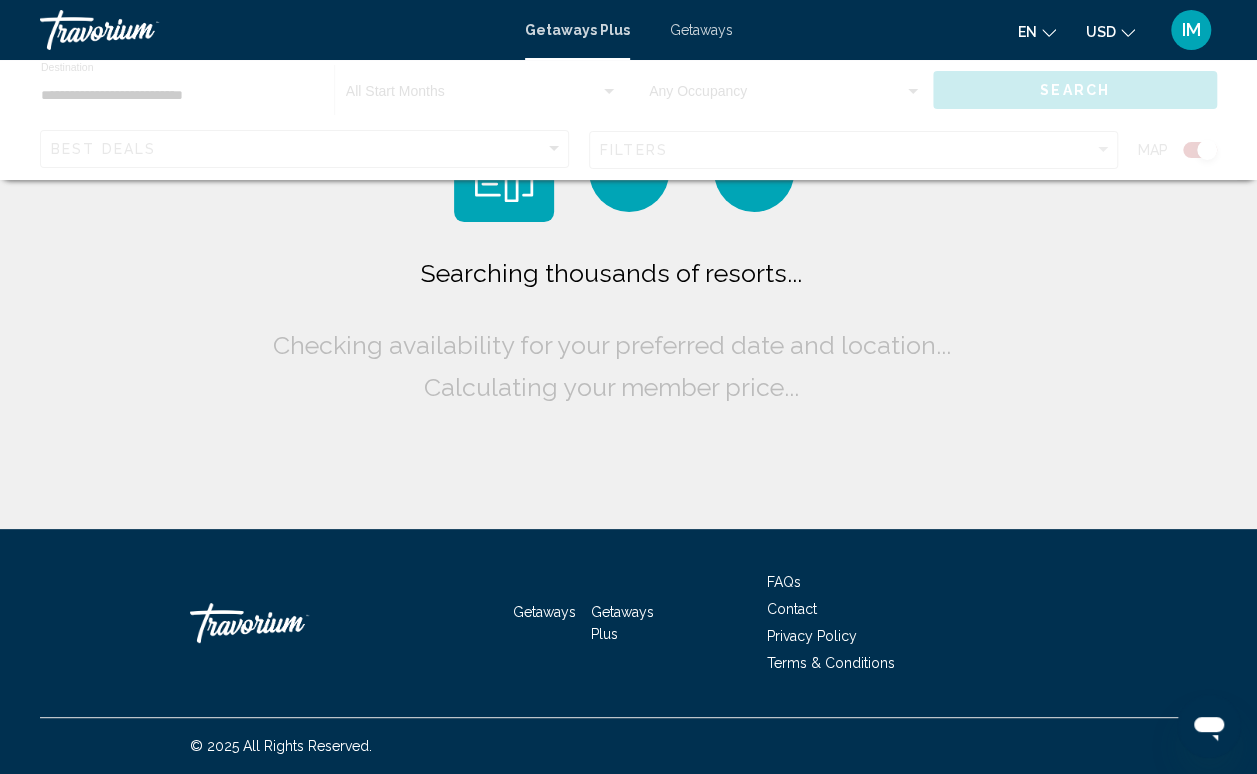 scroll, scrollTop: 0, scrollLeft: 0, axis: both 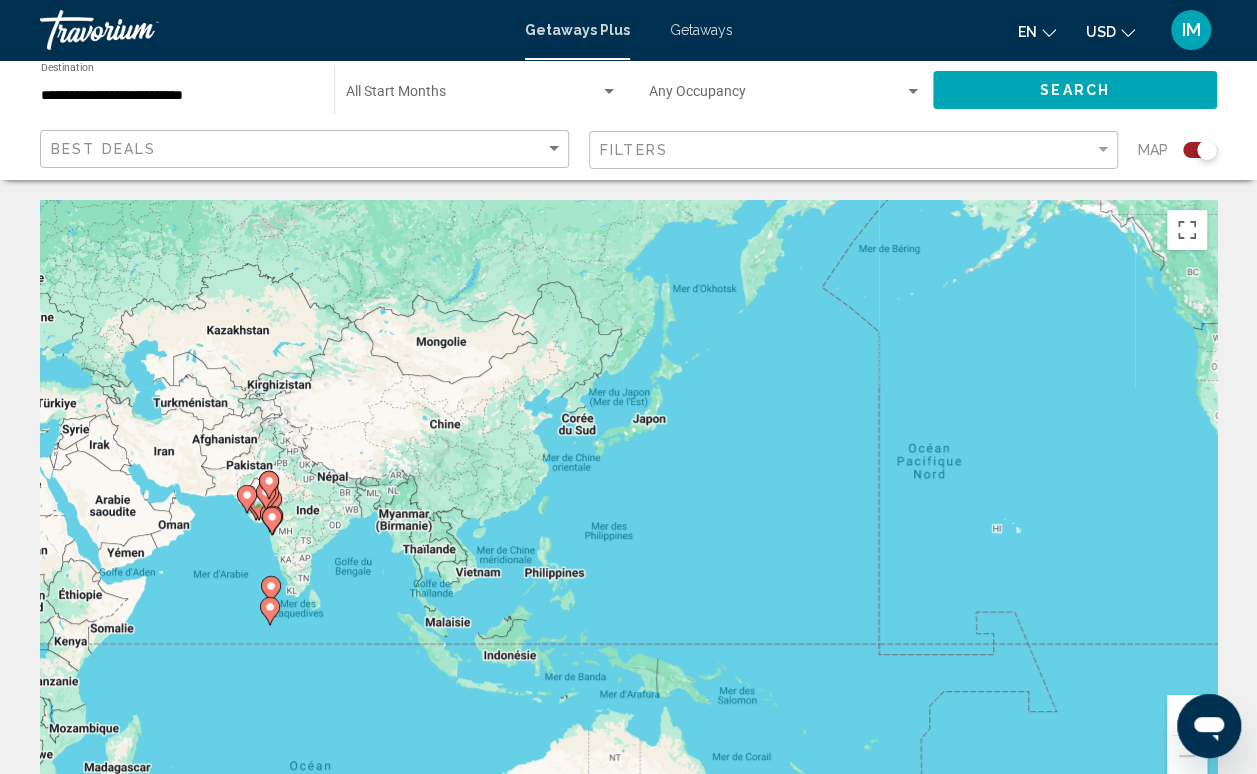 drag, startPoint x: 1009, startPoint y: 540, endPoint x: 61, endPoint y: 504, distance: 948.6833 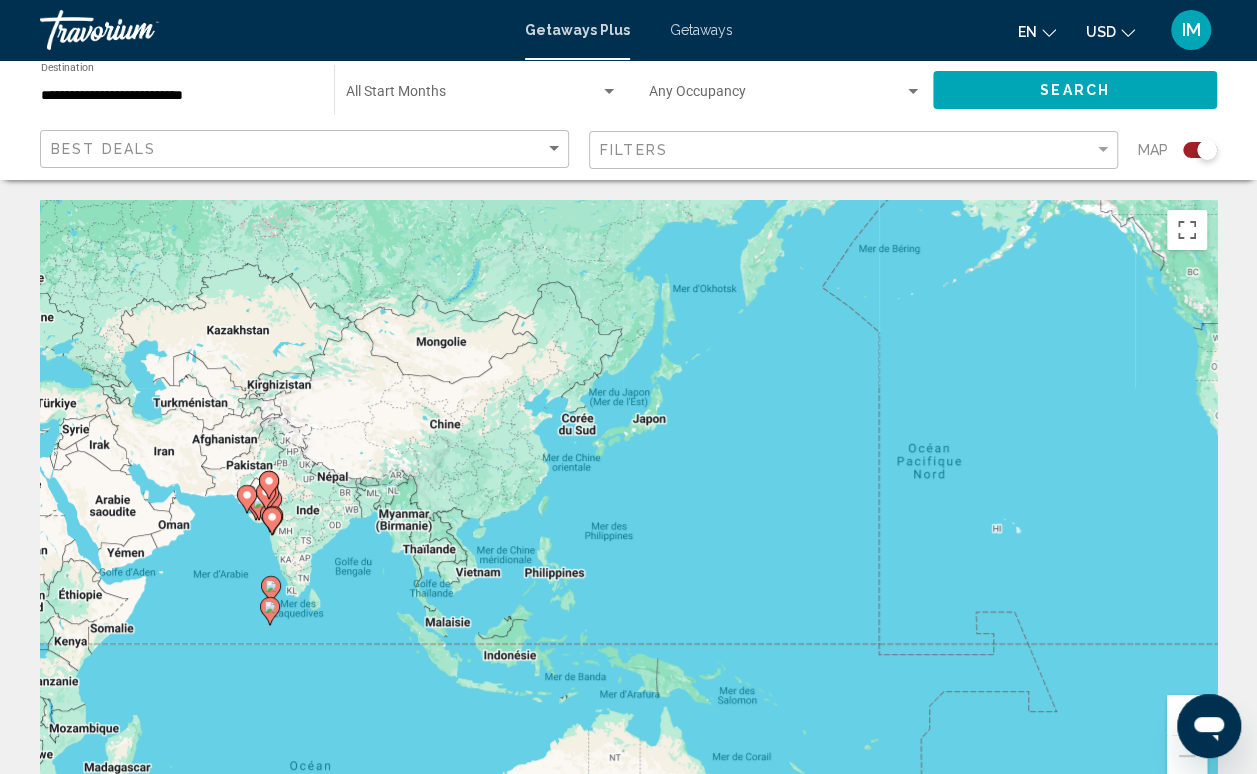 click on "Pour naviguer, appuyez sur les touches fléchées. Pour activer le glissement avec le clavier, appuyez sur Alt+Entrée. Une fois ce mode activé, utilisez les touches fléchées pour déplacer le repère. Pour valider le déplacement, appuyez sur Entrée. Pour annuler, appuyez sur Échap." at bounding box center (628, 500) 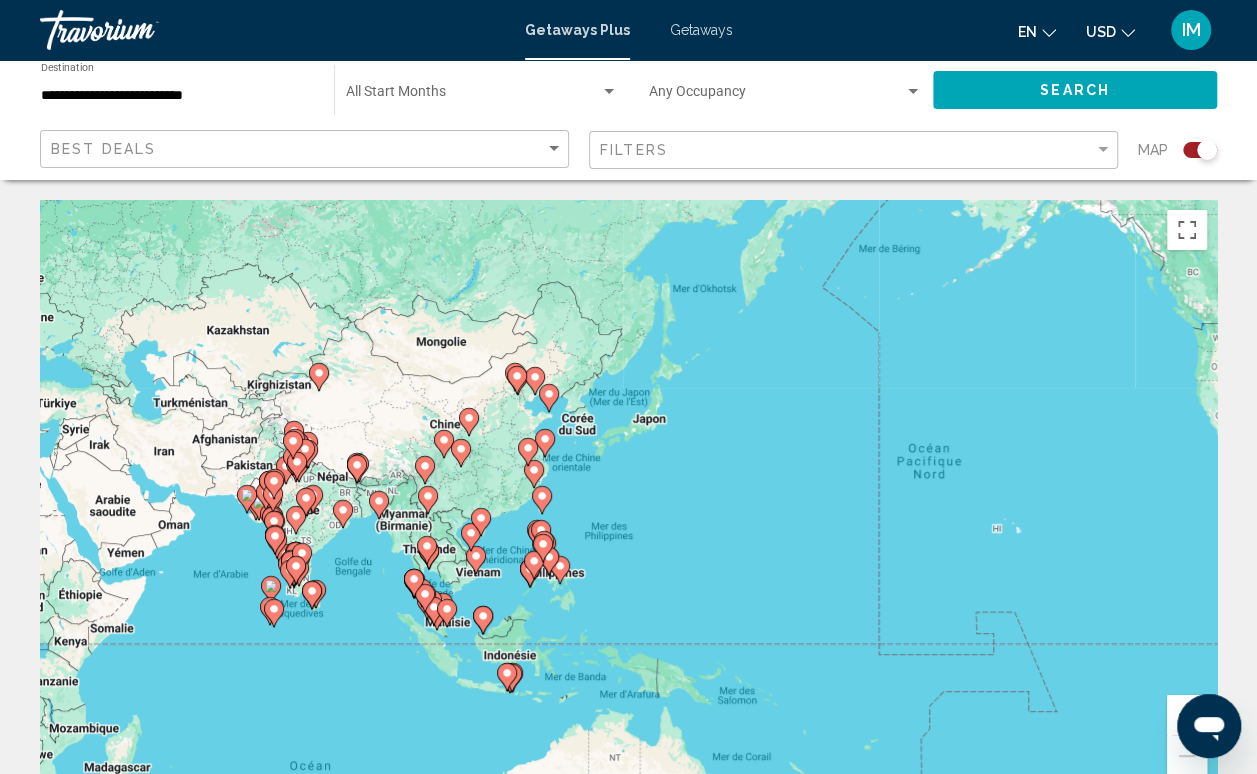 click on "**********" at bounding box center [177, 96] 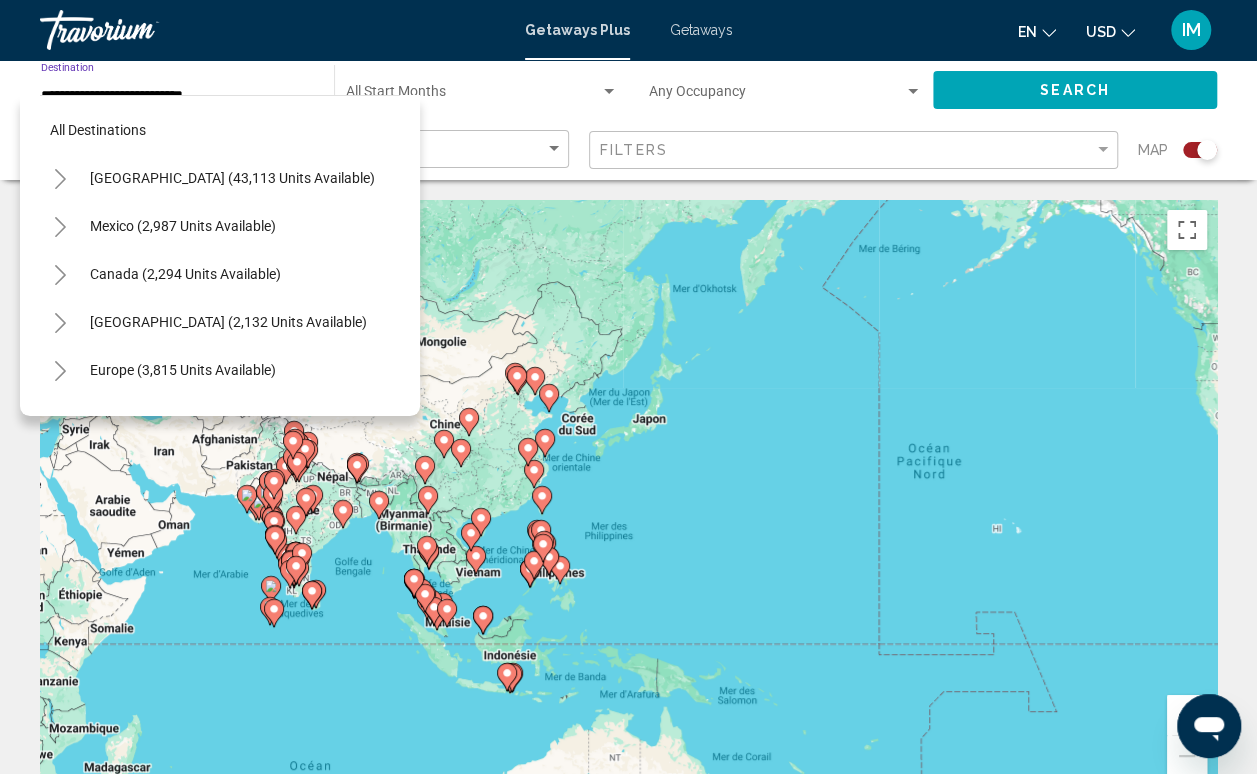 scroll, scrollTop: 366, scrollLeft: 0, axis: vertical 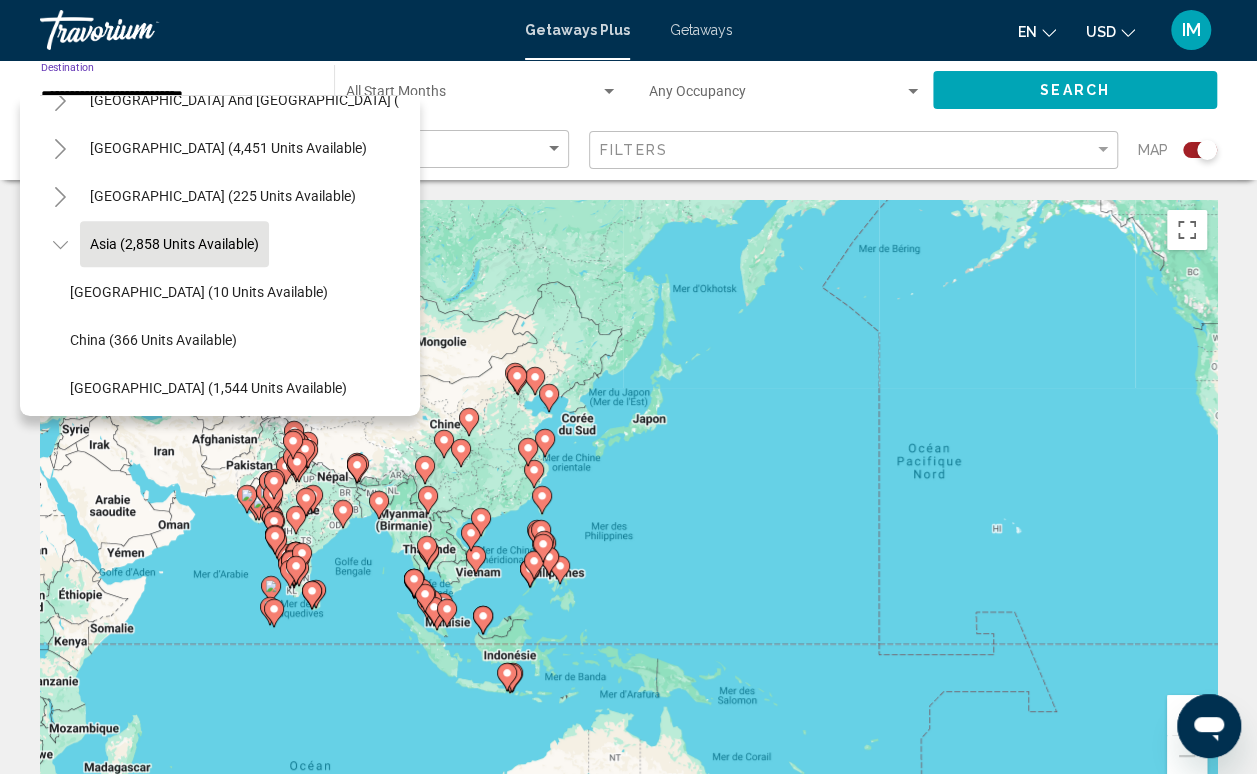 click 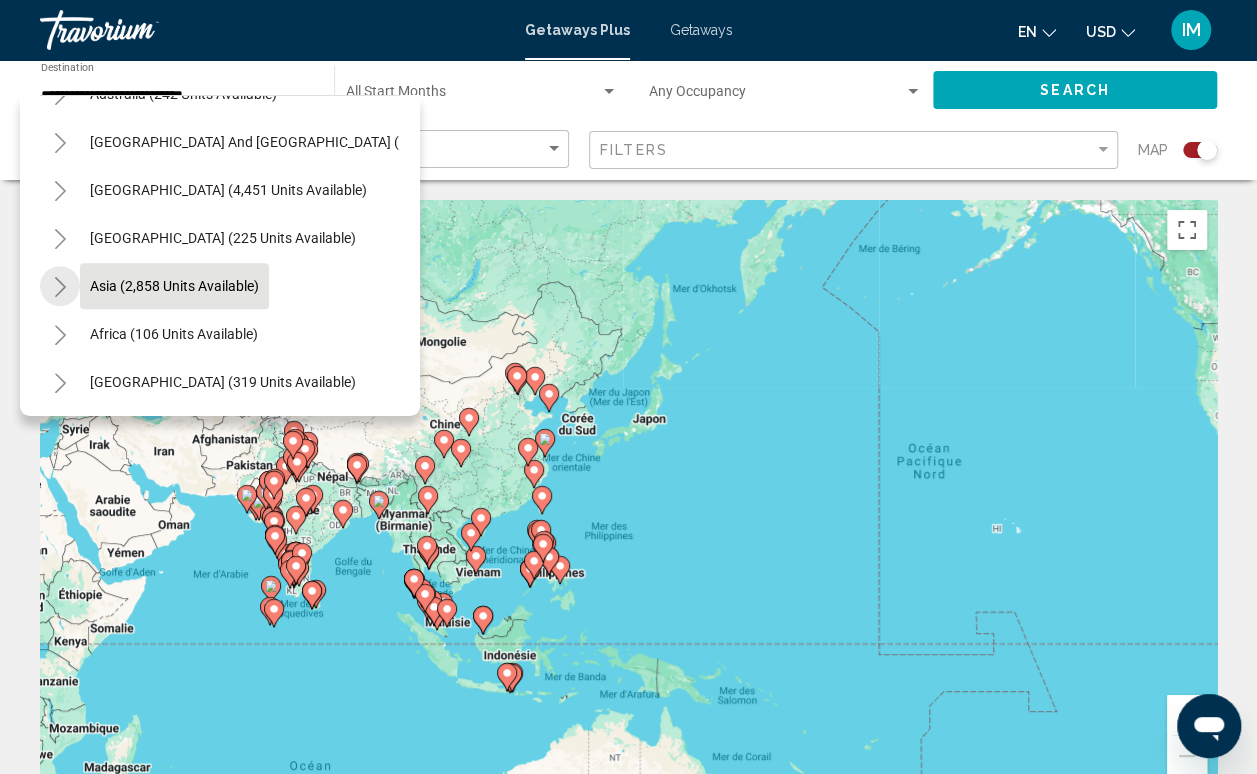 scroll, scrollTop: 339, scrollLeft: 0, axis: vertical 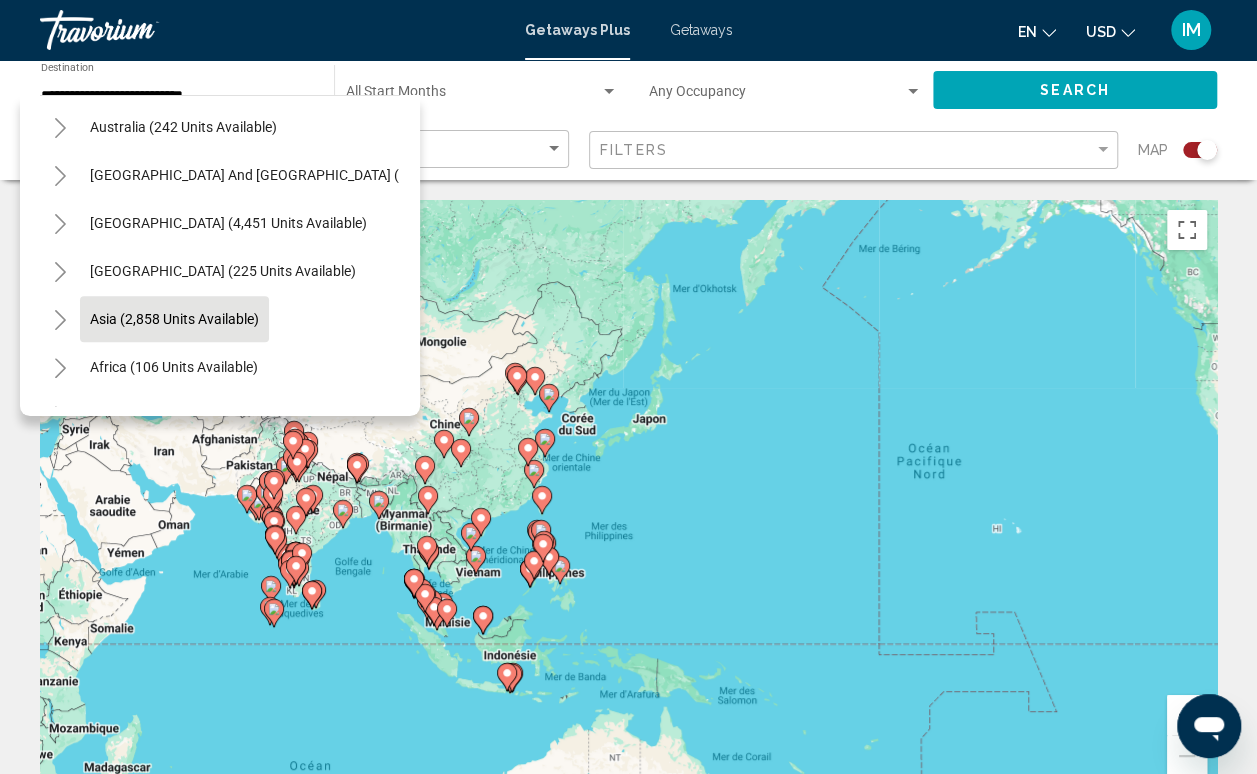 click 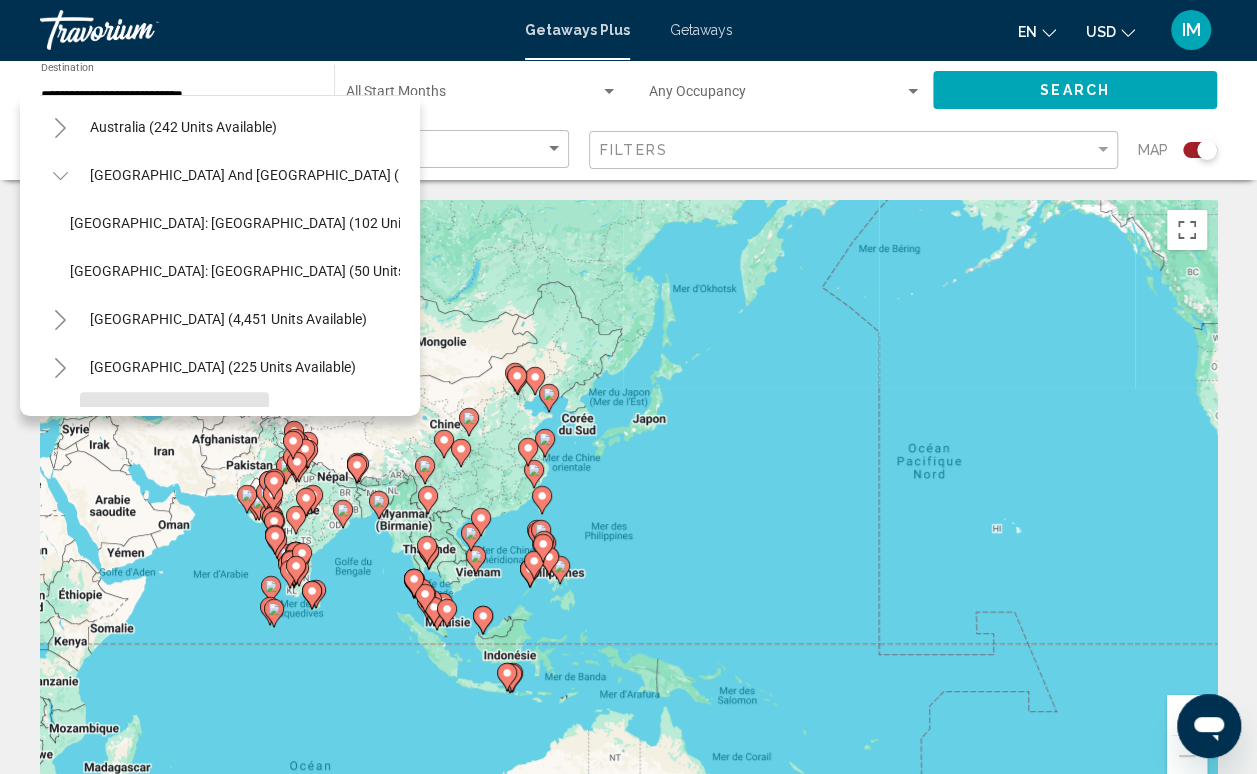click 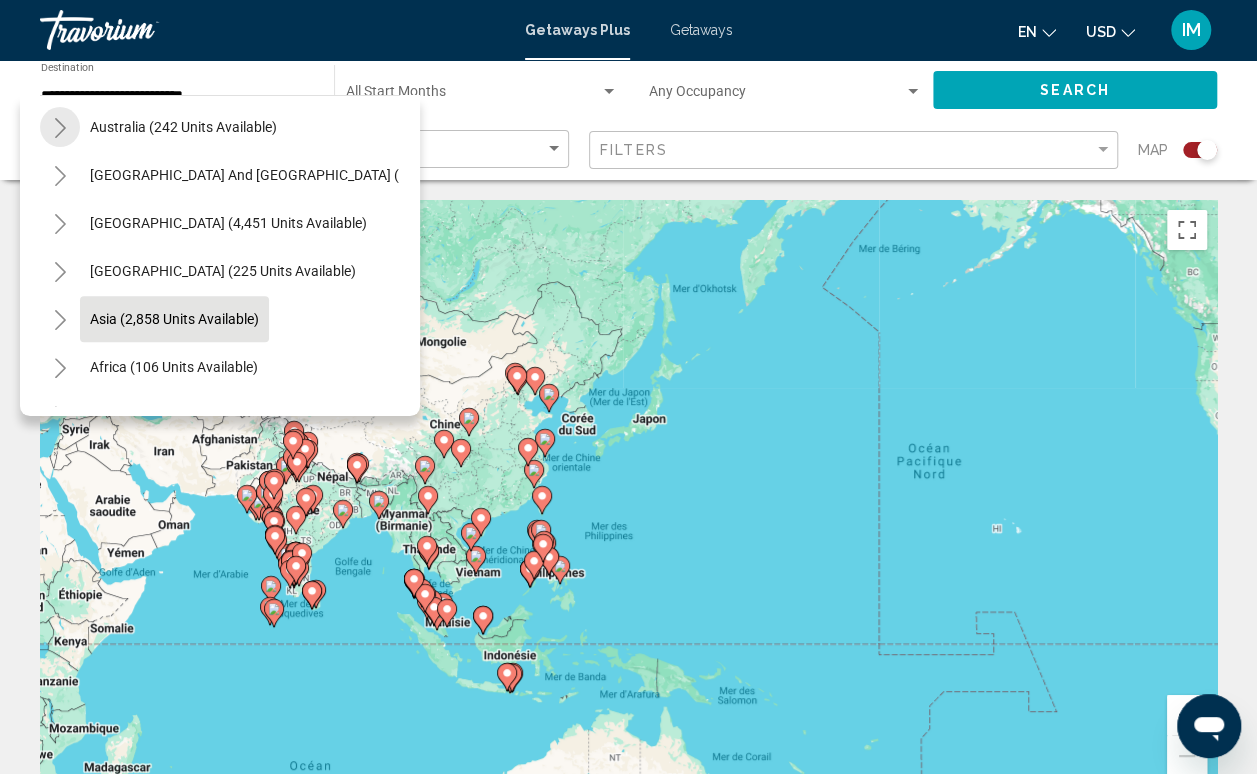click 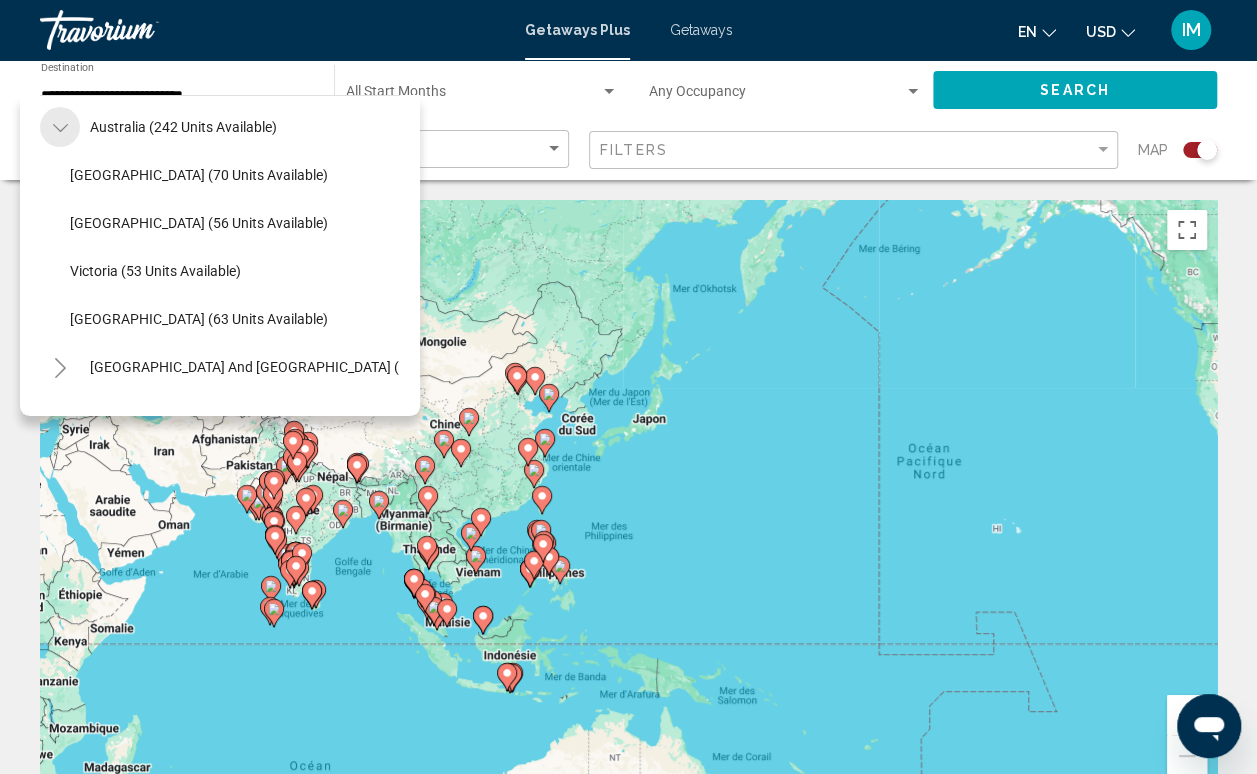 click 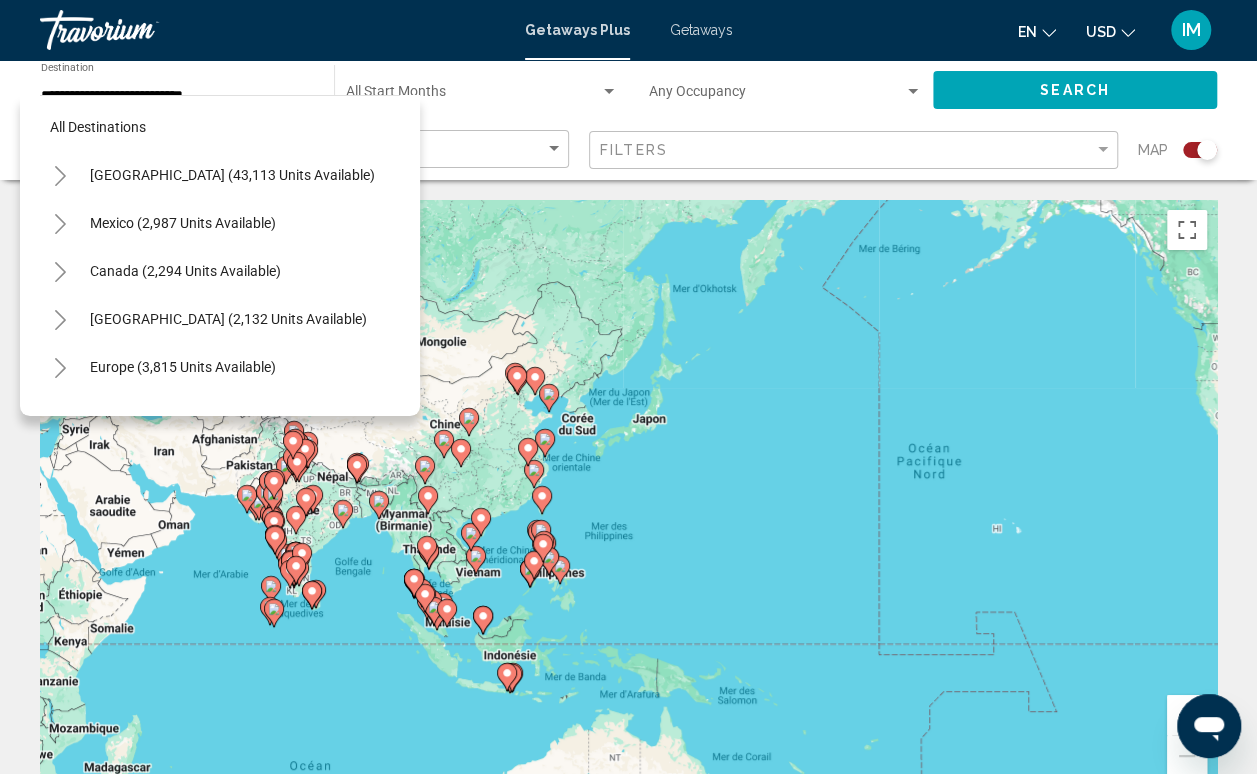 scroll, scrollTop: 0, scrollLeft: 0, axis: both 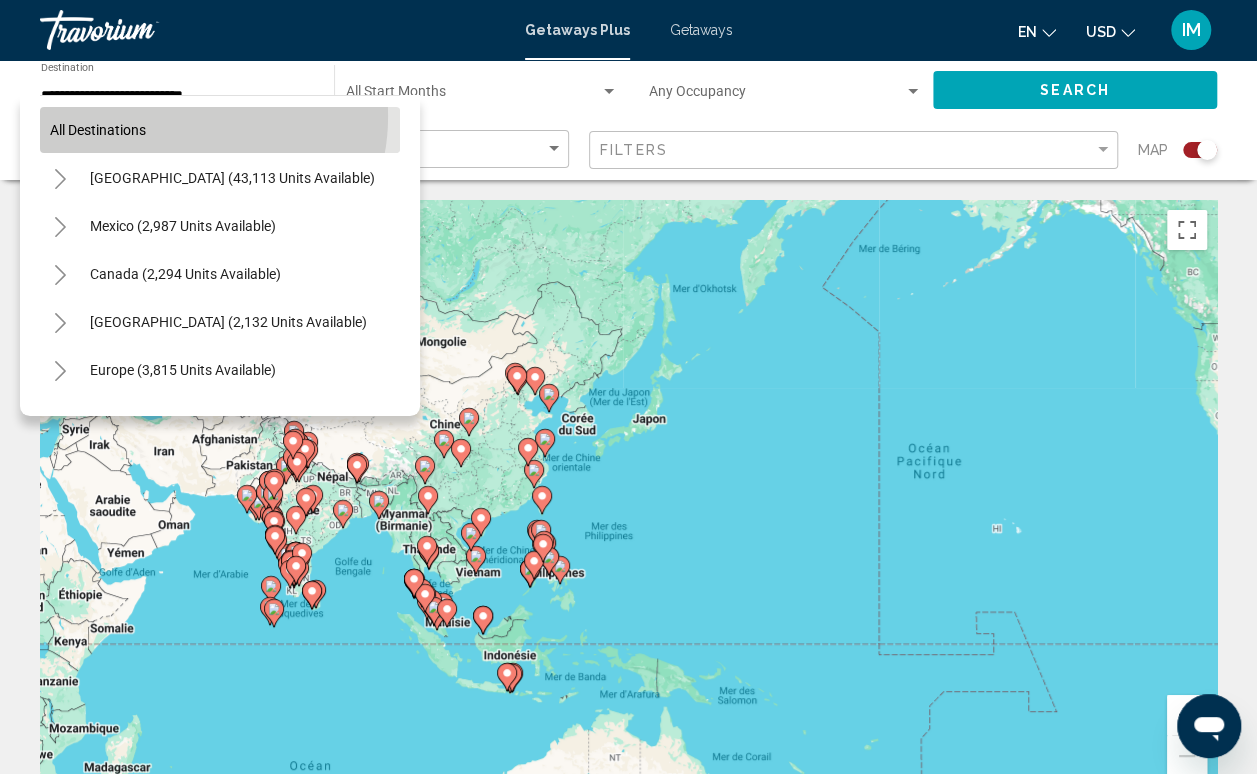 click on "All destinations" at bounding box center (220, 130) 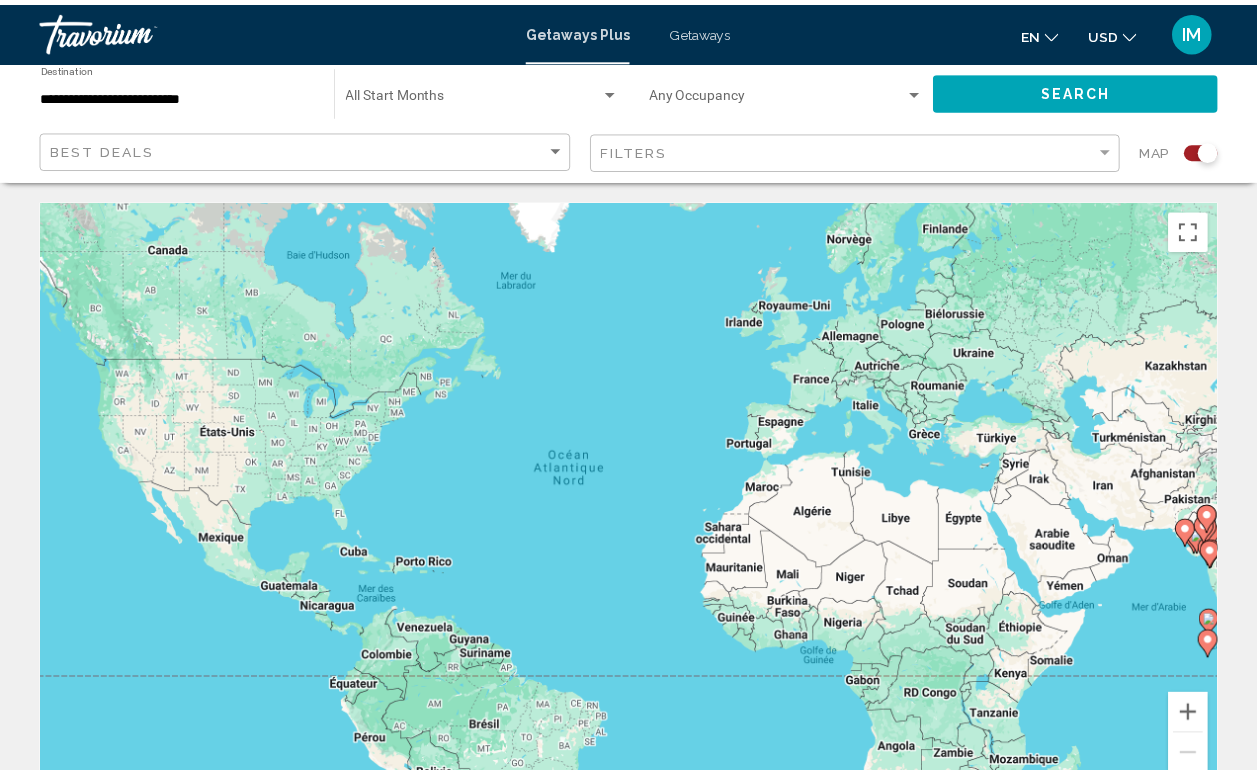 scroll, scrollTop: 0, scrollLeft: 0, axis: both 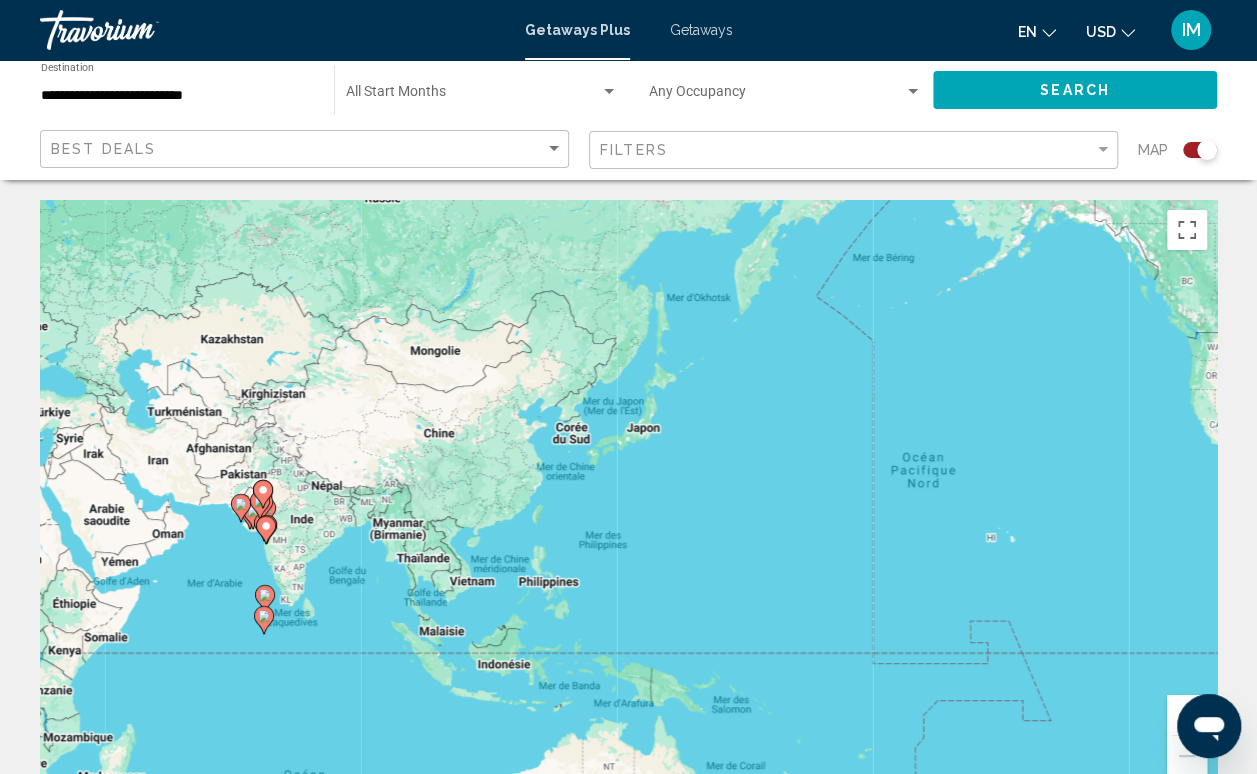 drag, startPoint x: 986, startPoint y: 476, endPoint x: 33, endPoint y: 450, distance: 953.3546 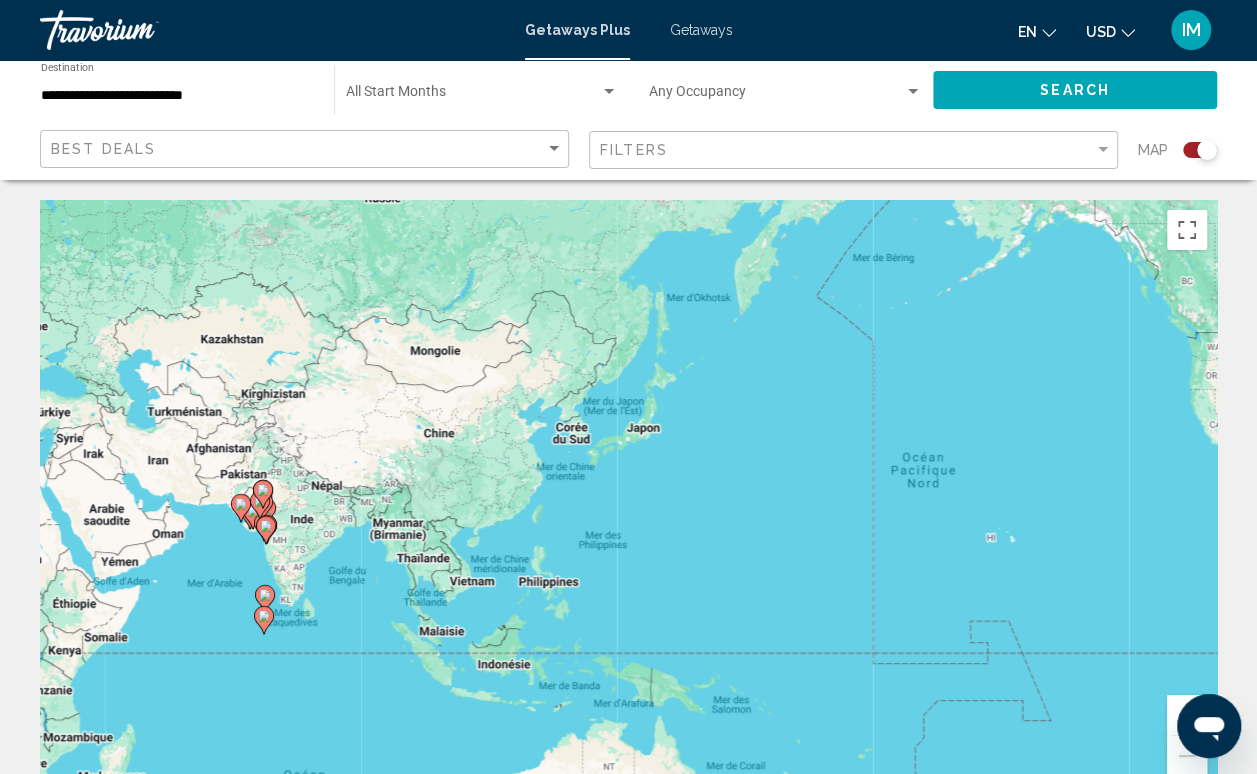 click on "Pour parcourir la carte en mode tactile, appuyez deux fois dessus et maintenez la pression, puis faites-la glisser. ← Déplacement vers la gauche → Déplacement vers la droite ↑ Déplacement vers le haut ↓ Déplacement vers le bas + Zoom avant - Zoom arrière Accueil Déplacement de 75 % vers la gauche Fin Déplacement de 75 % vers la droite Page précédente Déplacement de 75 % vers le haut Page suivante Déplacement de 75 % vers le bas Pour naviguer, appuyez sur les touches fléchées. Pour activer le glissement avec le clavier, appuyez sur Alt+Entrée. Une fois ce mode activé, utilisez les touches fléchées pour déplacer le repère. Pour valider le déplacement, appuyez sur Entrée. Pour annuler, appuyez sur Échap. Raccourcis clavier Données cartographiques Données cartographiques ©2025 Google, INEGI Données cartographiques ©2025 Google, INEGI 1000 km  Cliquez pour basculer entre les unités métriques et impériales Conditions d'utilisation Signaler une erreur cartographique  97%  3" at bounding box center (628, 2066) 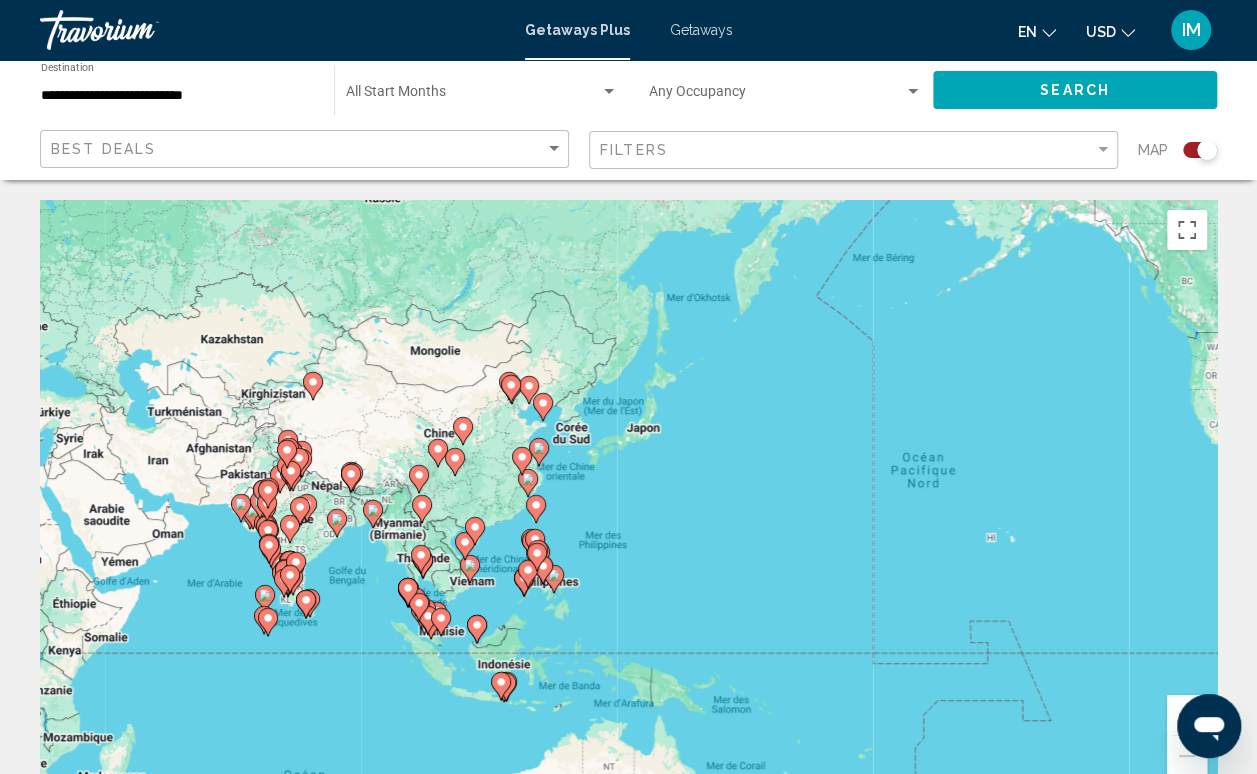 click on "Pour naviguer, appuyez sur les touches fléchées. Pour activer le glissement avec le clavier, appuyez sur Alt+Entrée. Une fois ce mode activé, utilisez les touches fléchées pour déplacer le repère. Pour valider le déplacement, appuyez sur Entrée. Pour annuler, appuyez sur Échap." at bounding box center (628, 500) 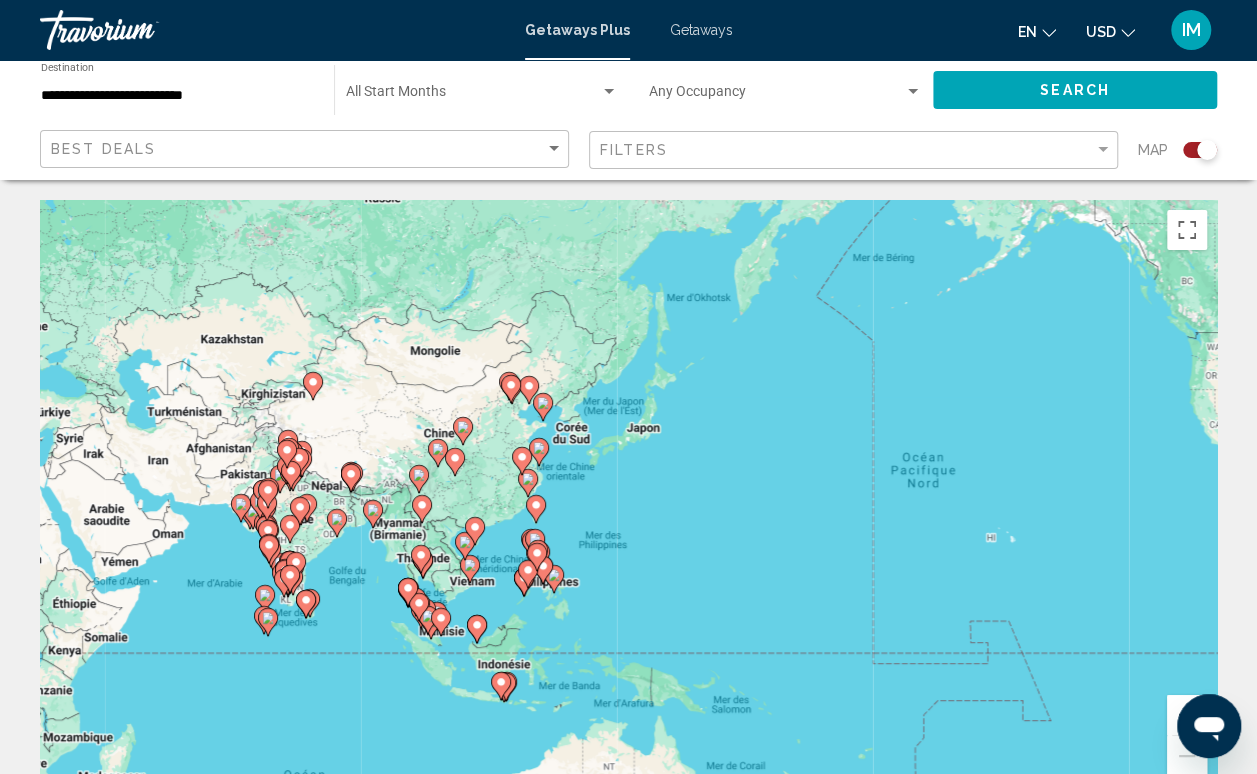 click on "Pour naviguer, appuyez sur les touches fléchées. Pour activer le glissement avec le clavier, appuyez sur Alt+Entrée. Une fois ce mode activé, utilisez les touches fléchées pour déplacer le repère. Pour valider le déplacement, appuyez sur Entrée. Pour annuler, appuyez sur Échap." at bounding box center [628, 500] 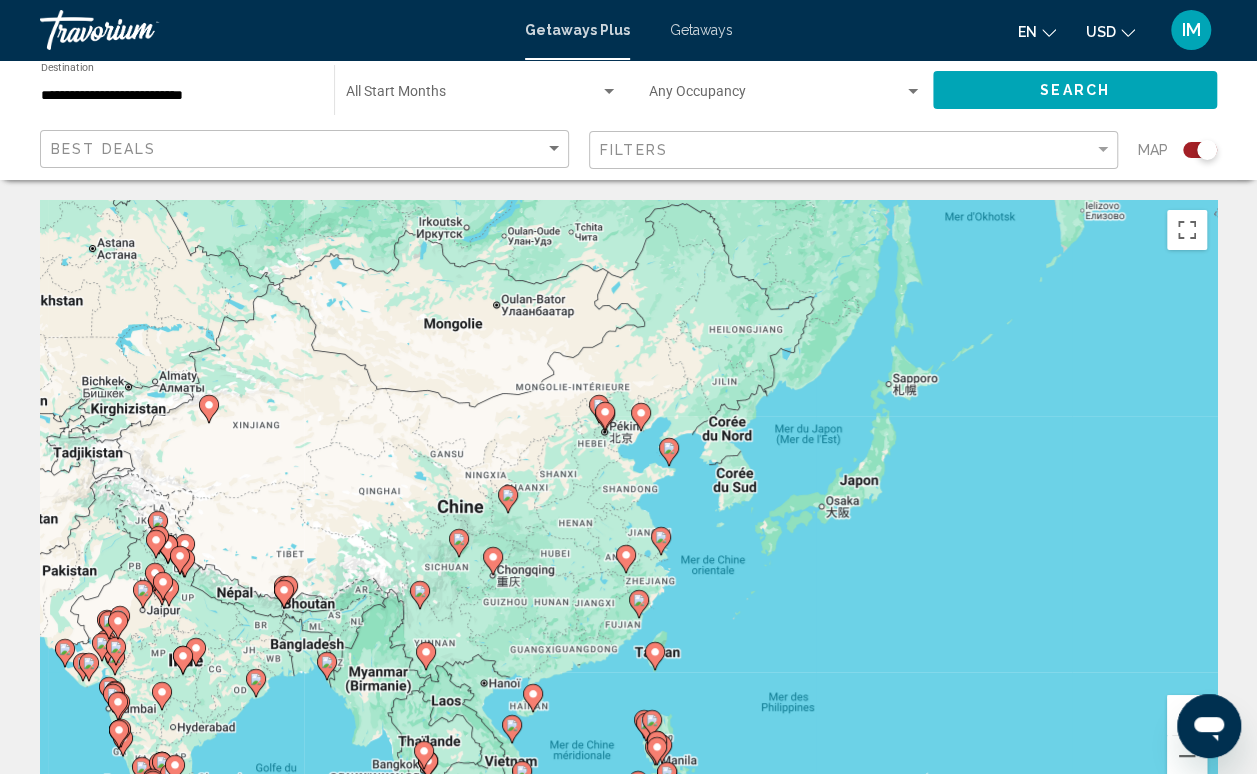 drag, startPoint x: 541, startPoint y: 568, endPoint x: 767, endPoint y: 623, distance: 232.59622 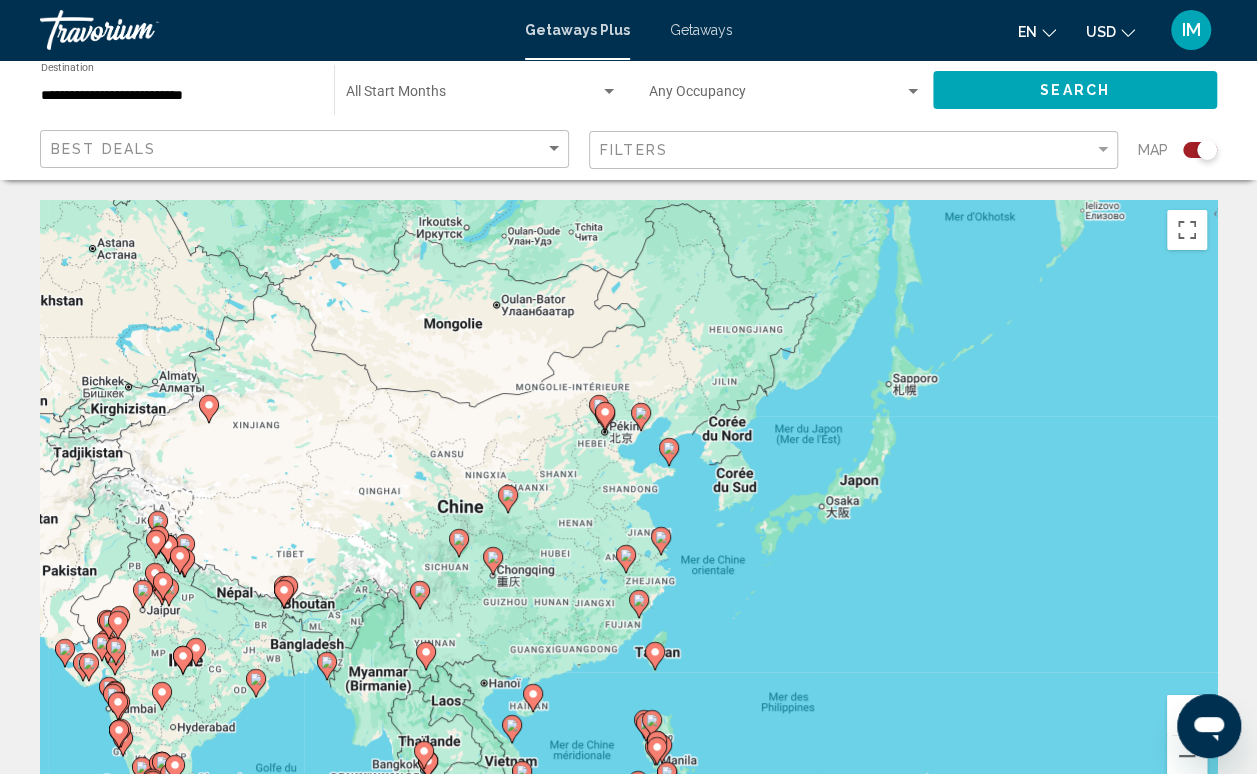 click on "Pour naviguer, appuyez sur les touches fléchées. Pour activer le glissement avec le clavier, appuyez sur Alt+Entrée. Une fois ce mode activé, utilisez les touches fléchées pour déplacer le repère. Pour valider le déplacement, appuyez sur Entrée. Pour annuler, appuyez sur Échap." at bounding box center [628, 500] 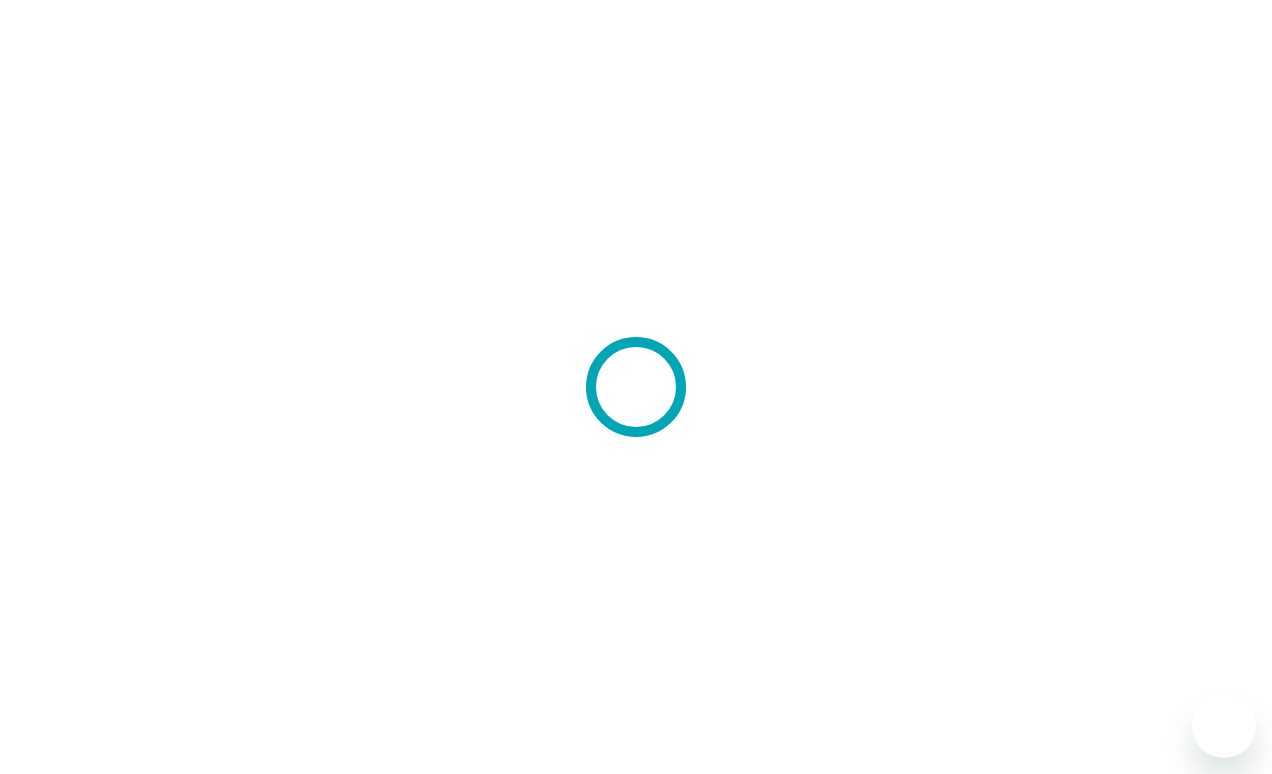 scroll, scrollTop: 0, scrollLeft: 0, axis: both 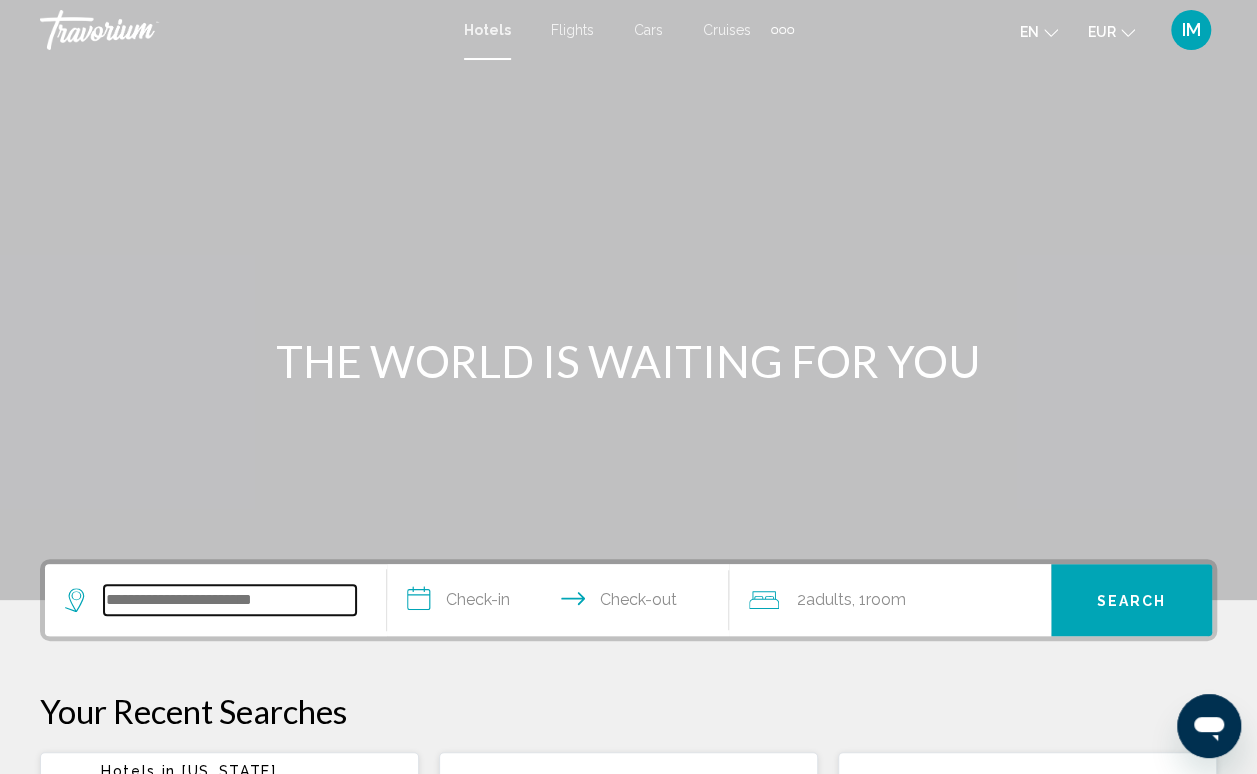 click at bounding box center [230, 600] 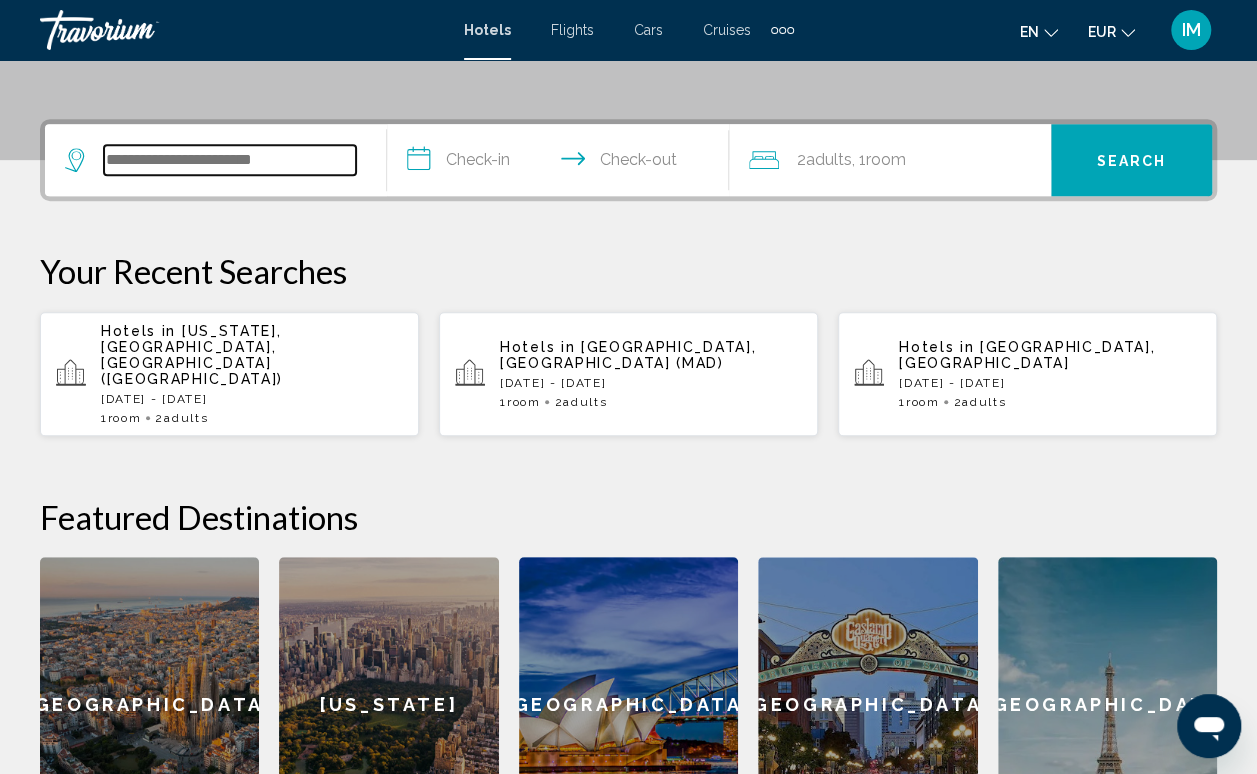scroll, scrollTop: 494, scrollLeft: 0, axis: vertical 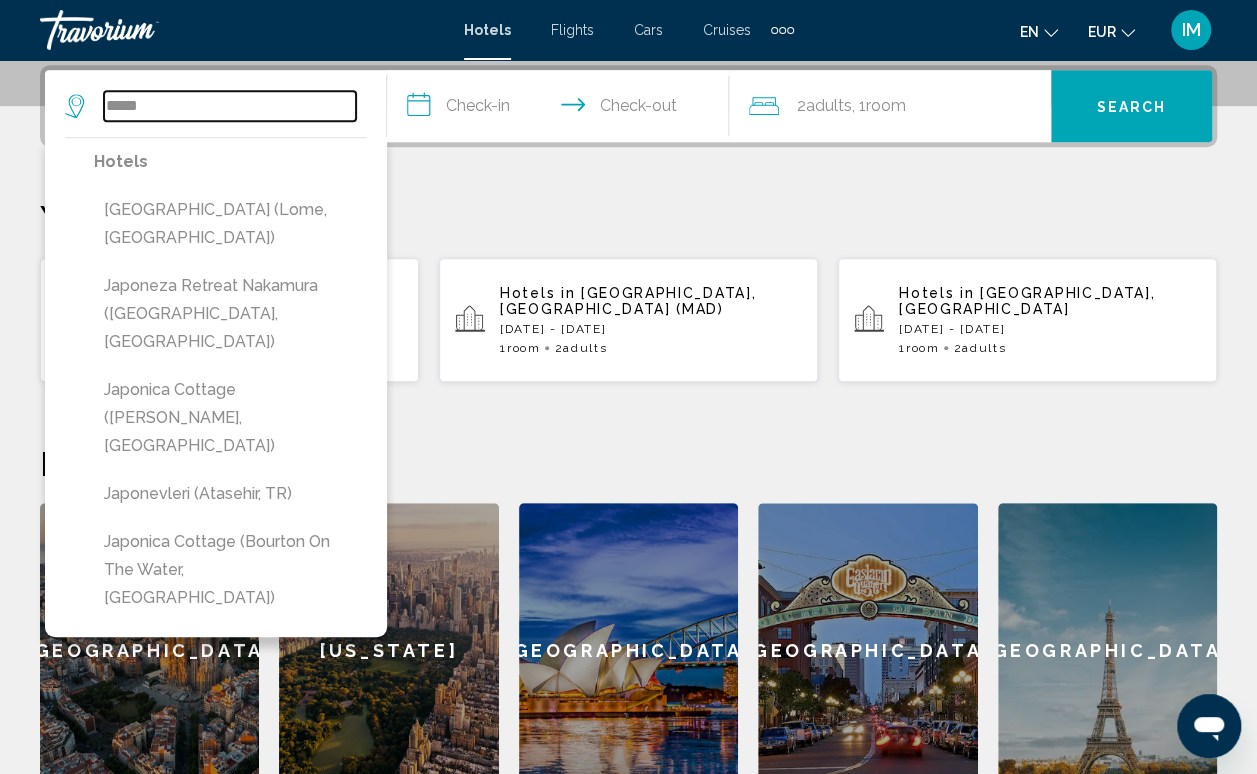 click on "*****" at bounding box center [230, 106] 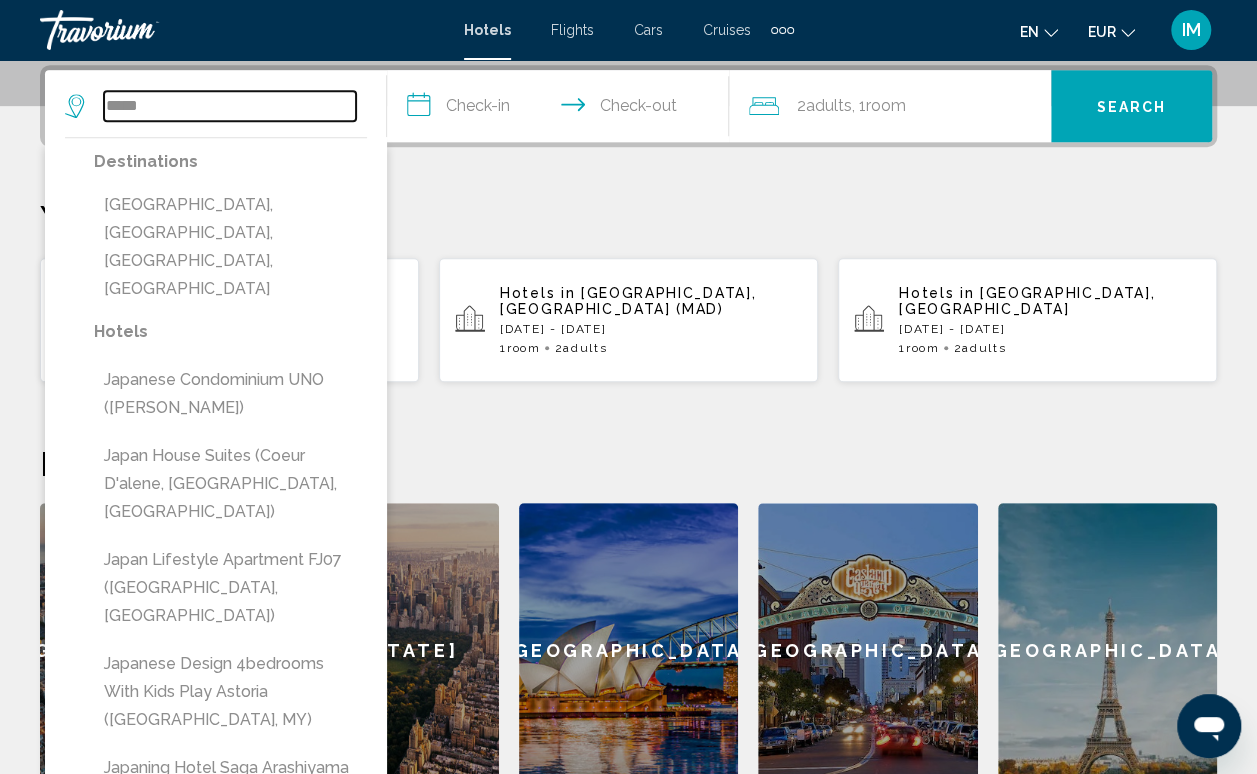 click on "*****" at bounding box center [230, 106] 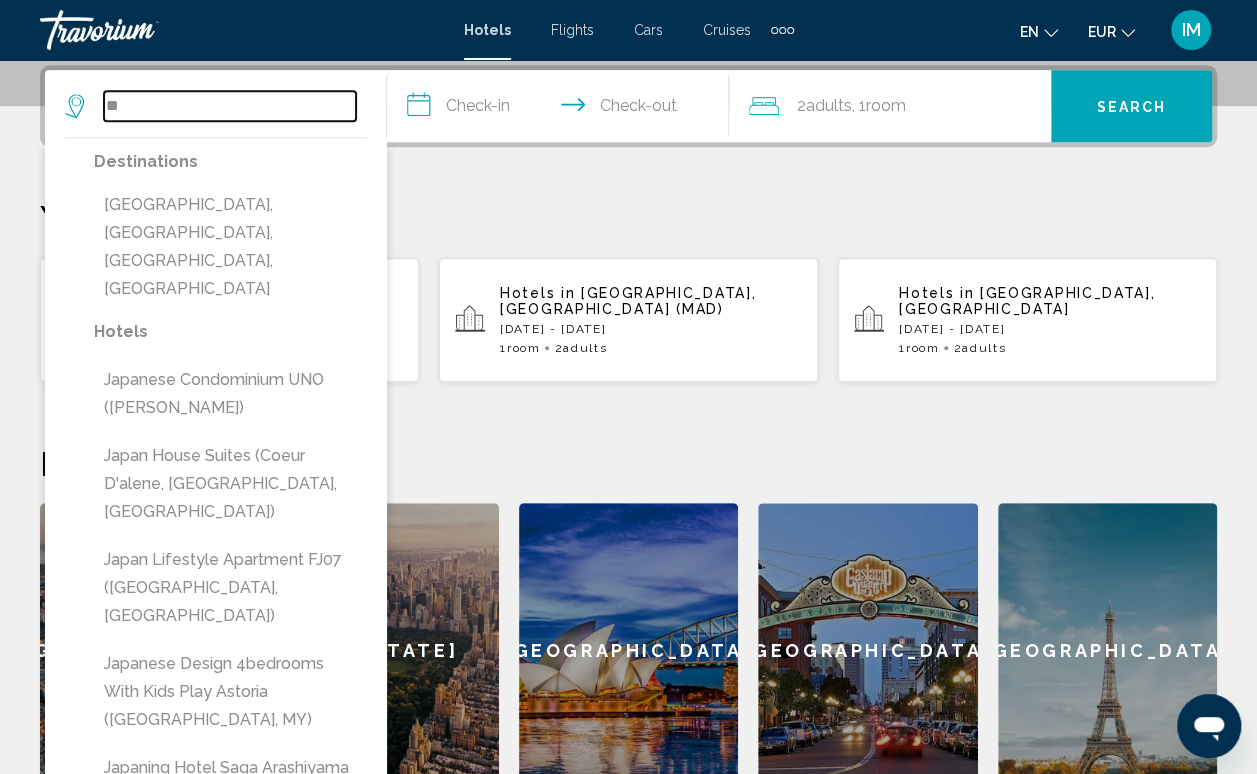 type on "*" 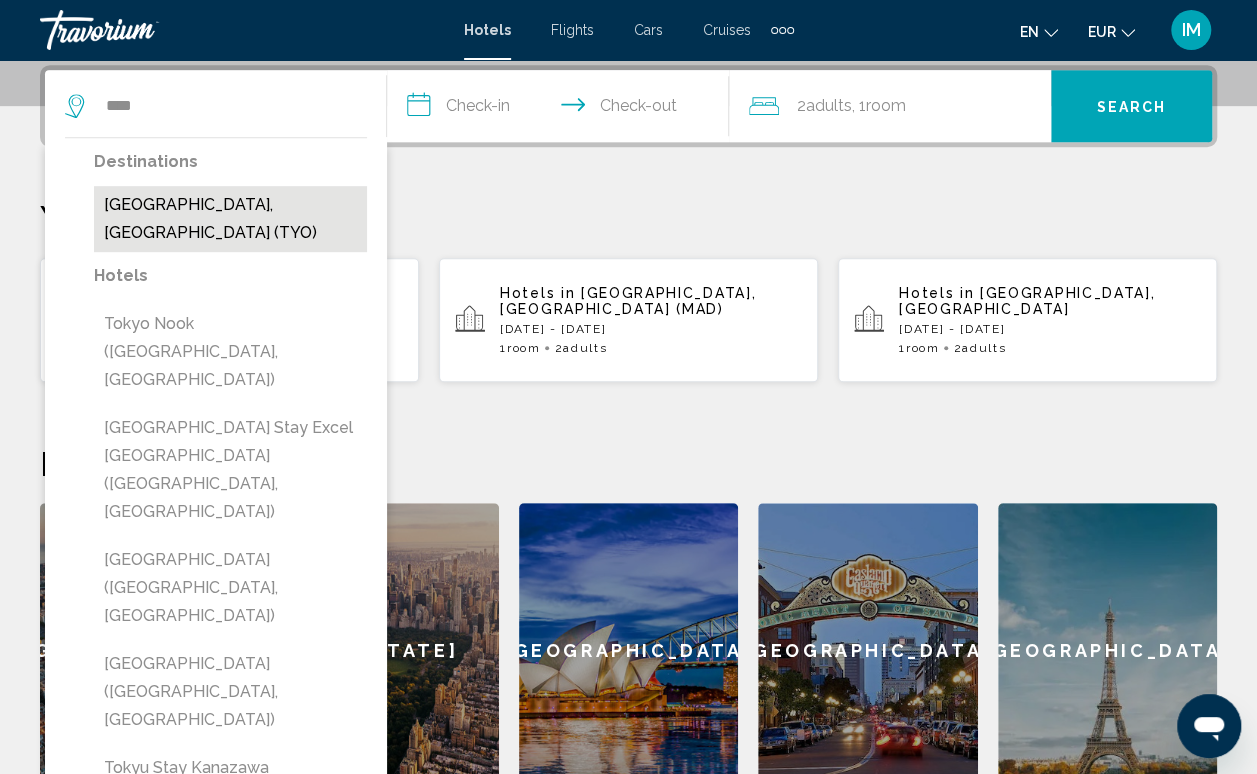 click on "Tokyo, Japan (TYO)" at bounding box center (230, 219) 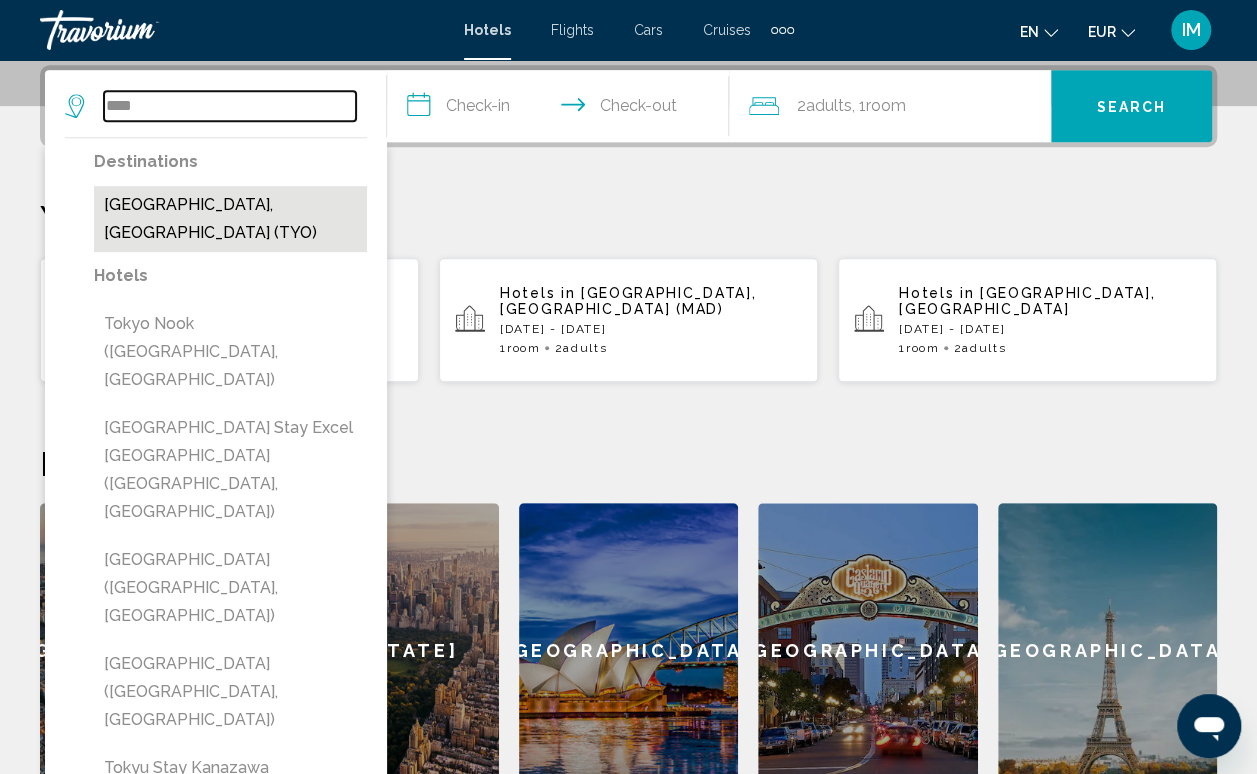 type on "**********" 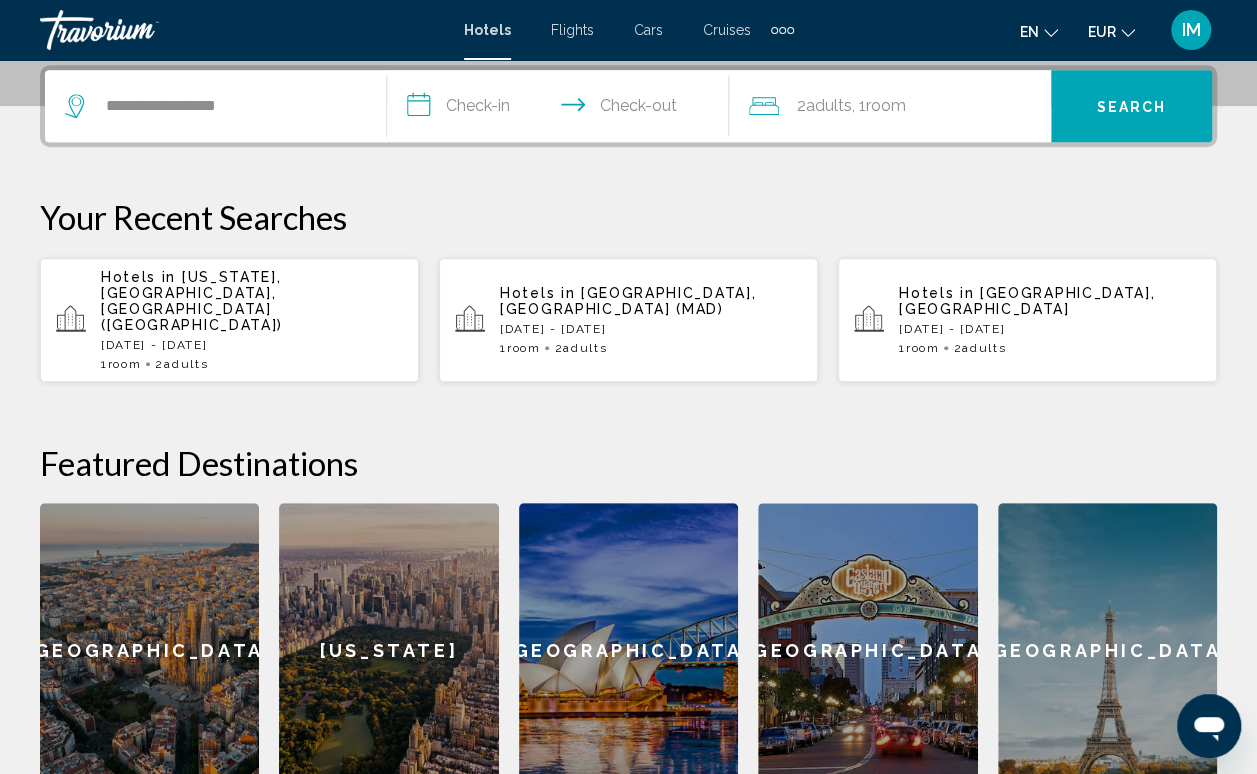 click on "**********" at bounding box center (562, 109) 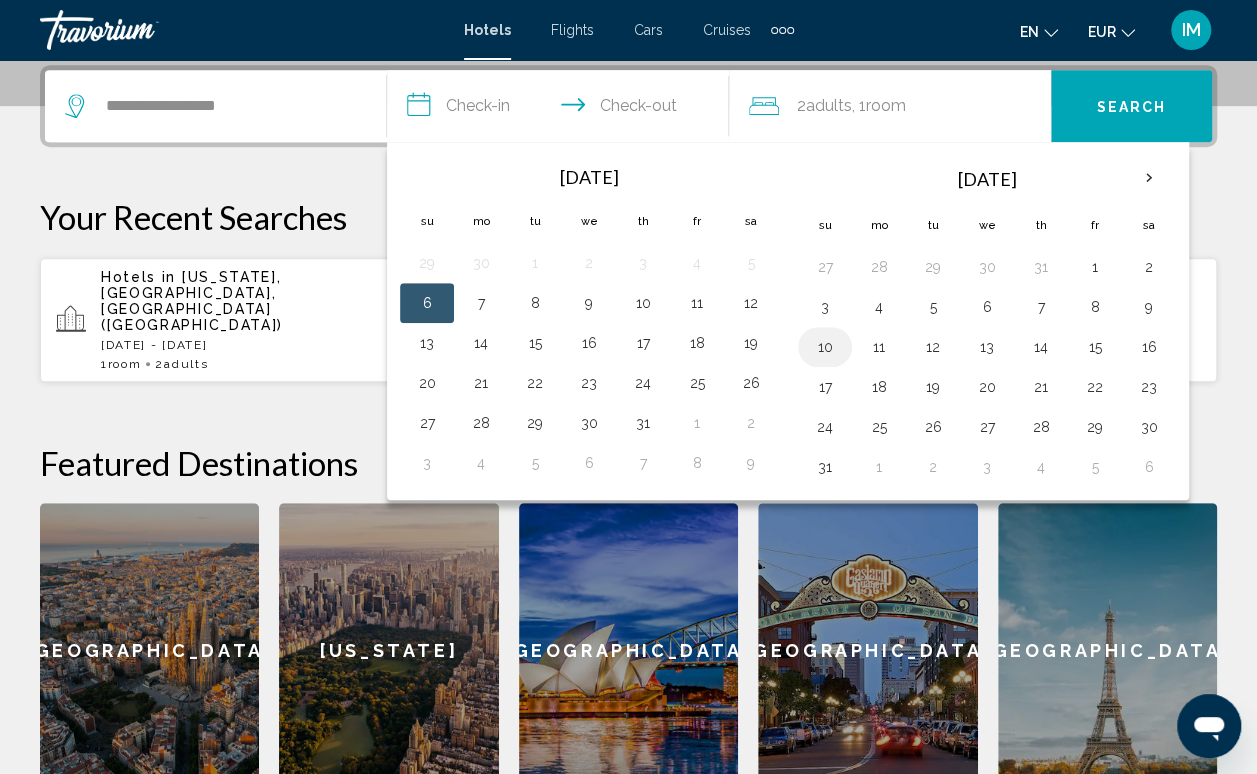 click on "10" at bounding box center [825, 347] 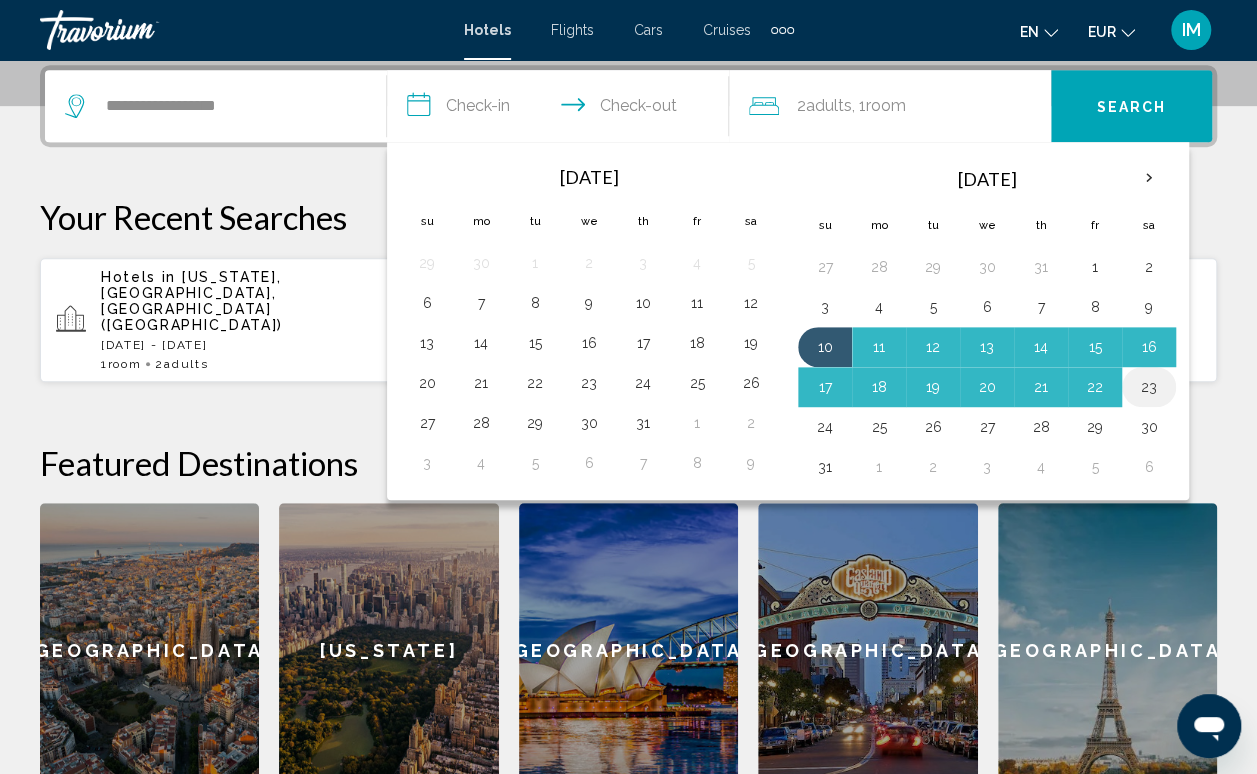 click on "23" at bounding box center [1149, 387] 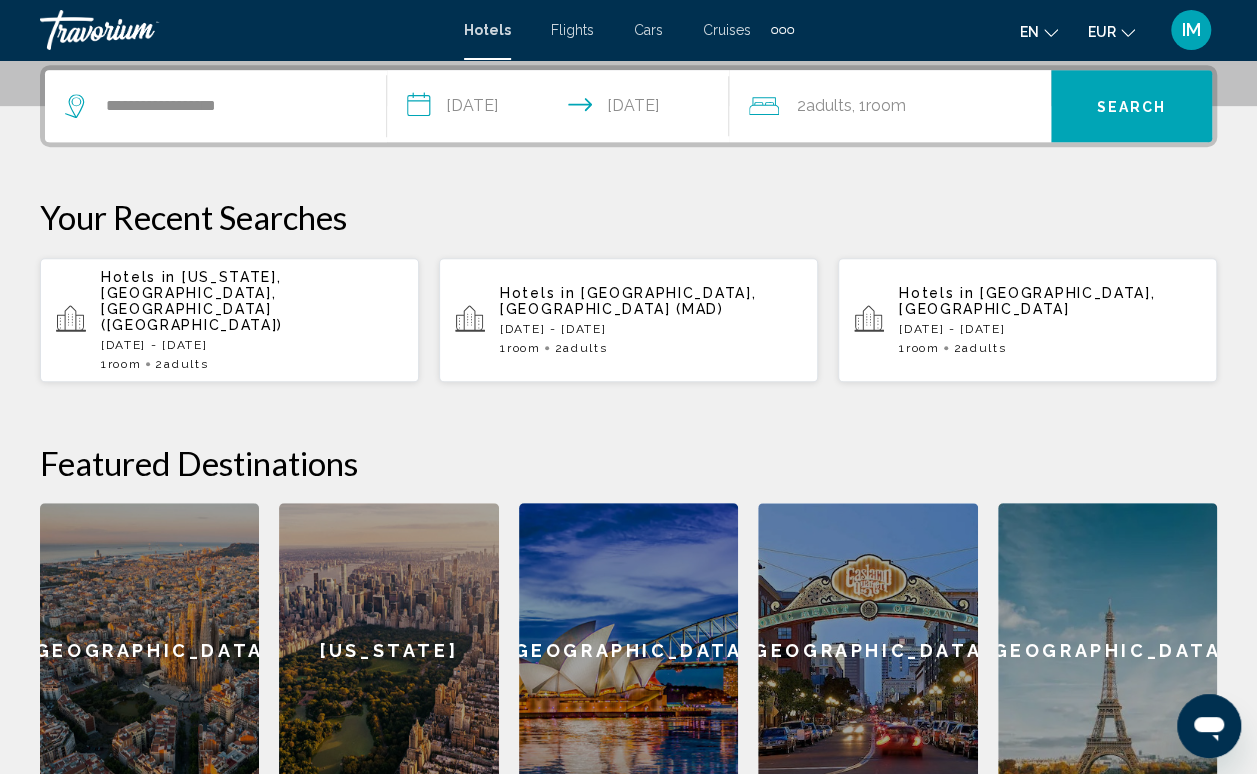 click on "Search" at bounding box center (1131, 106) 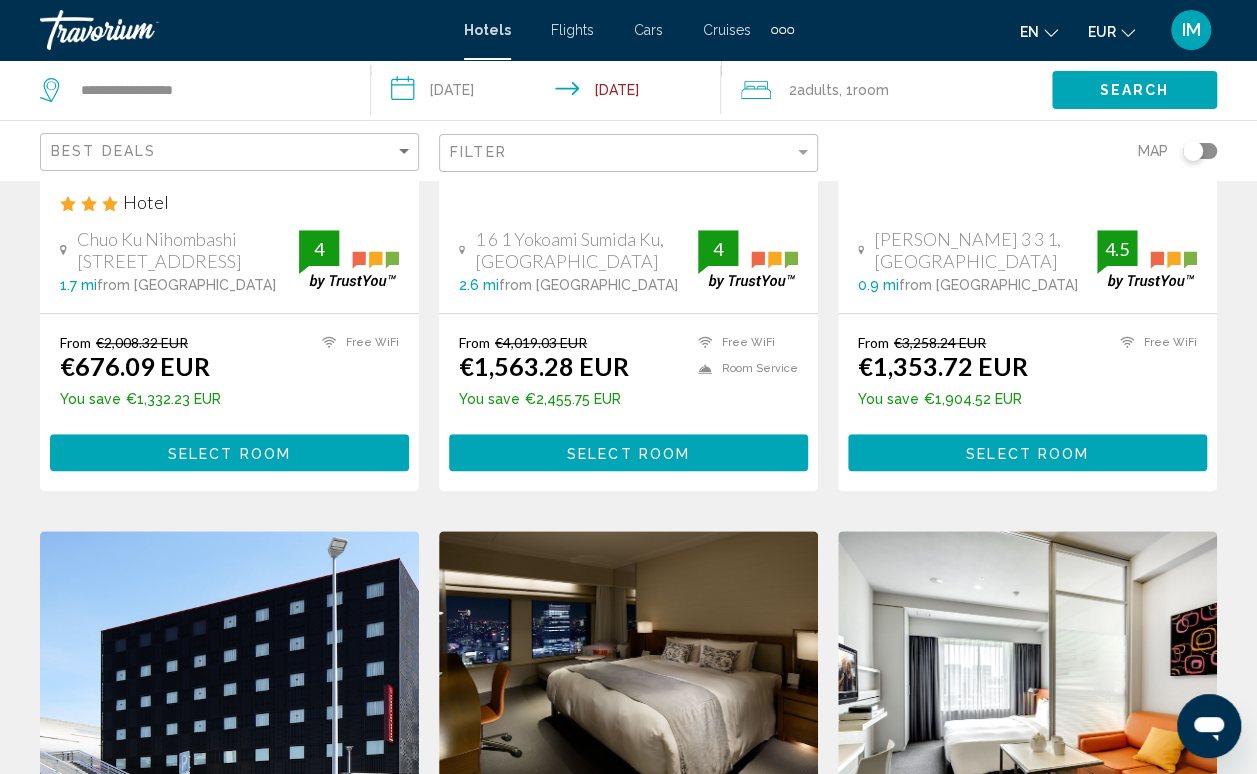 scroll, scrollTop: 0, scrollLeft: 0, axis: both 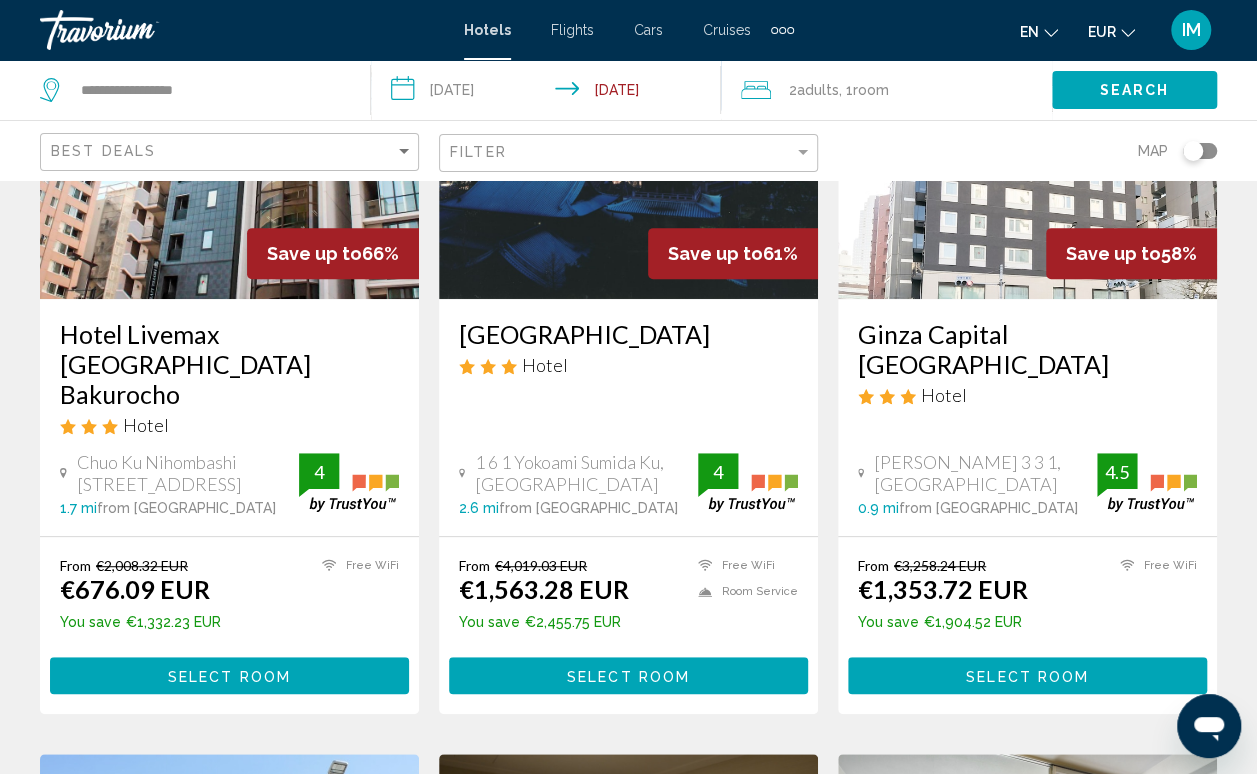 click on "From €2,008.32 EUR €676.09 EUR  You save  €1,332.23 EUR
Free WiFi  4 Select Room" at bounding box center (229, 625) 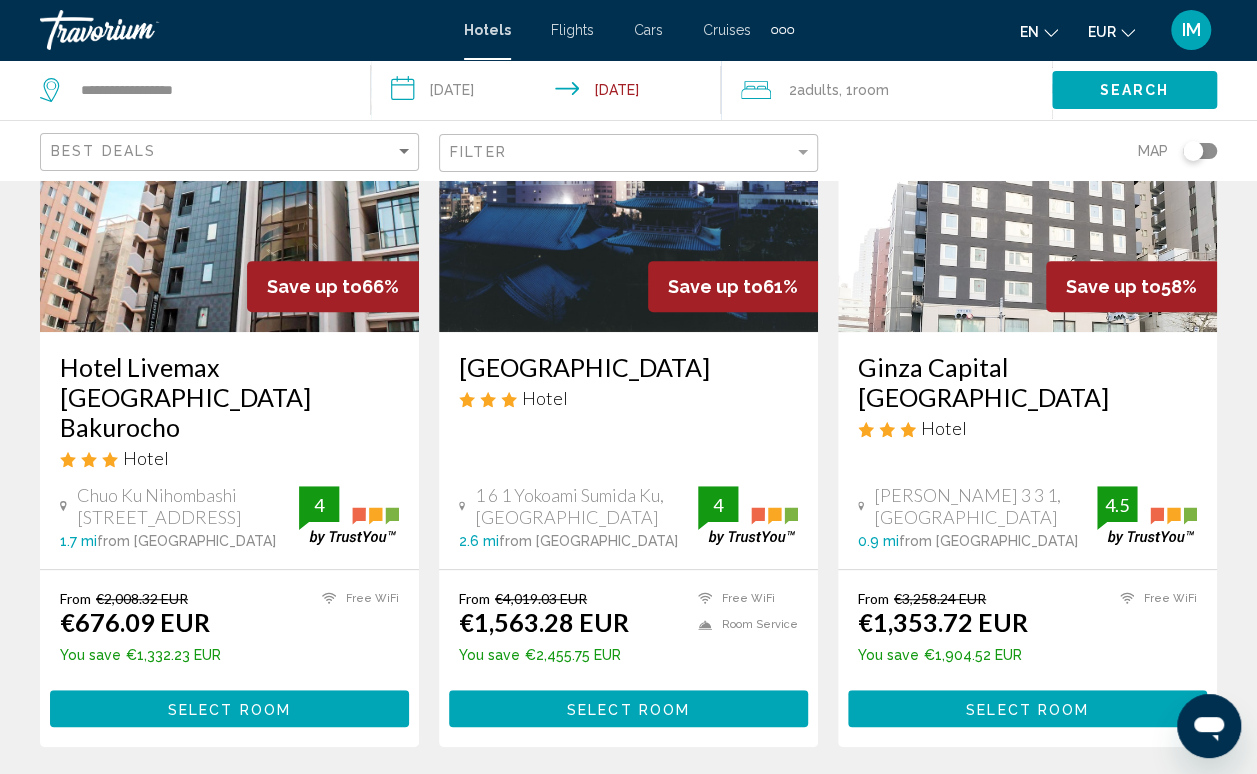 scroll, scrollTop: 108, scrollLeft: 0, axis: vertical 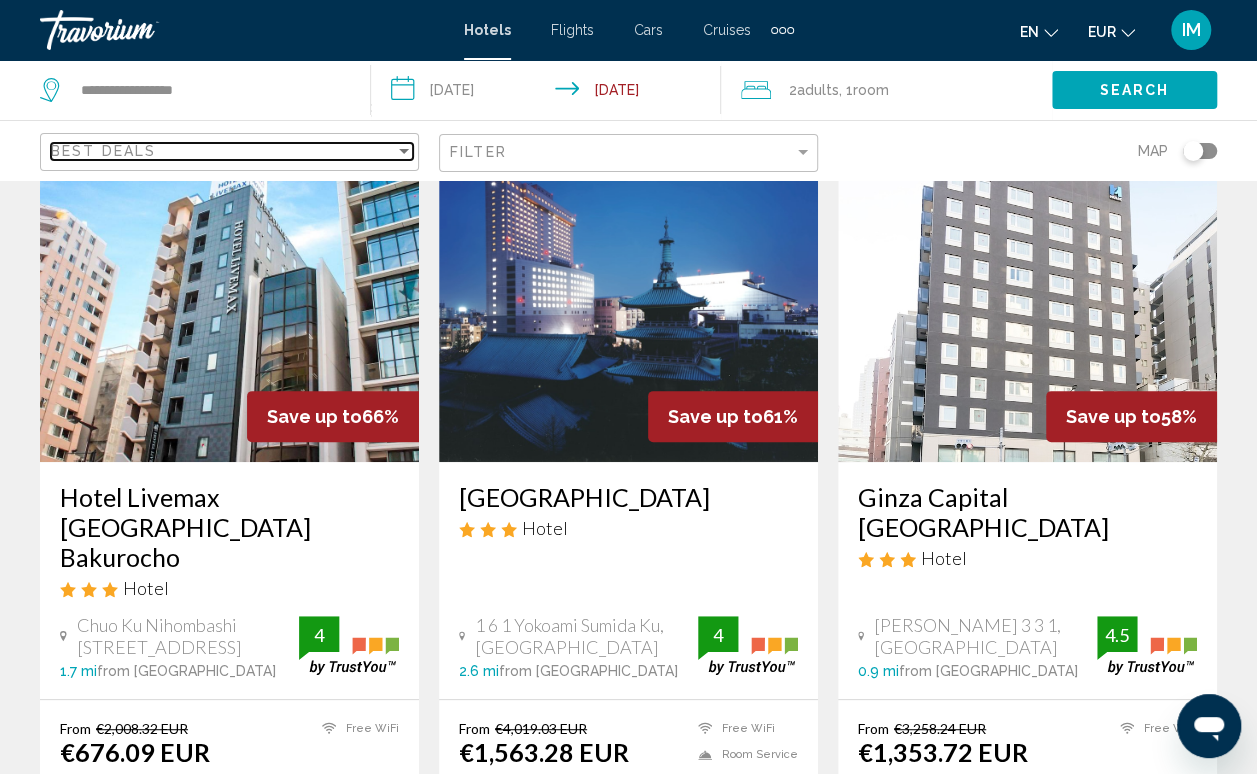 click at bounding box center (404, 151) 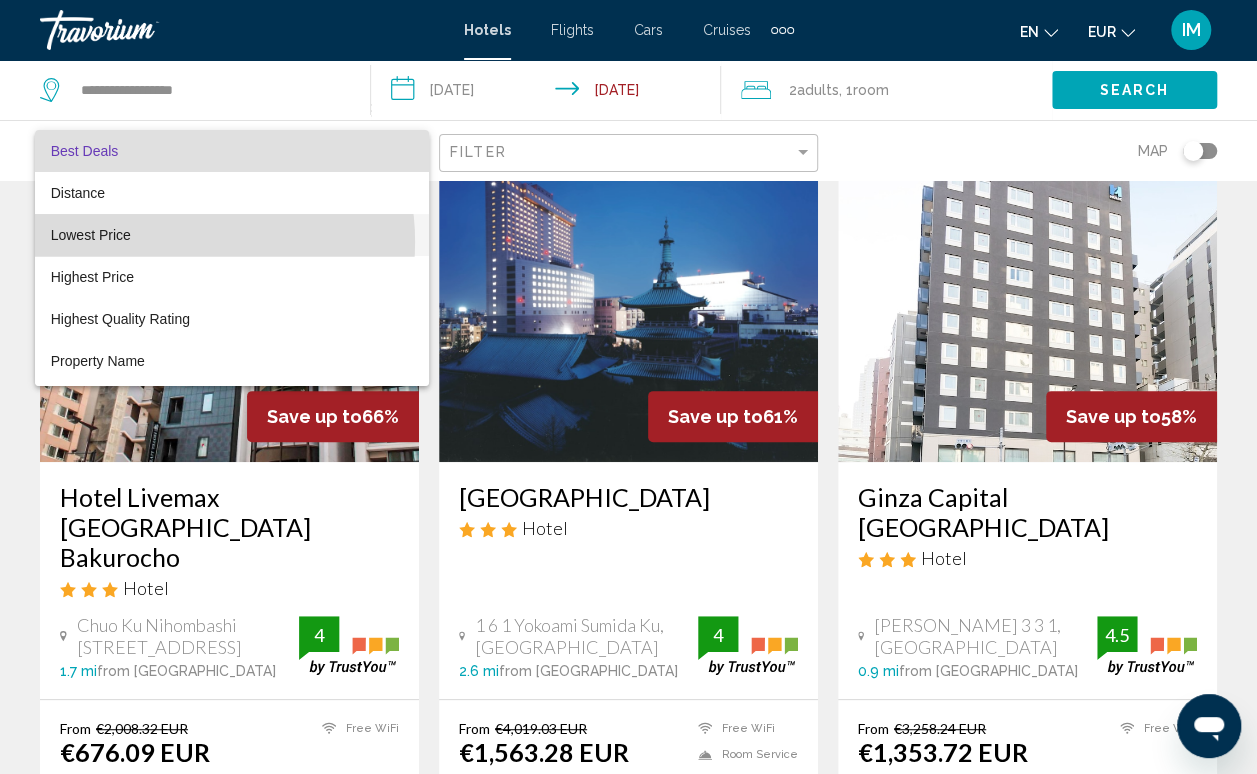click on "Lowest Price" at bounding box center (232, 235) 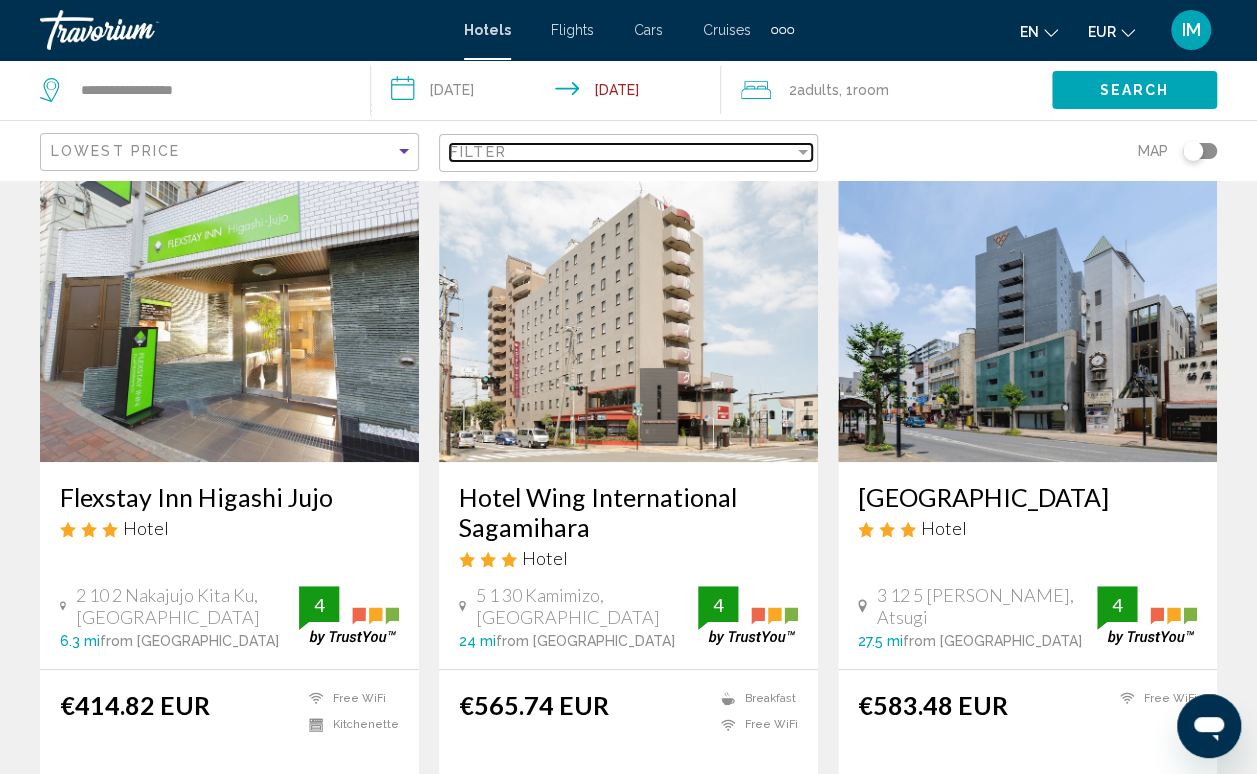 click at bounding box center (803, 152) 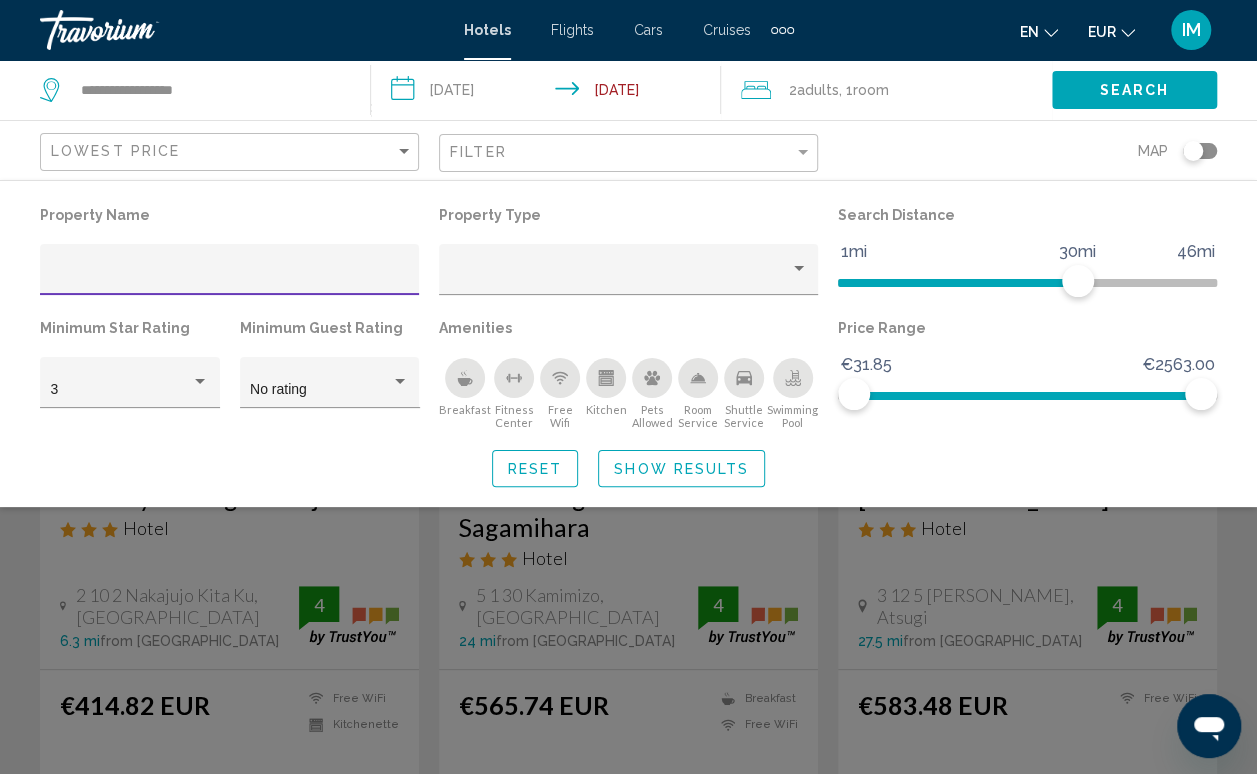 click on "Search" 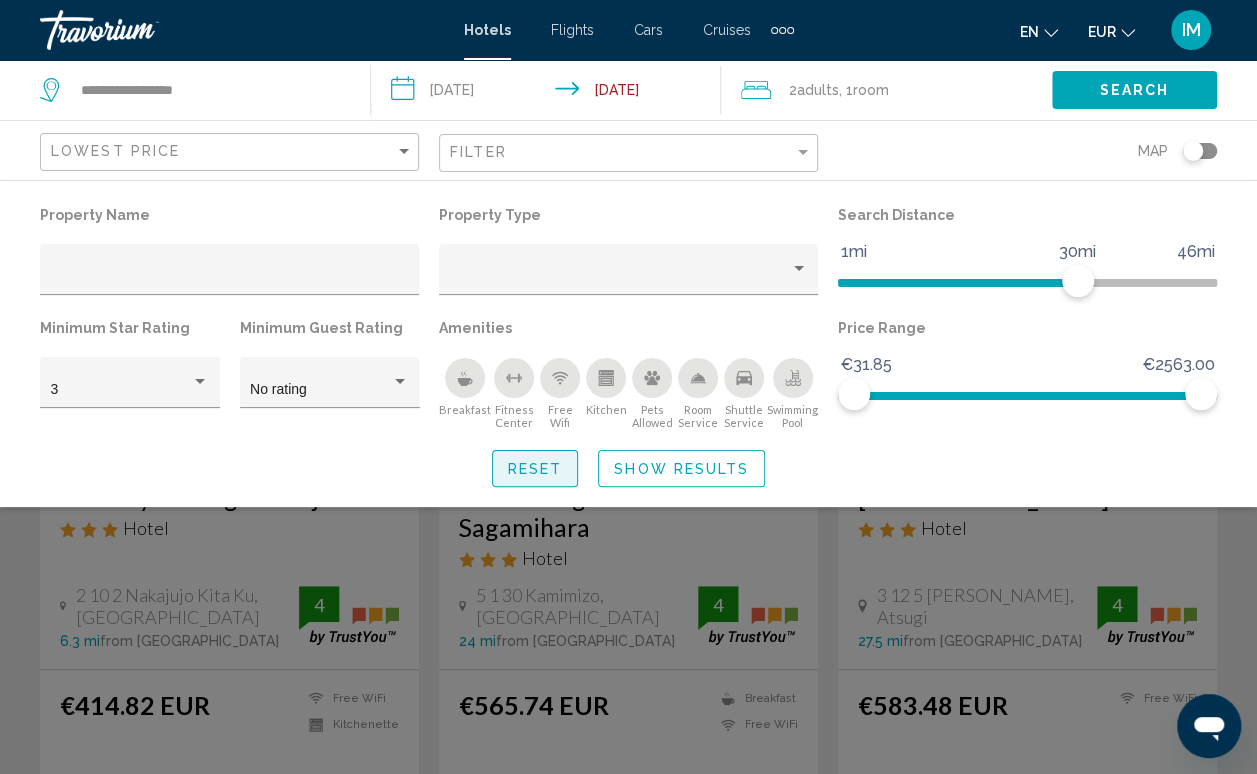 click on "Reset" 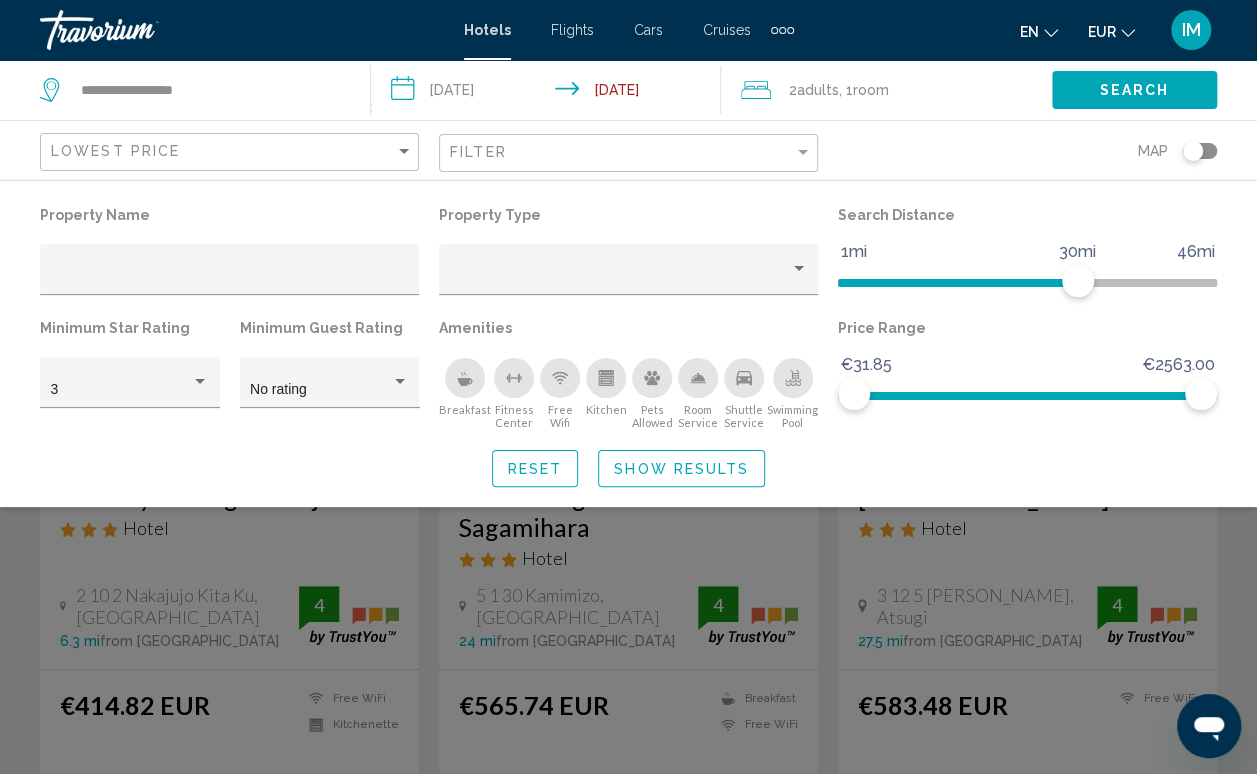 click on "Show Results" 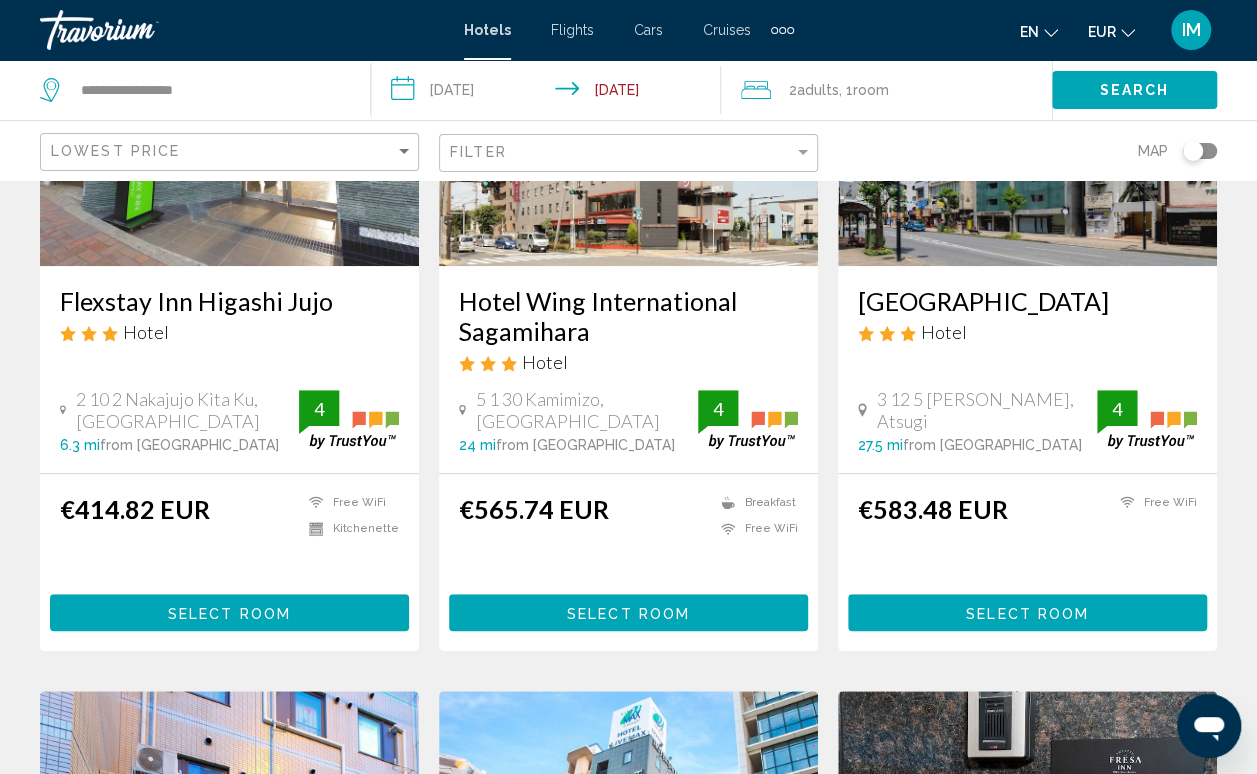 scroll, scrollTop: 314, scrollLeft: 0, axis: vertical 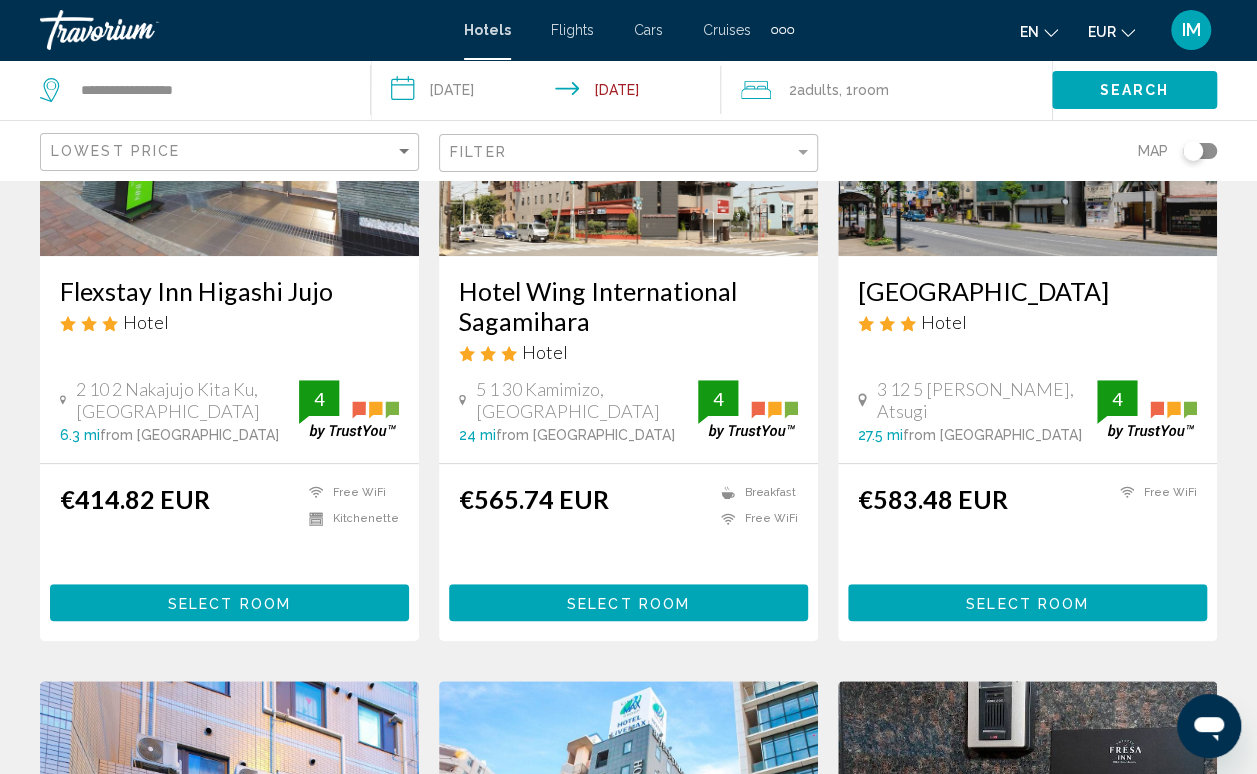 click on "IM" at bounding box center [1191, 30] 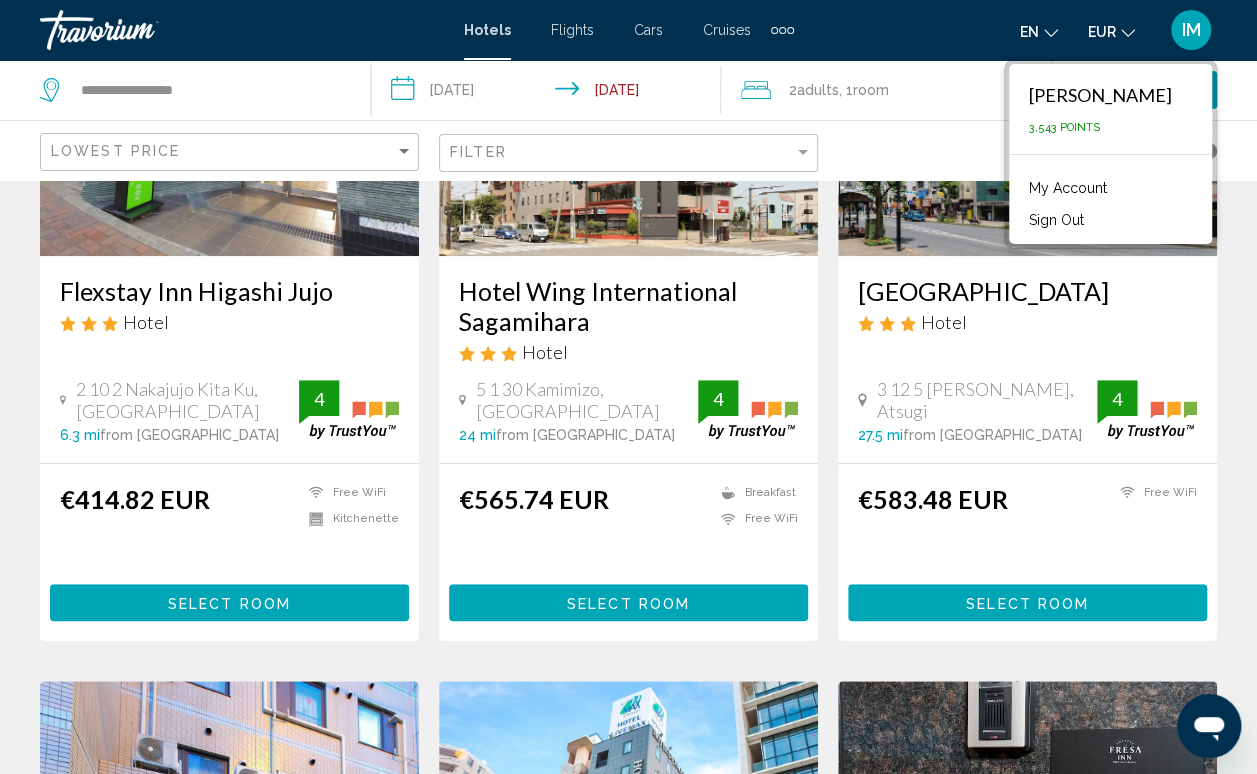 click on "My Account" at bounding box center [1068, 188] 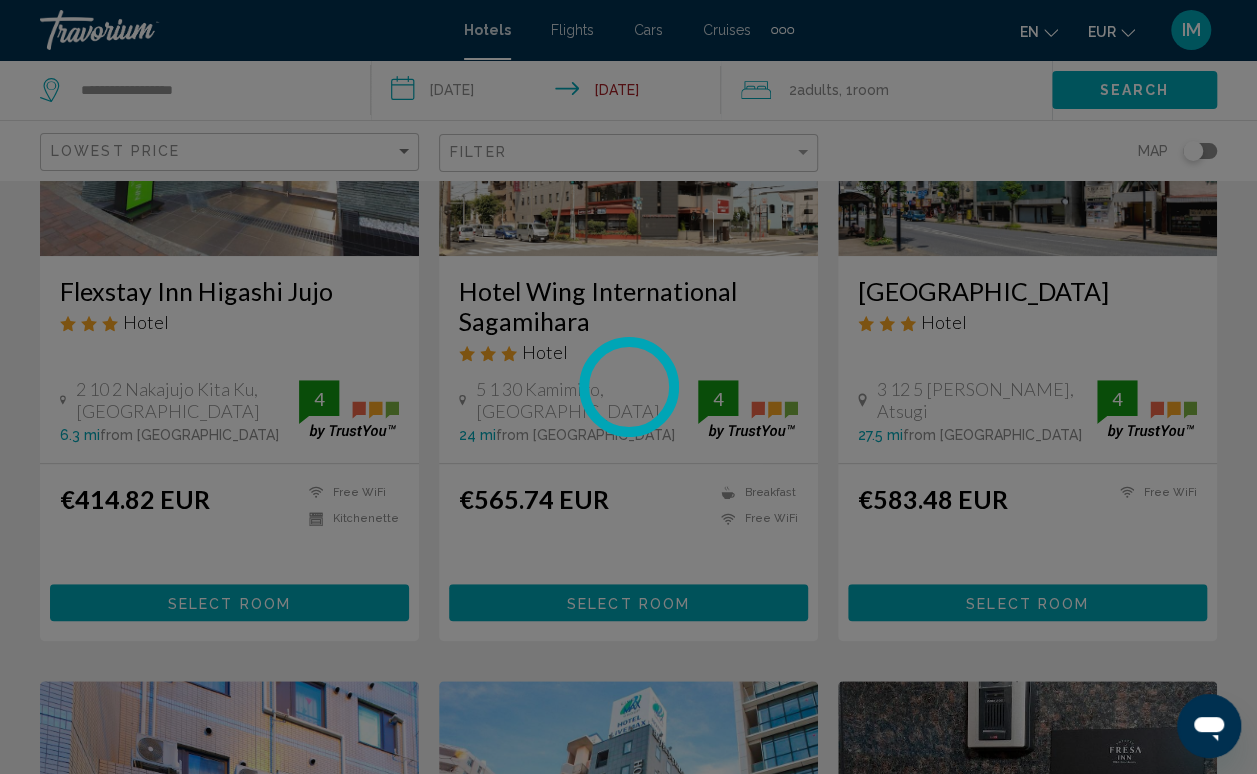 scroll, scrollTop: 0, scrollLeft: 0, axis: both 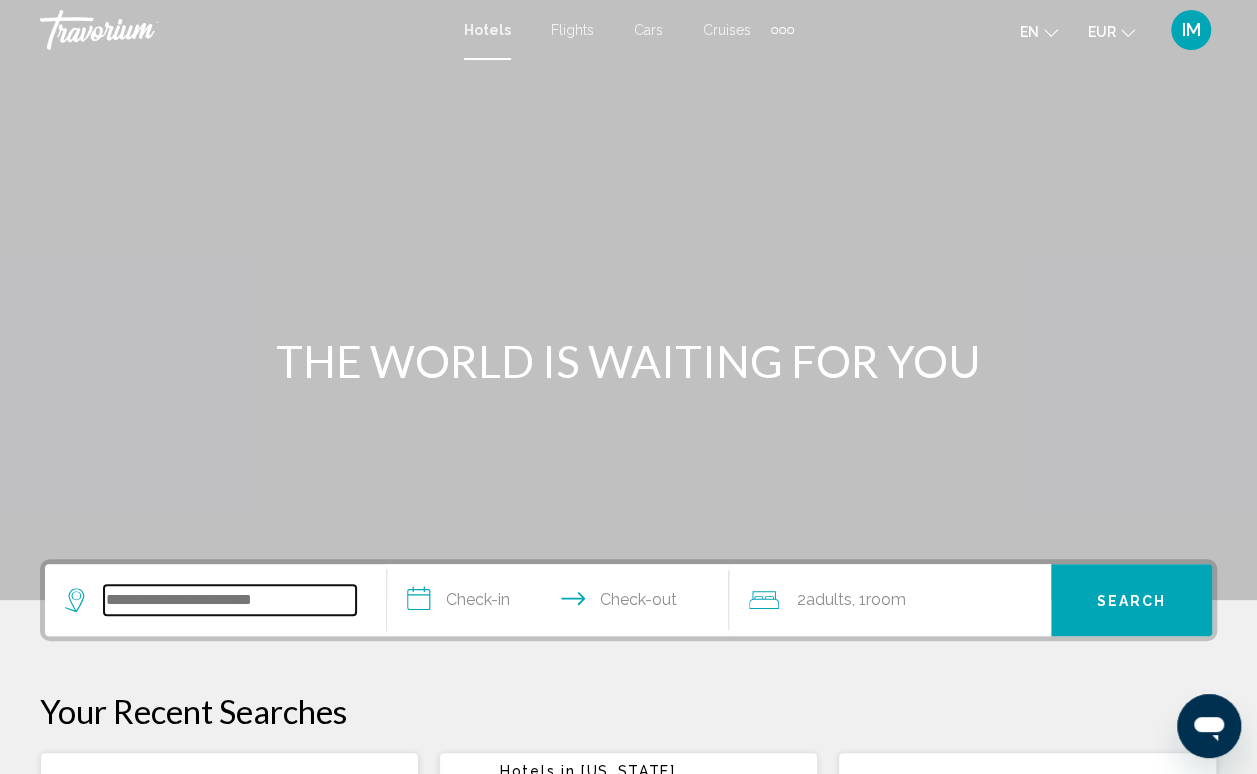click at bounding box center [230, 600] 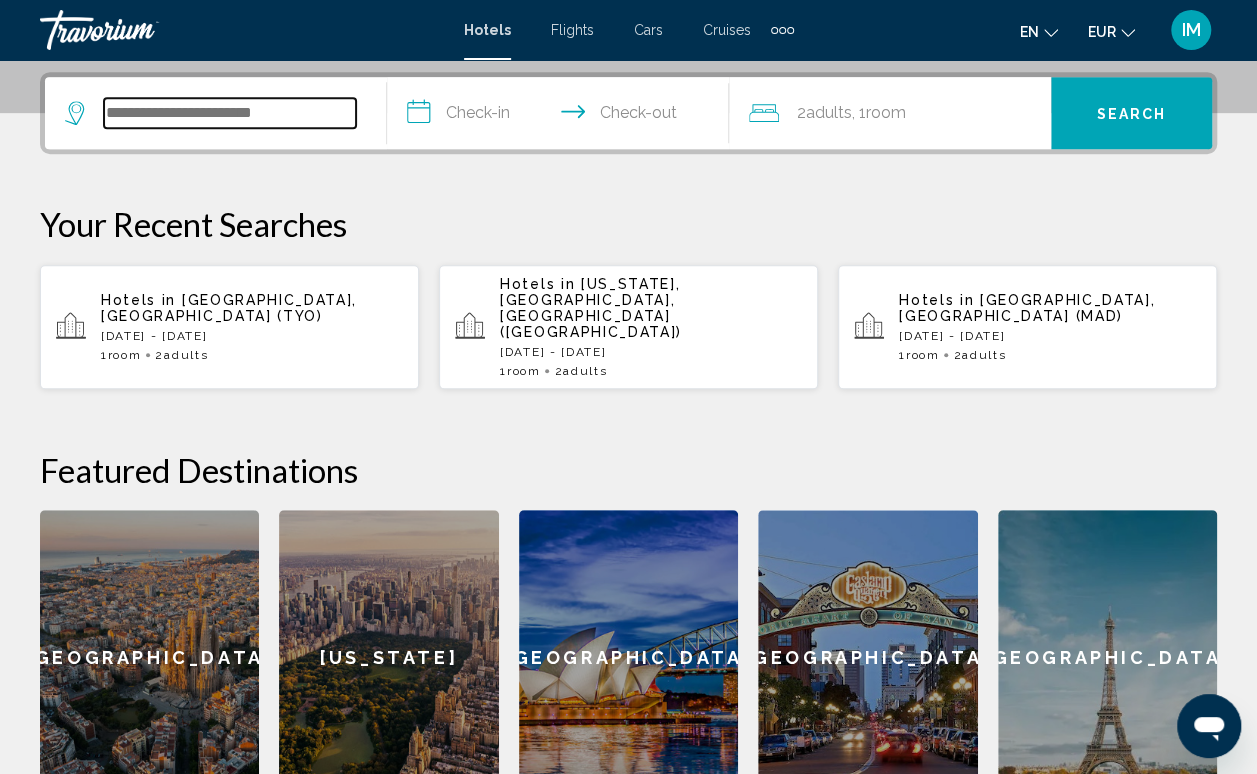 scroll, scrollTop: 494, scrollLeft: 0, axis: vertical 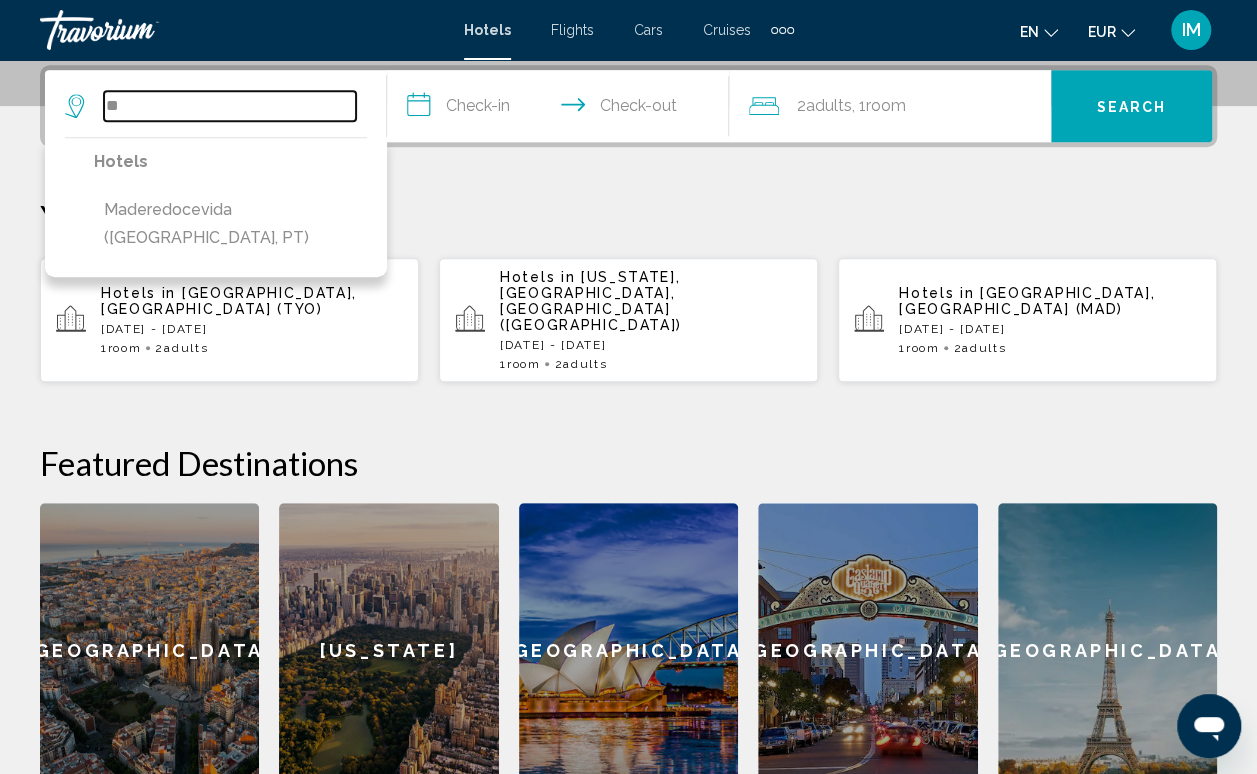 type on "*" 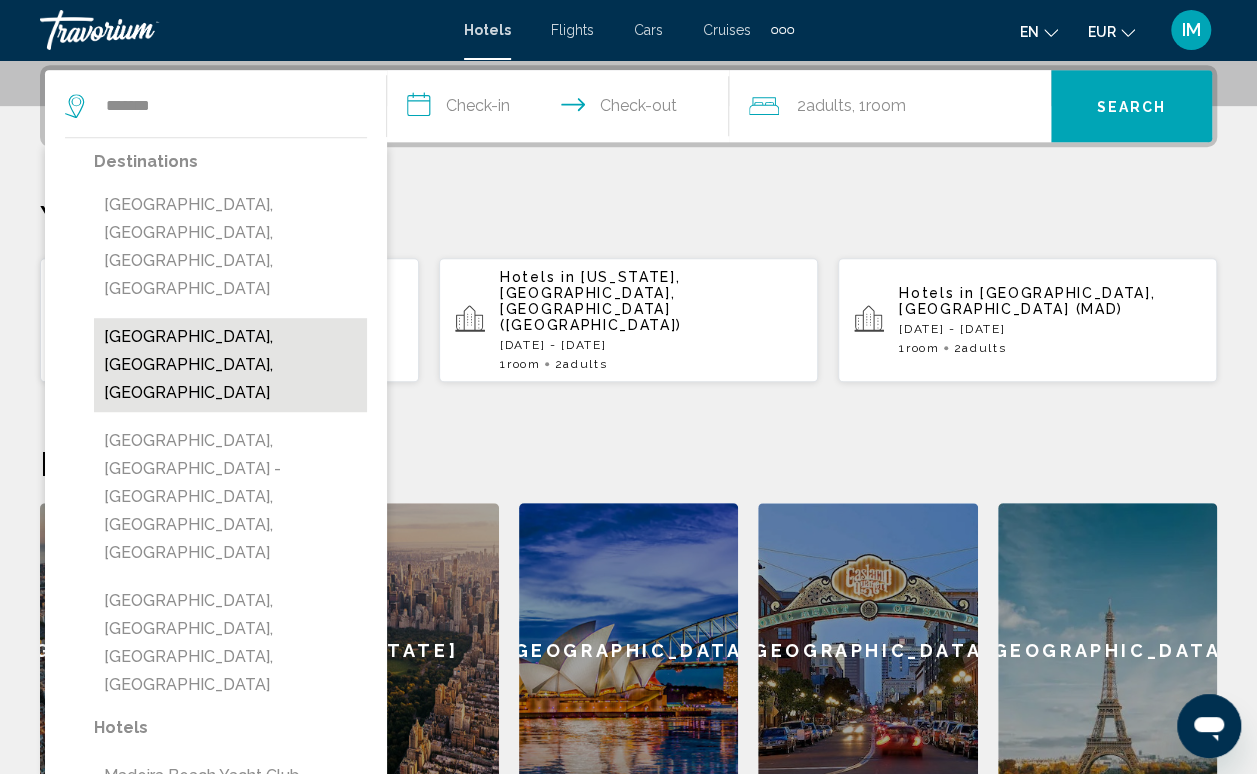 click on "[GEOGRAPHIC_DATA], [GEOGRAPHIC_DATA], [GEOGRAPHIC_DATA]" at bounding box center (230, 365) 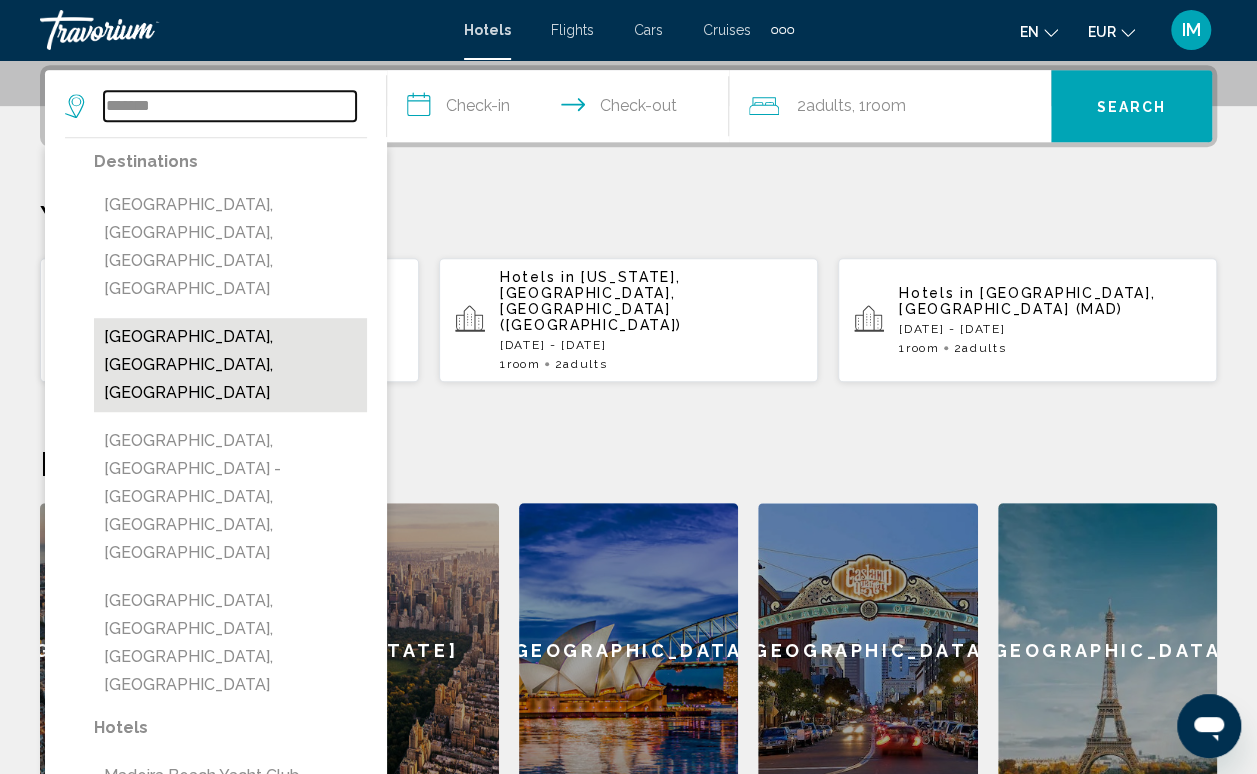 type on "**********" 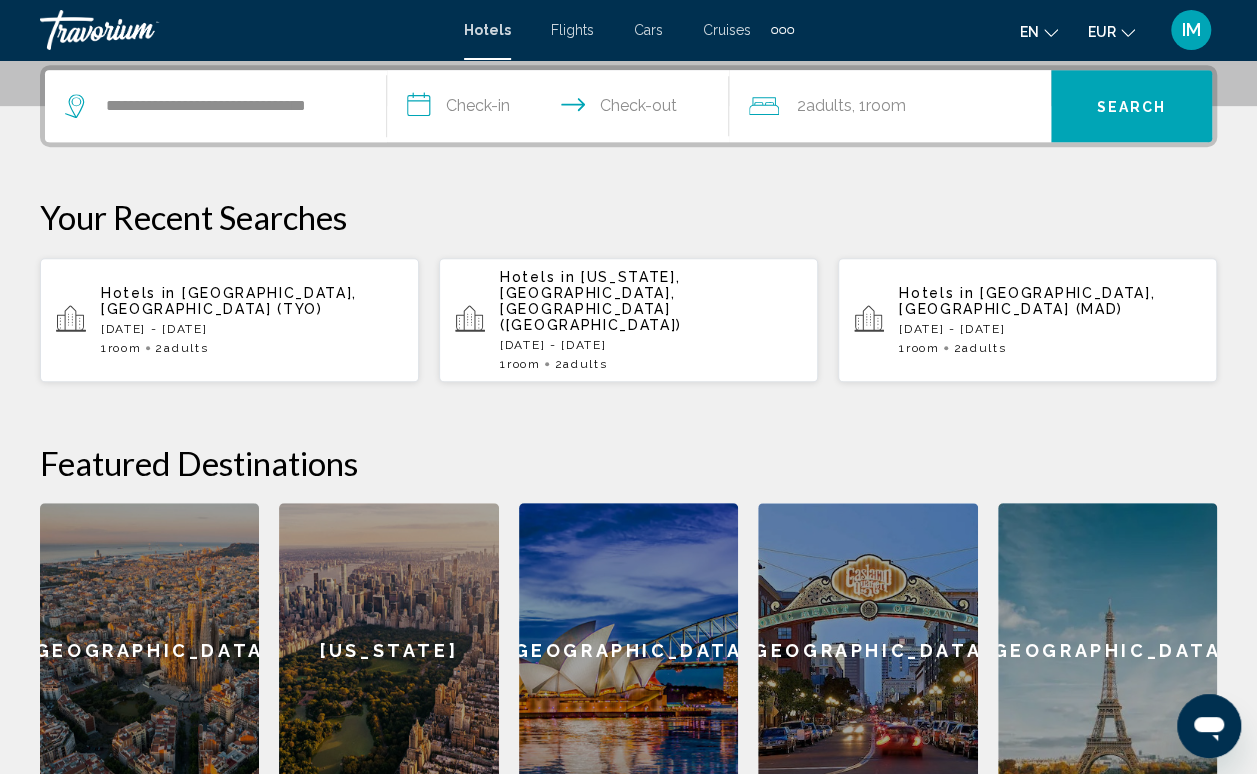 click on "**********" at bounding box center (562, 109) 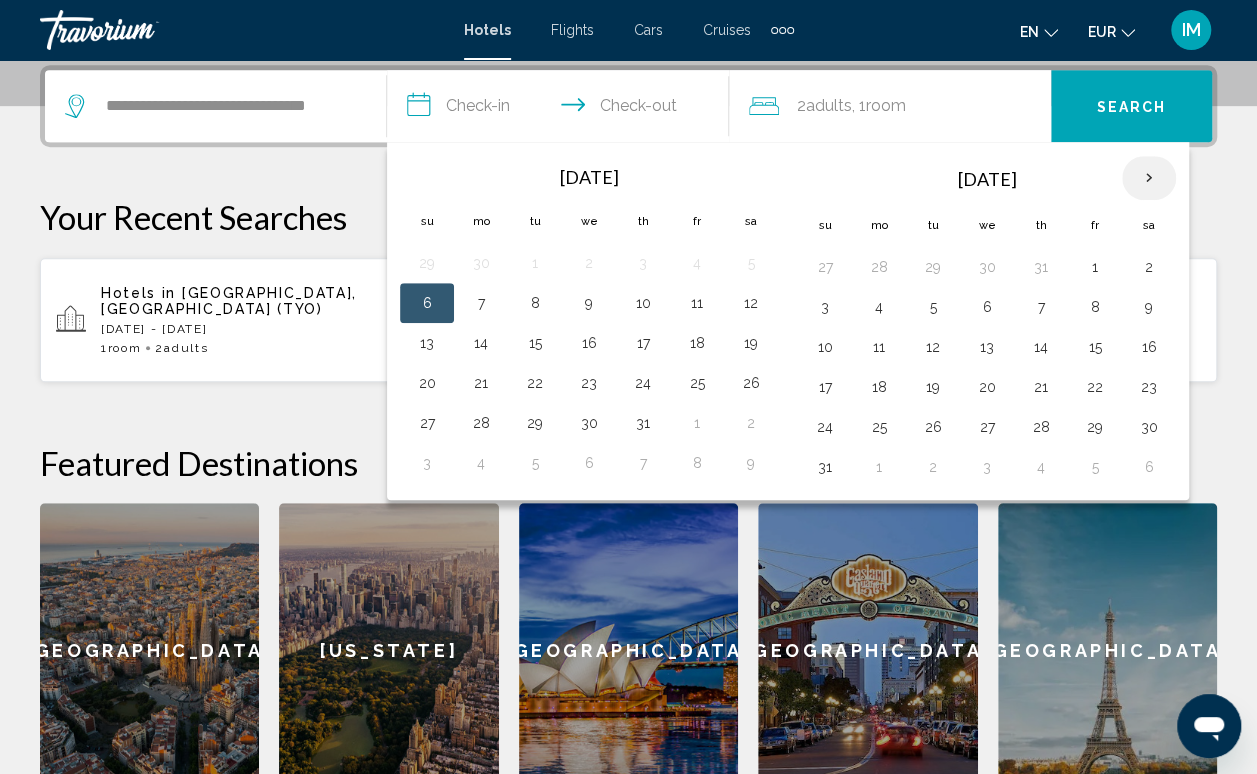 click at bounding box center (1149, 178) 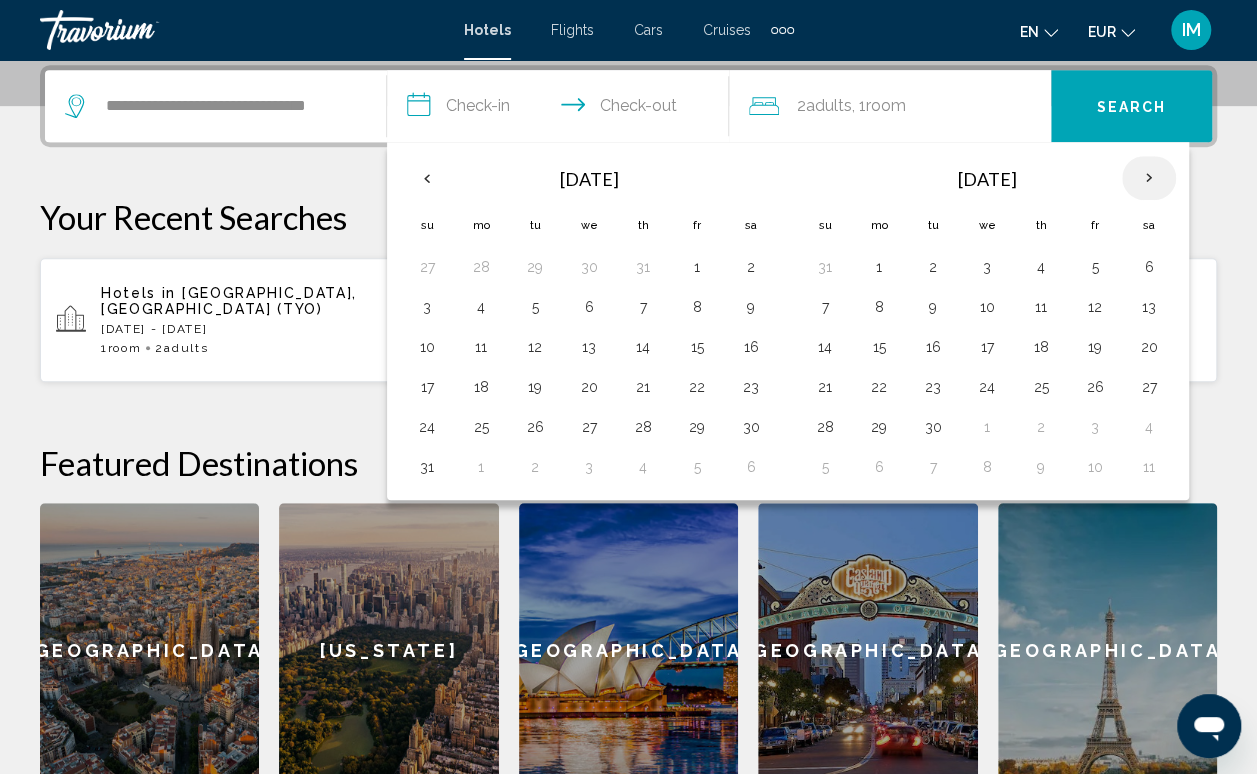 click at bounding box center (1149, 178) 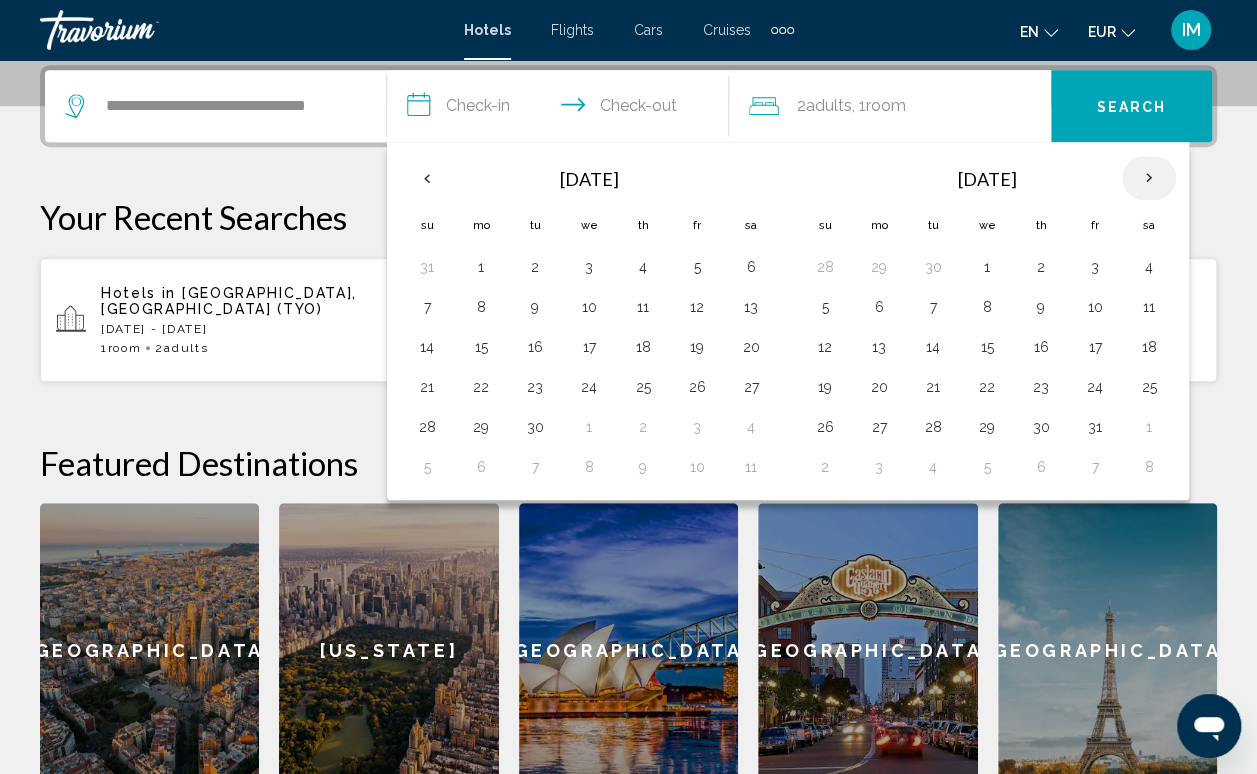 click at bounding box center (1149, 178) 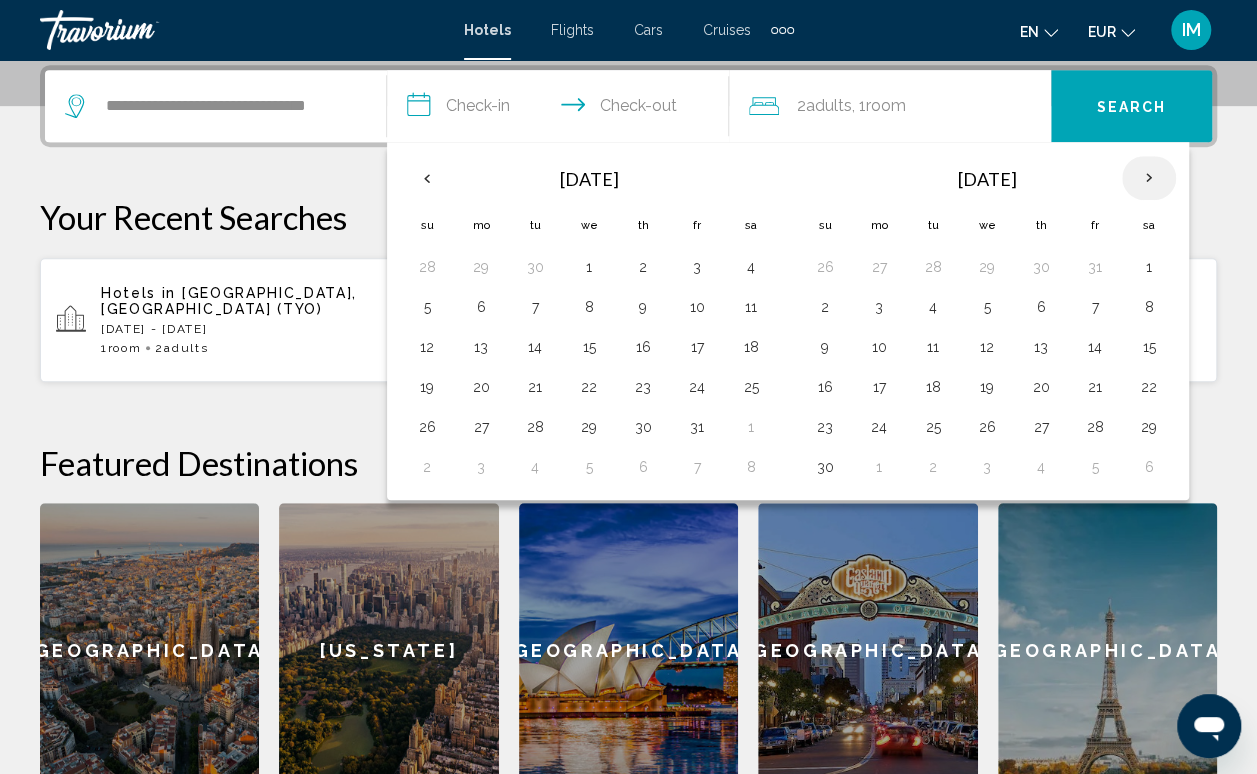 click at bounding box center [1149, 178] 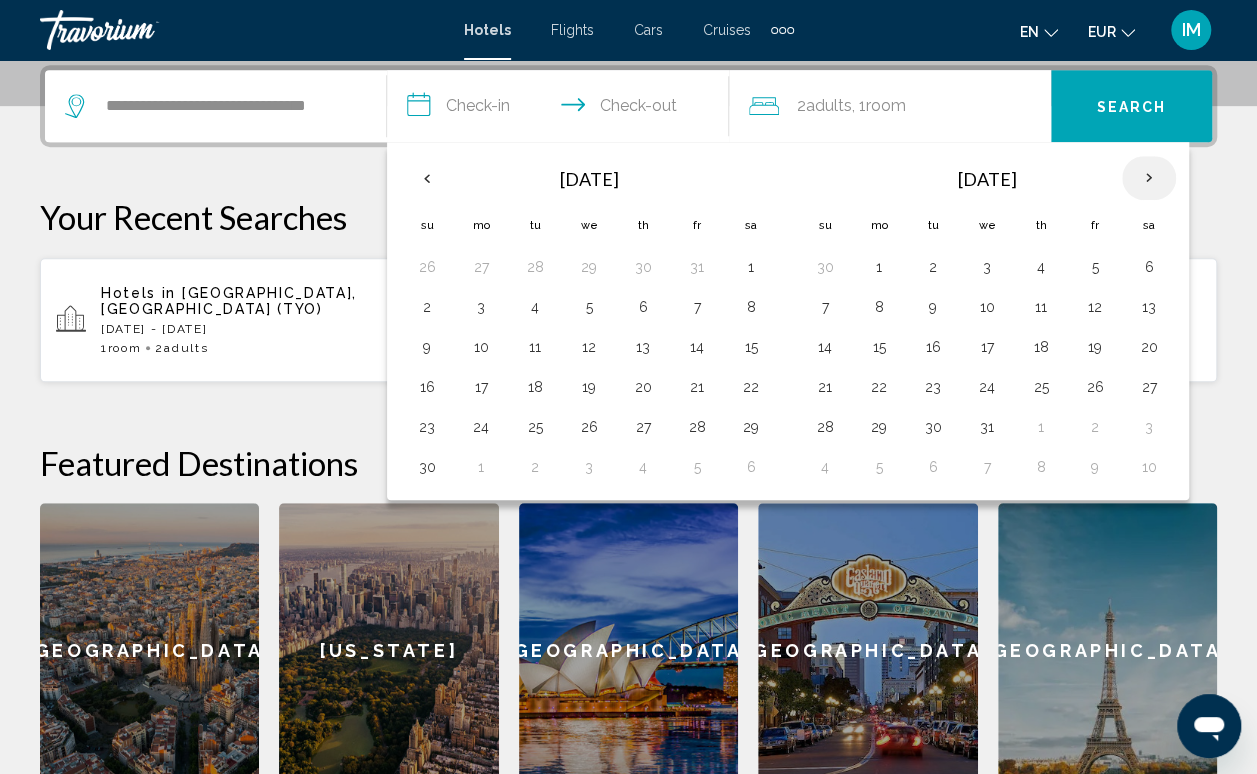 click at bounding box center (1149, 178) 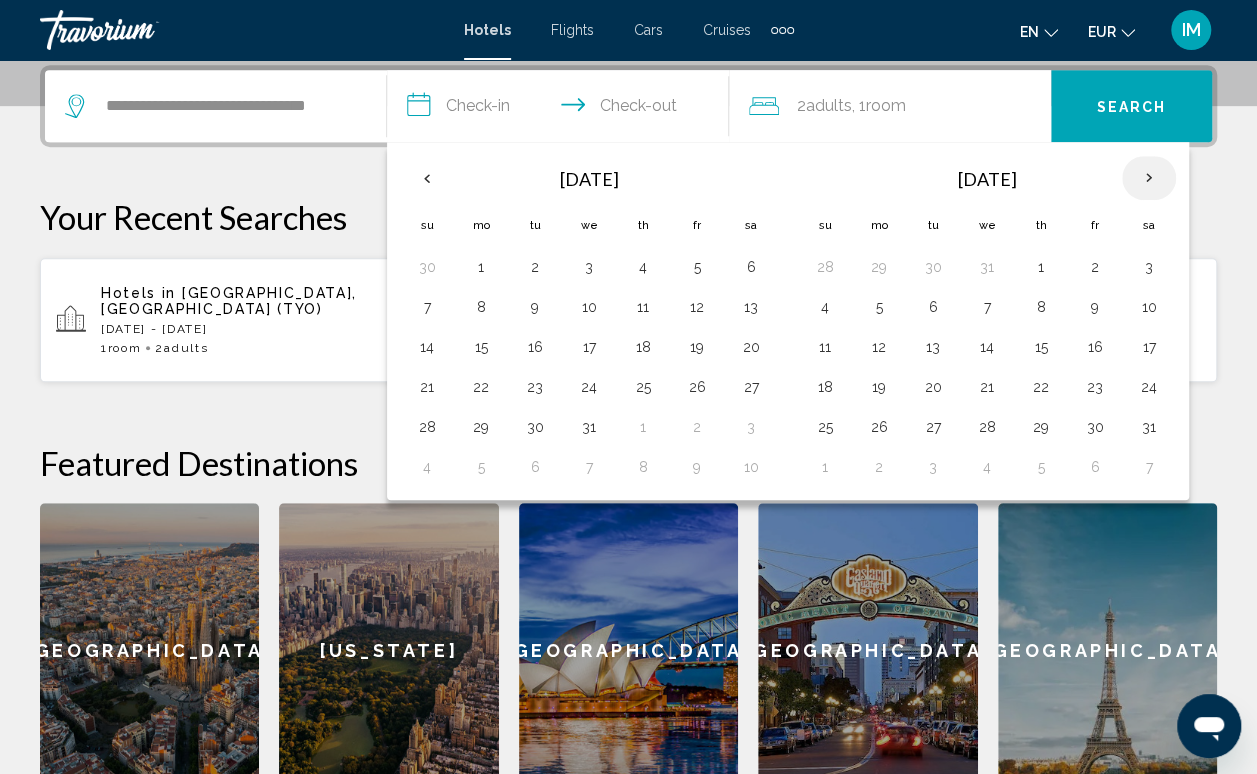 click at bounding box center (1149, 178) 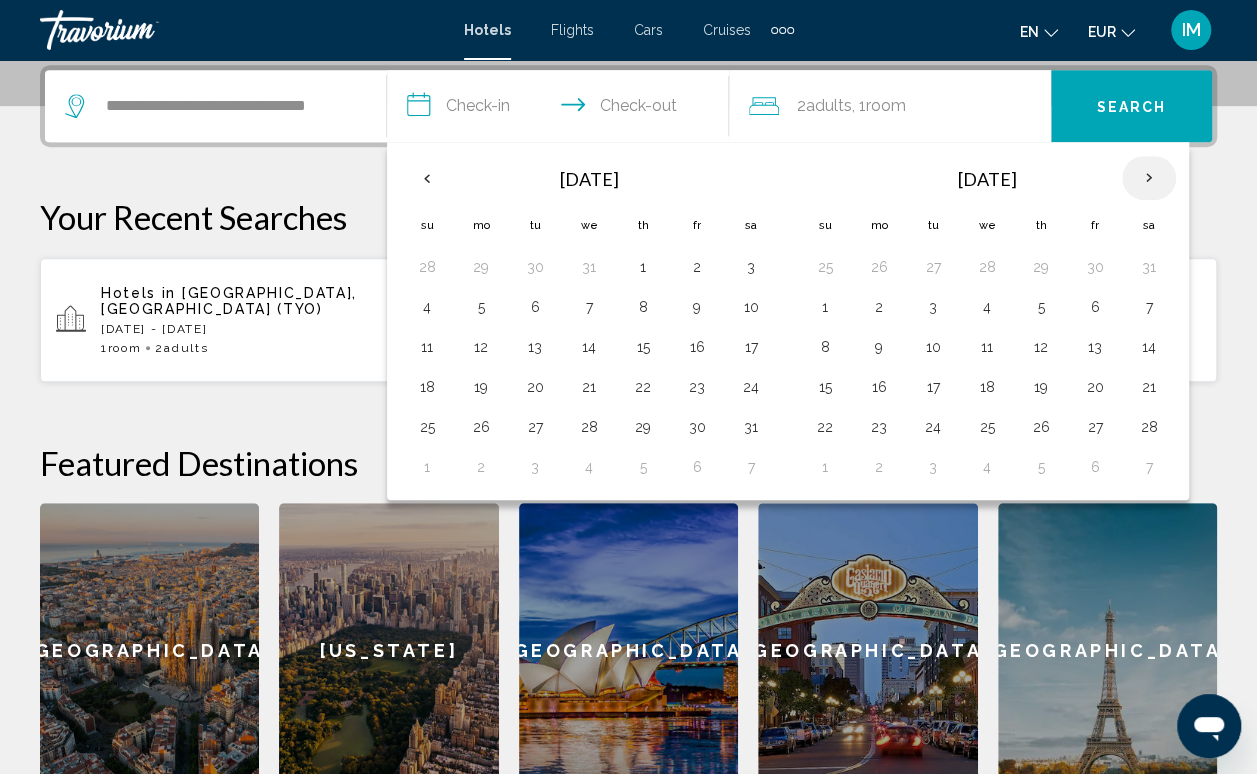 click at bounding box center [1149, 178] 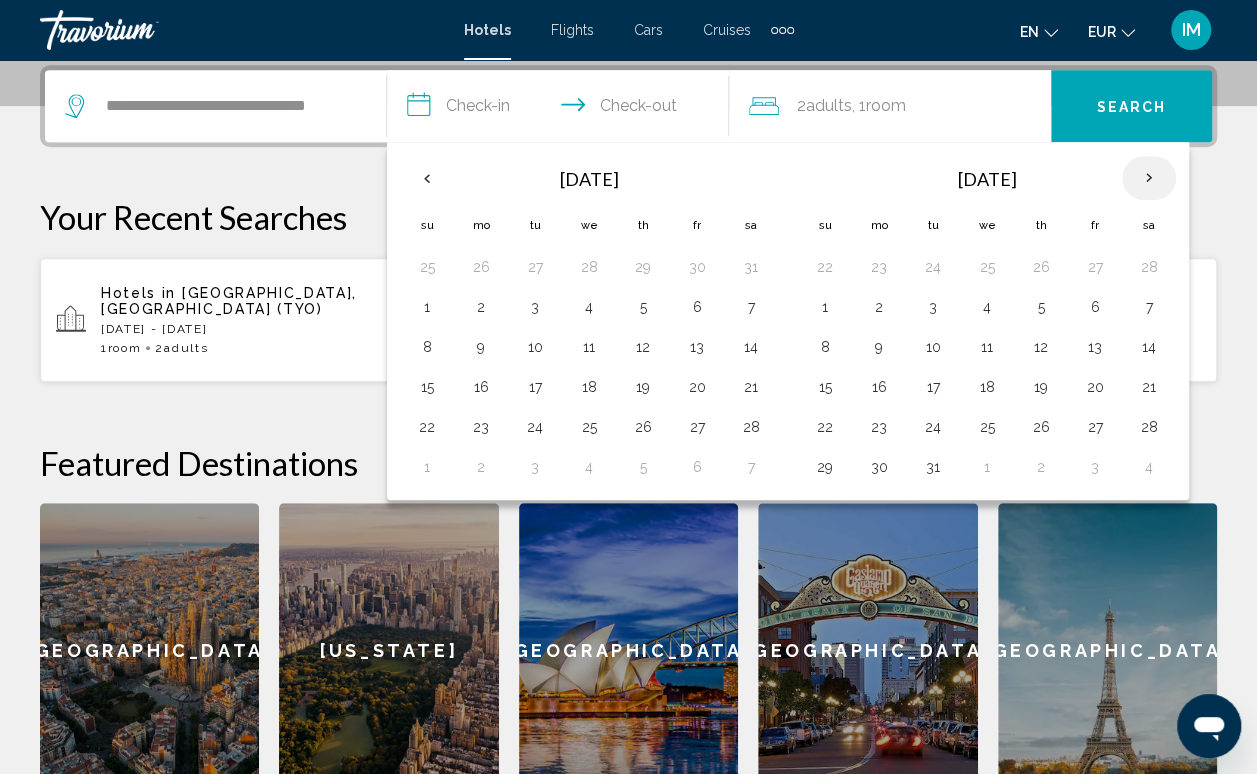 click at bounding box center [1149, 178] 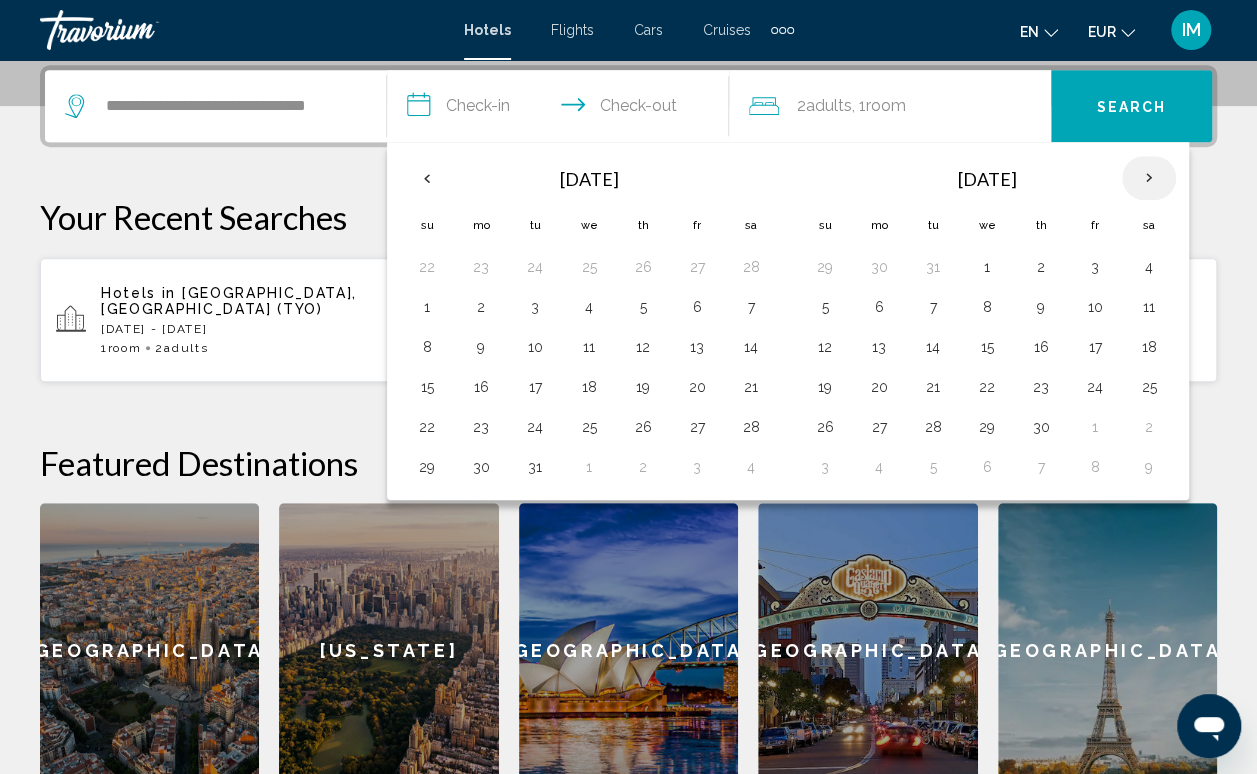 click at bounding box center [1149, 178] 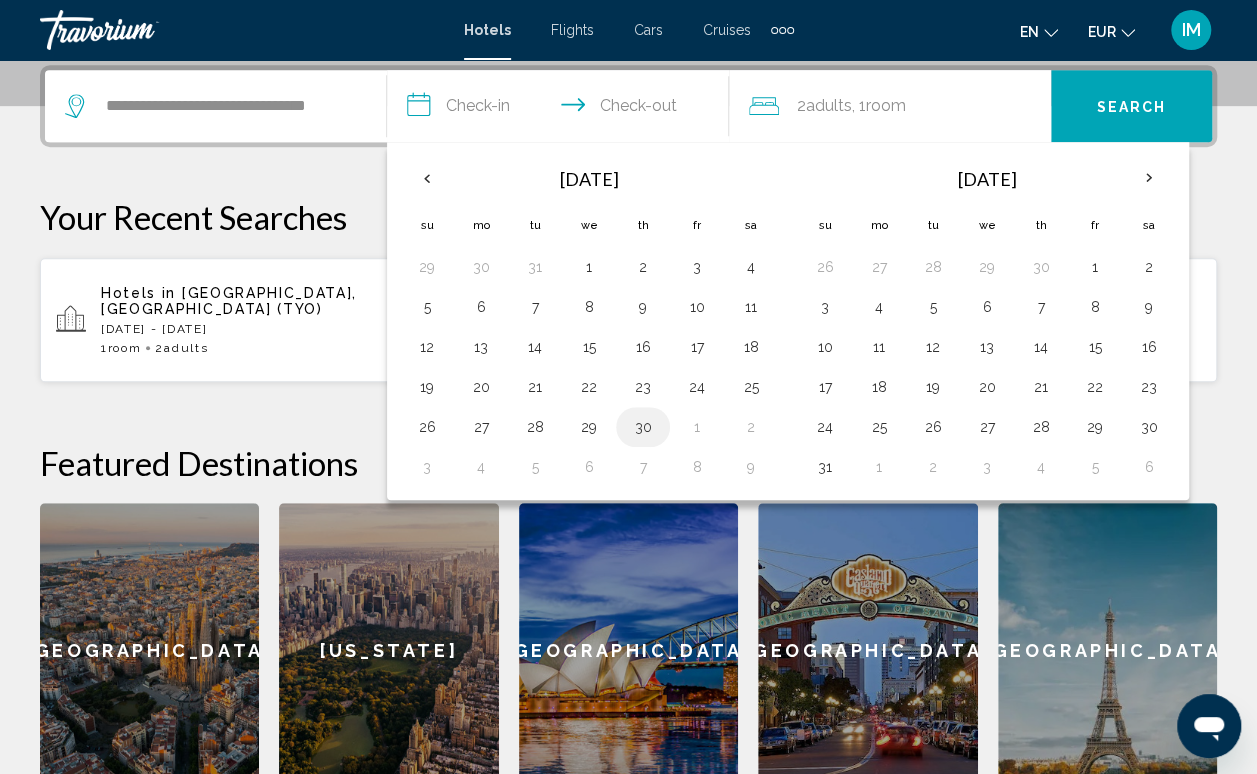 click on "30" at bounding box center (643, 427) 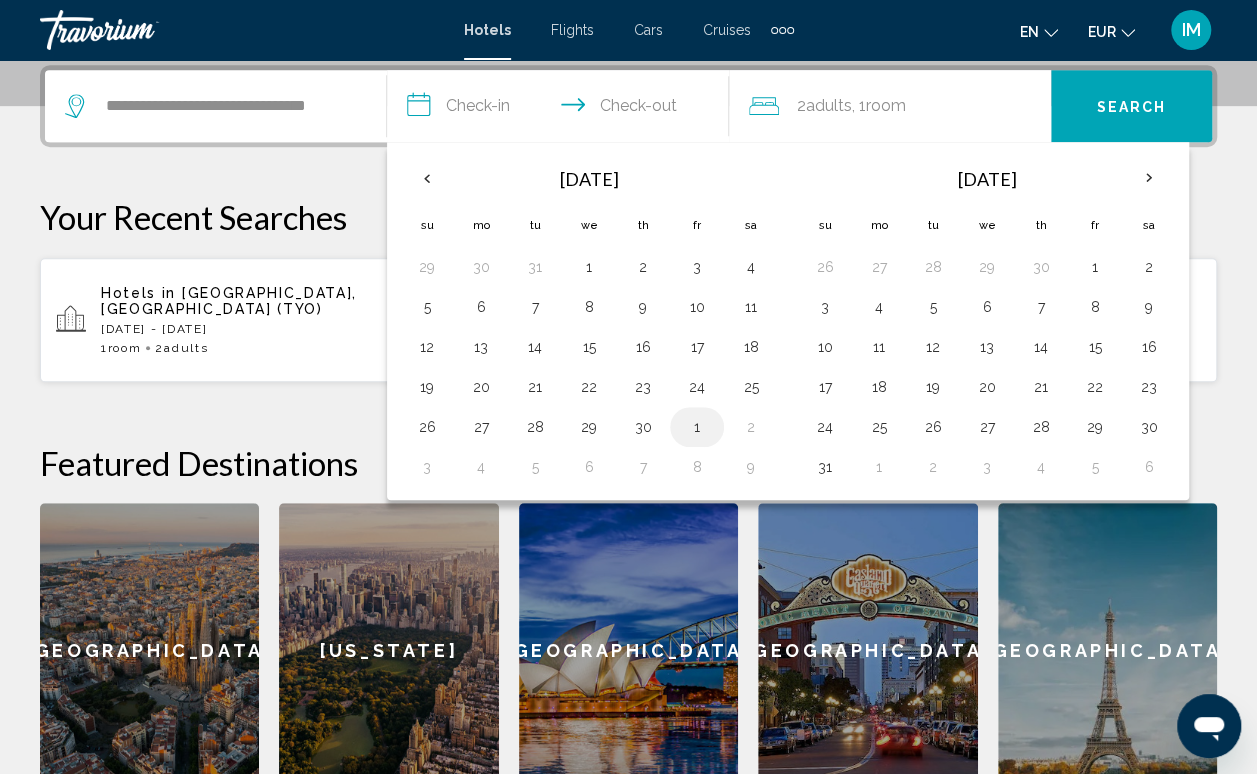 click on "1" at bounding box center (697, 427) 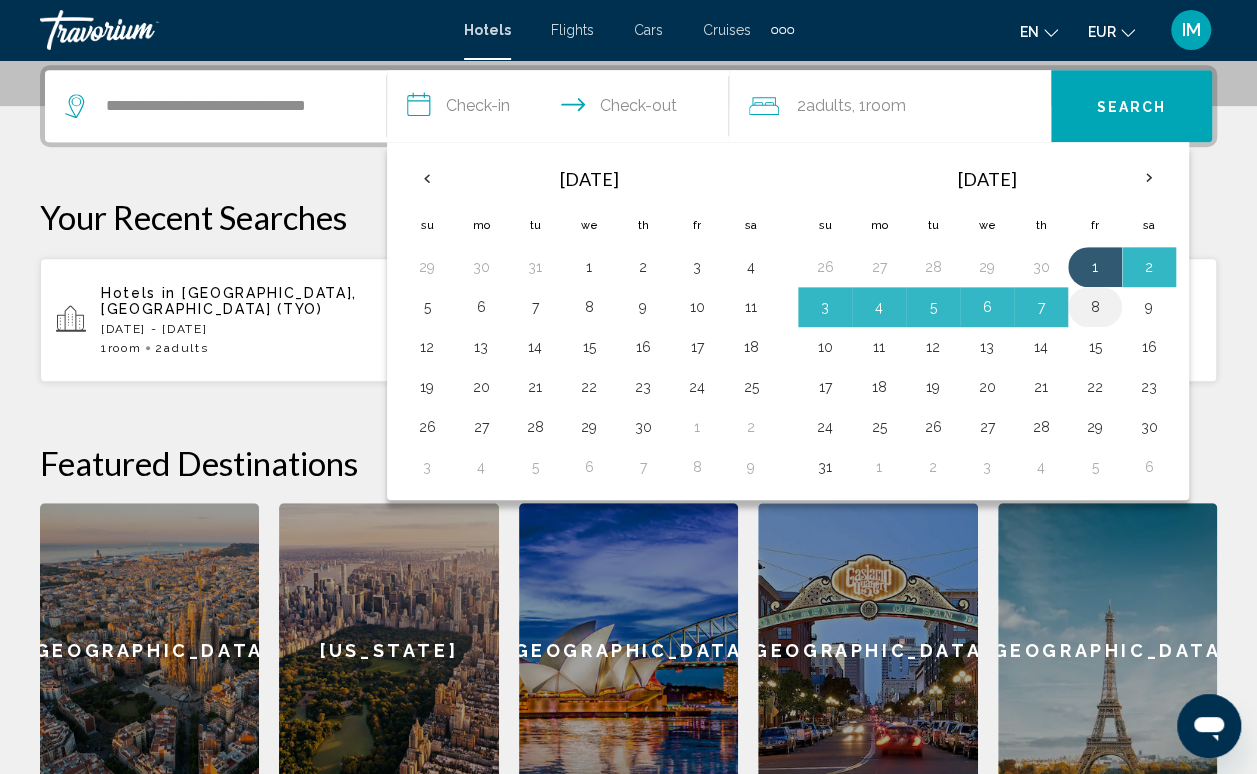click on "8" at bounding box center (1095, 307) 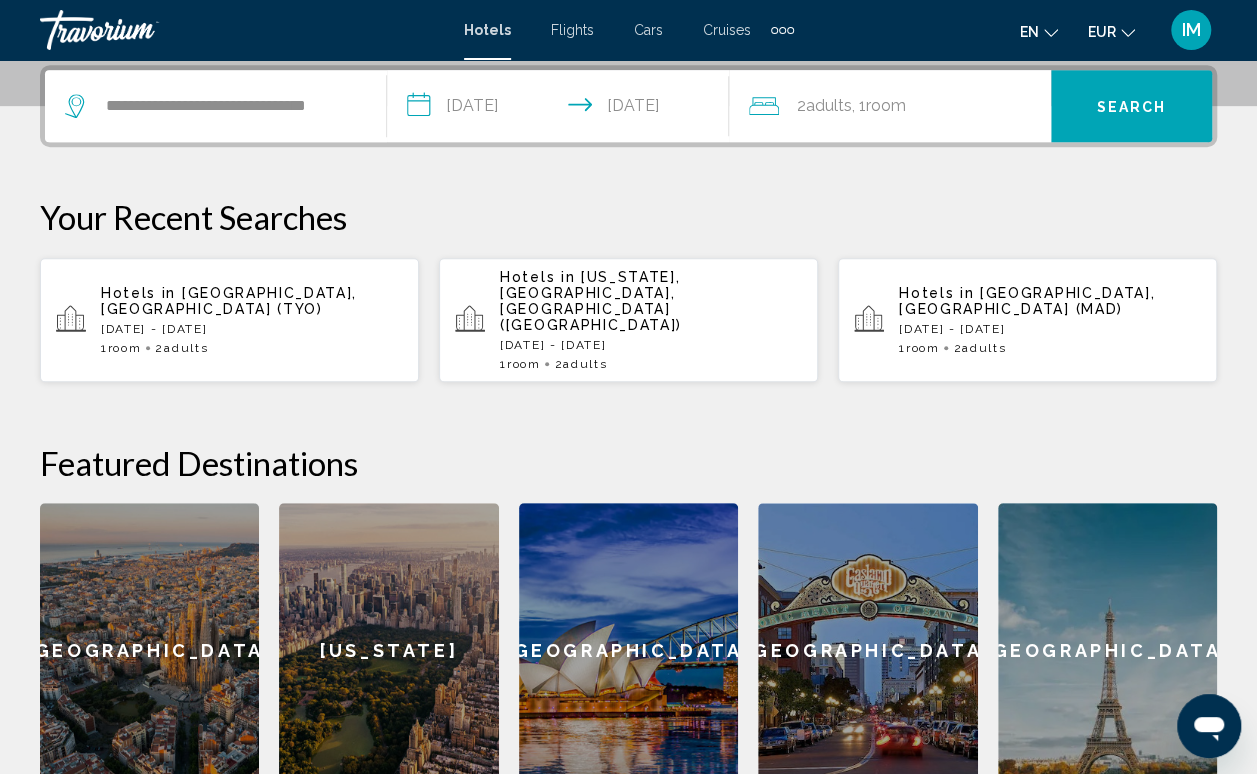 click on "Room" 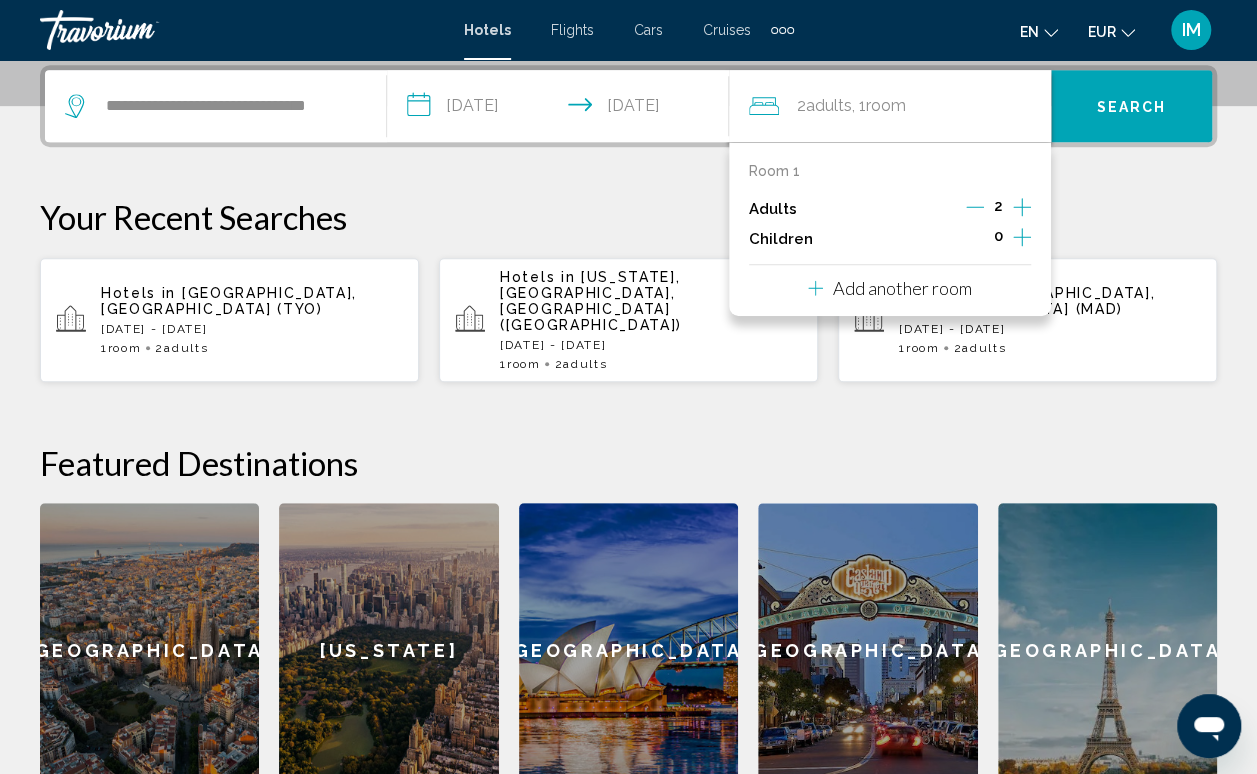 click 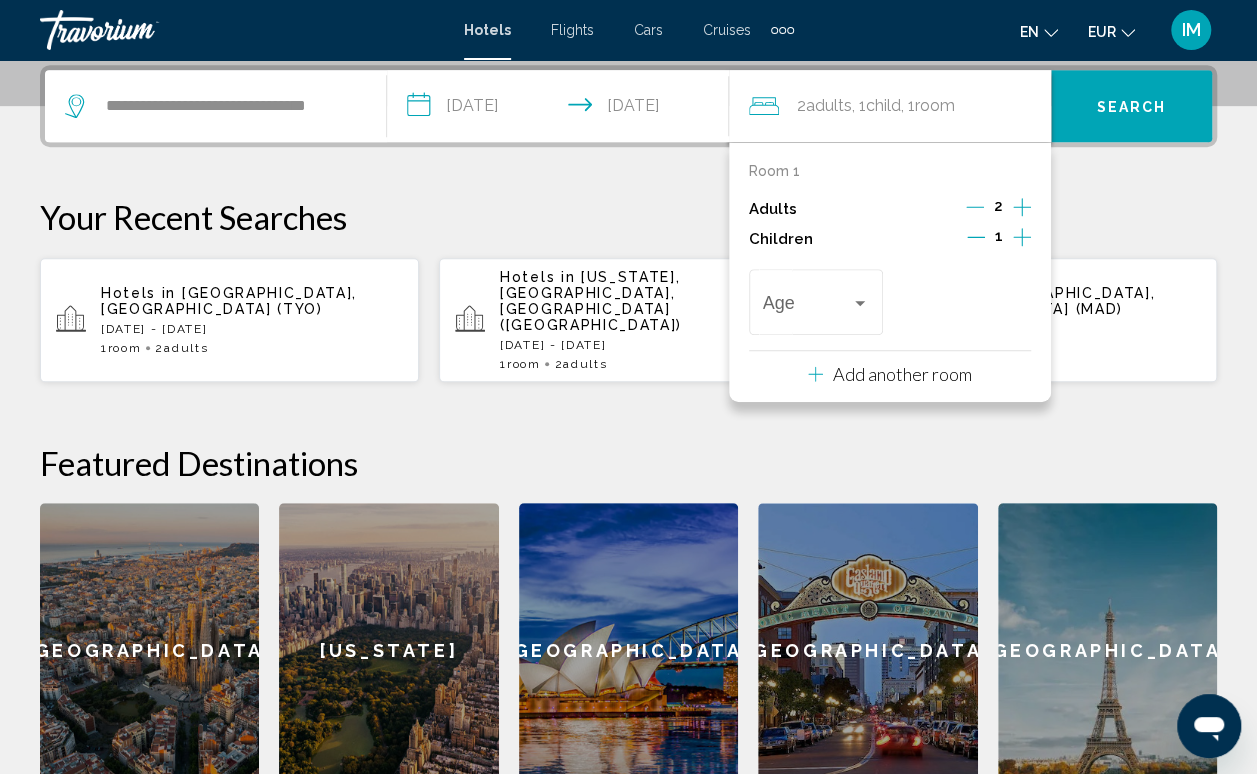 click 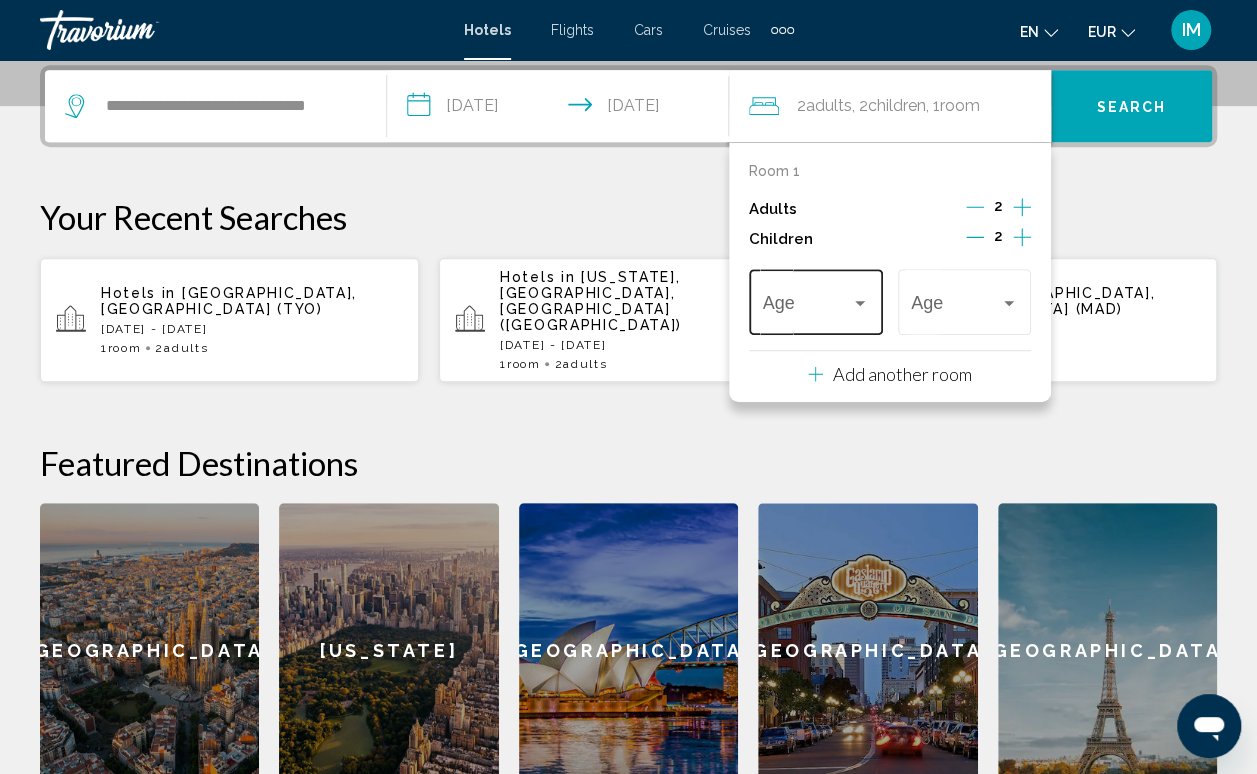 click at bounding box center [807, 307] 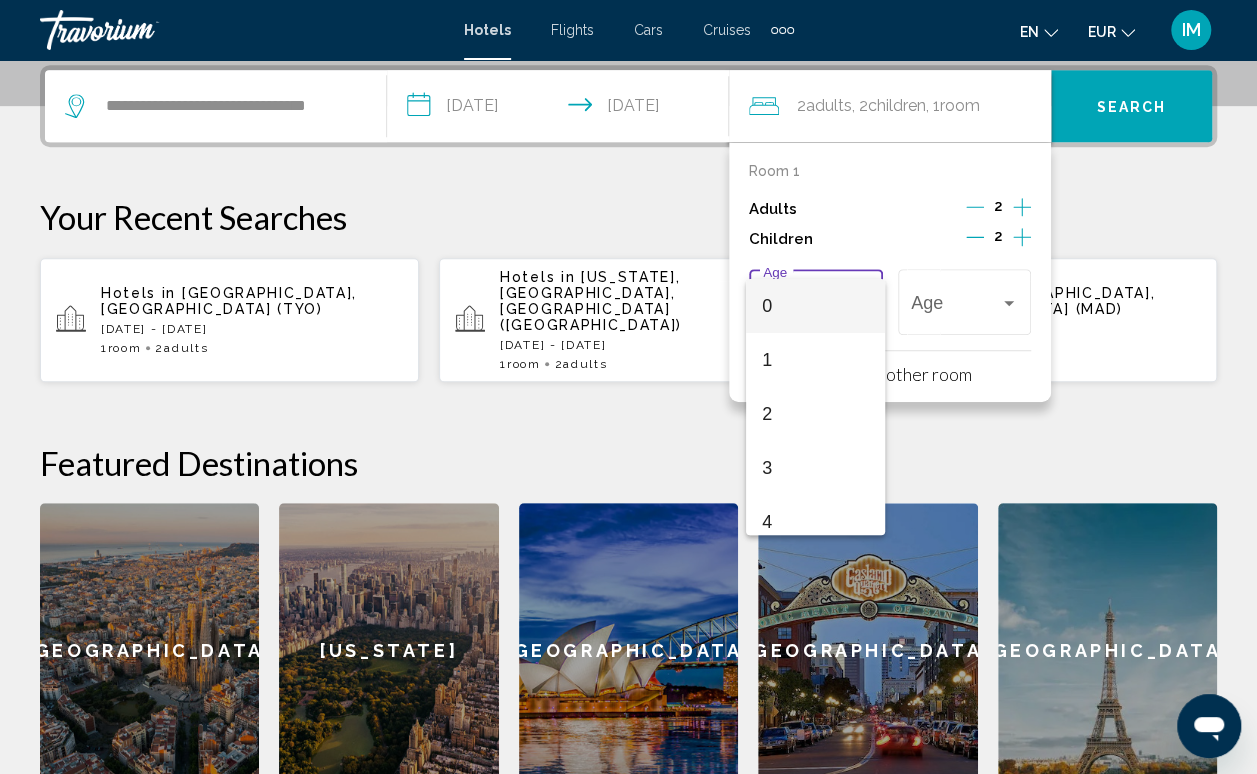 scroll, scrollTop: 40, scrollLeft: 0, axis: vertical 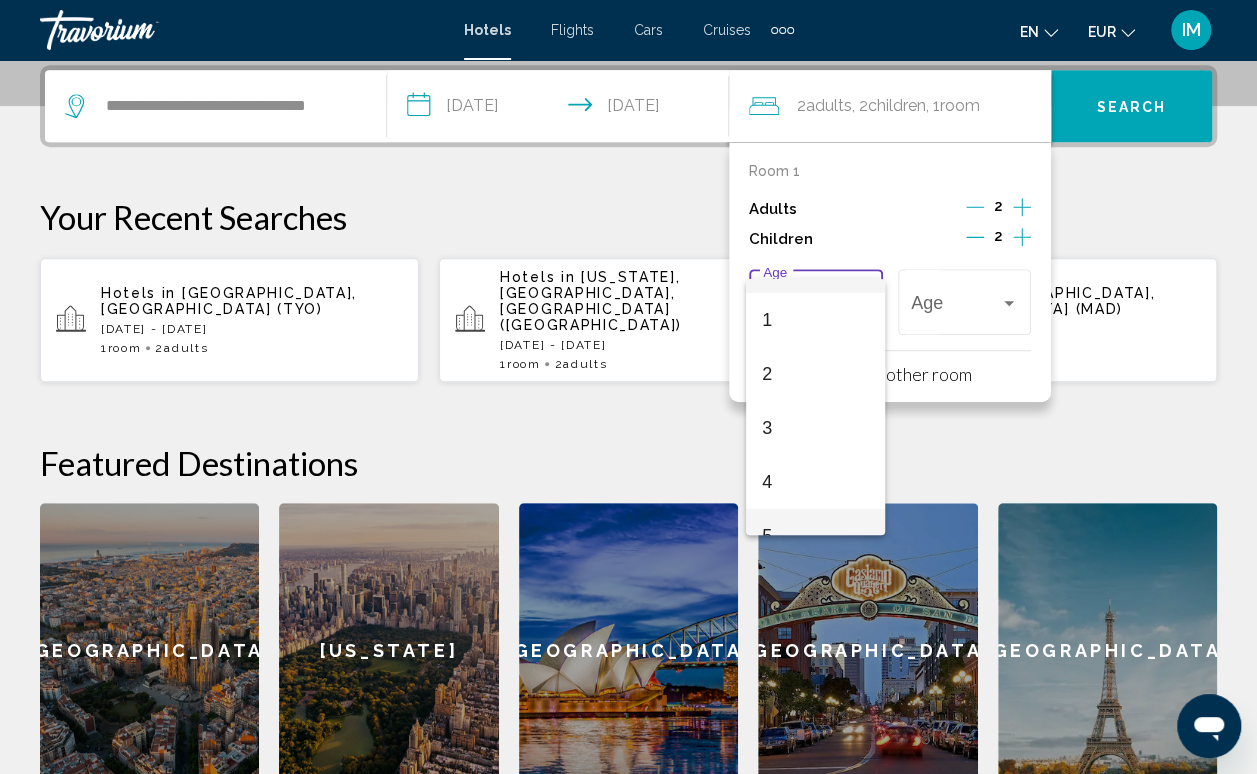 click on "5" at bounding box center (815, 536) 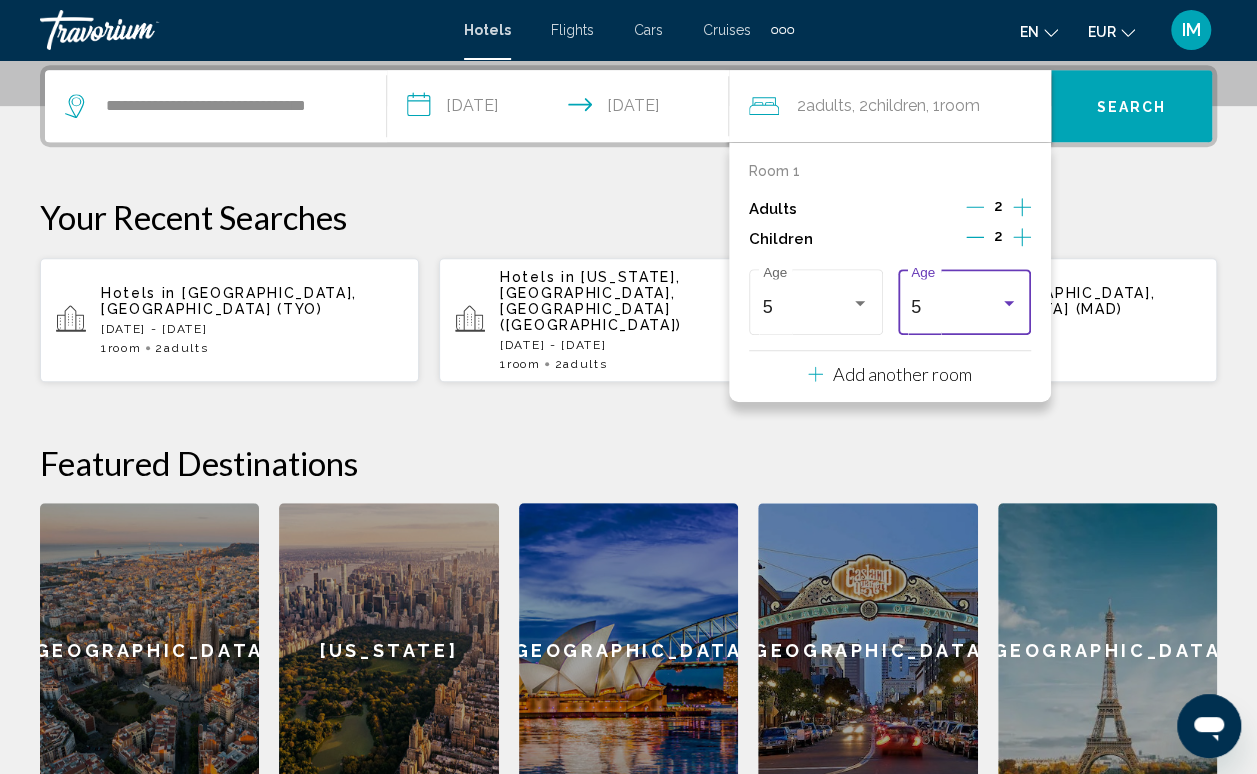 scroll, scrollTop: 68, scrollLeft: 0, axis: vertical 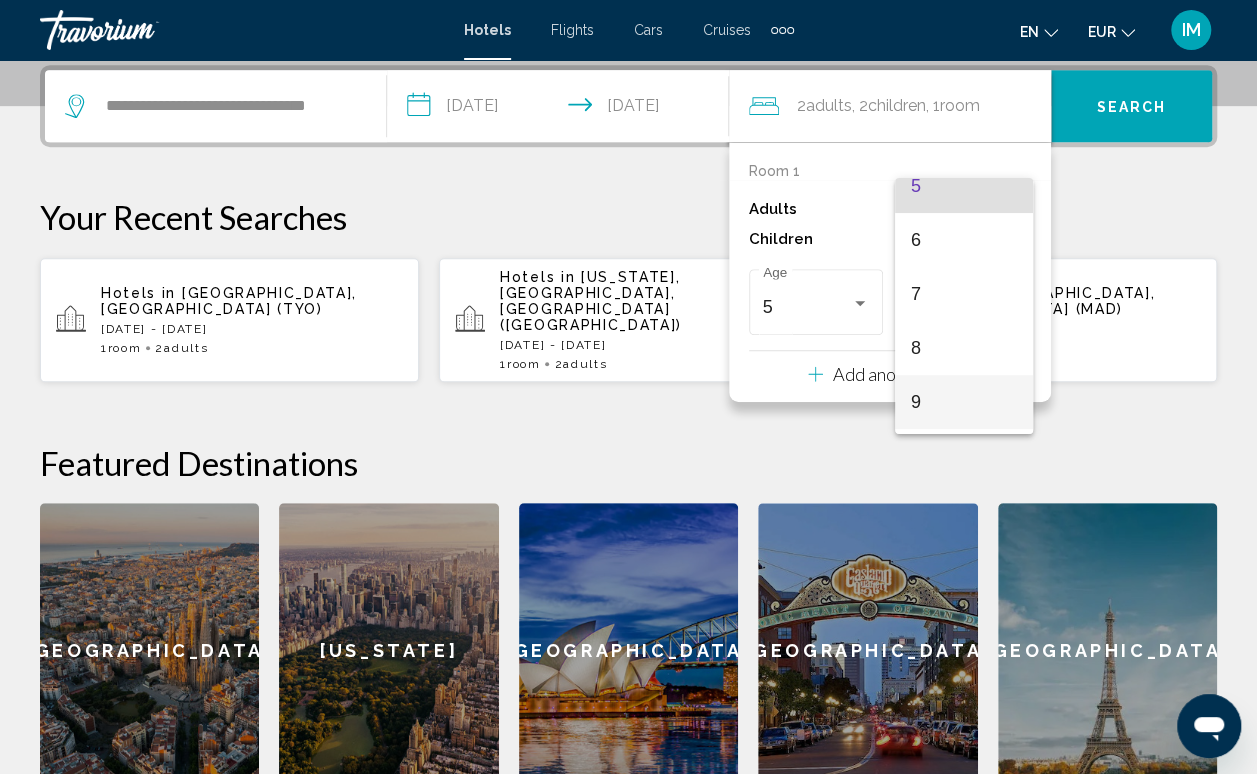 click on "9" at bounding box center (964, 402) 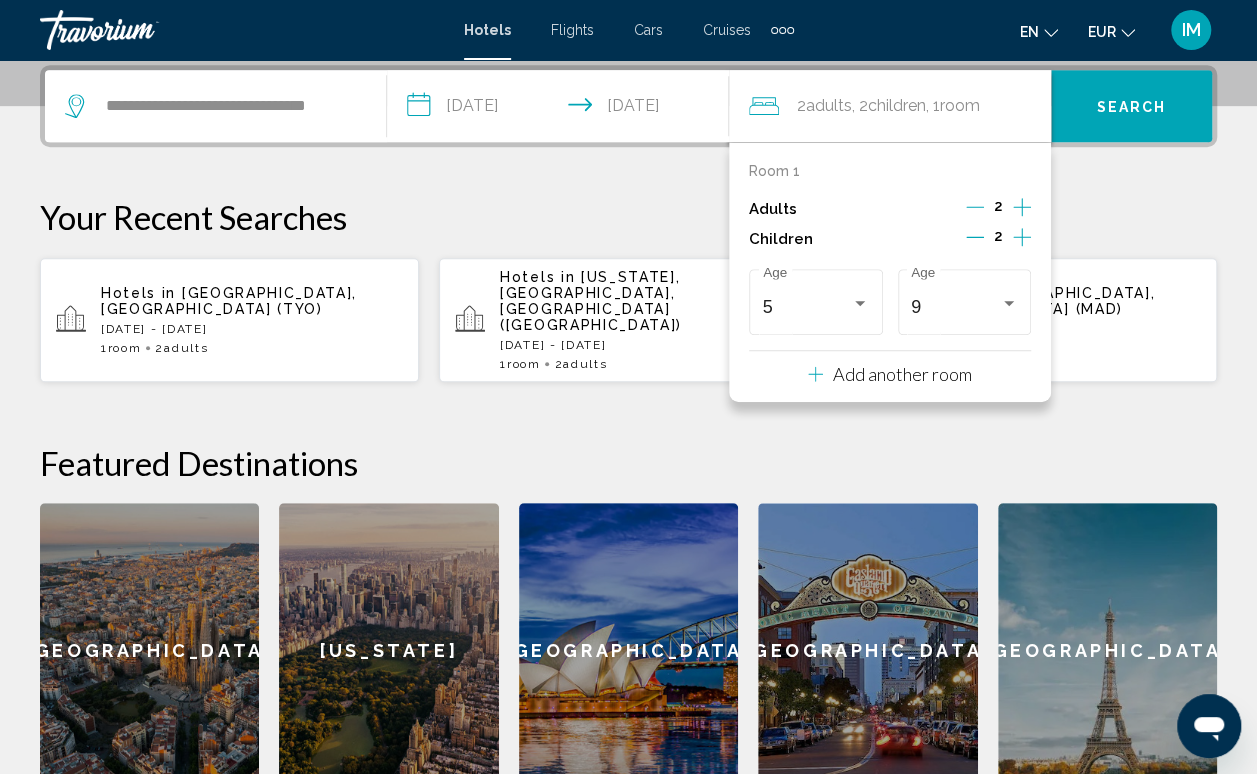 click on "**********" at bounding box center [628, 431] 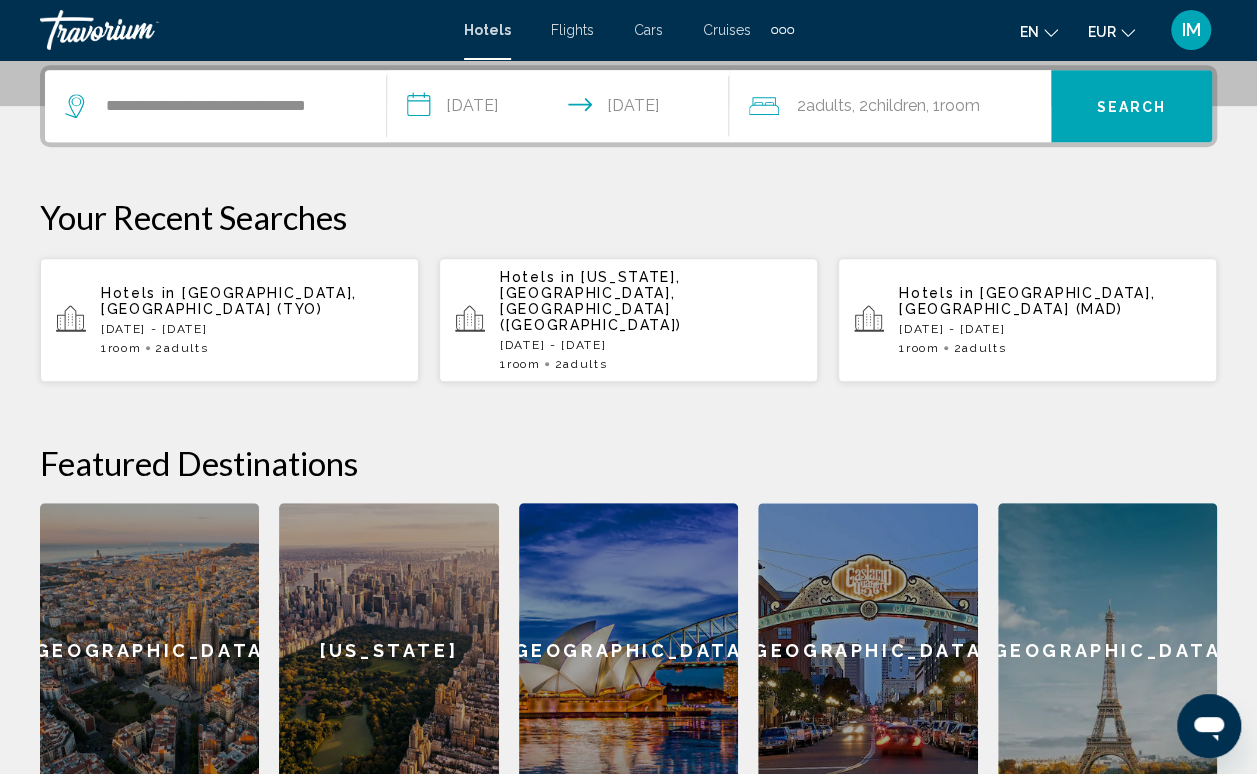 click on "Search" at bounding box center [1132, 107] 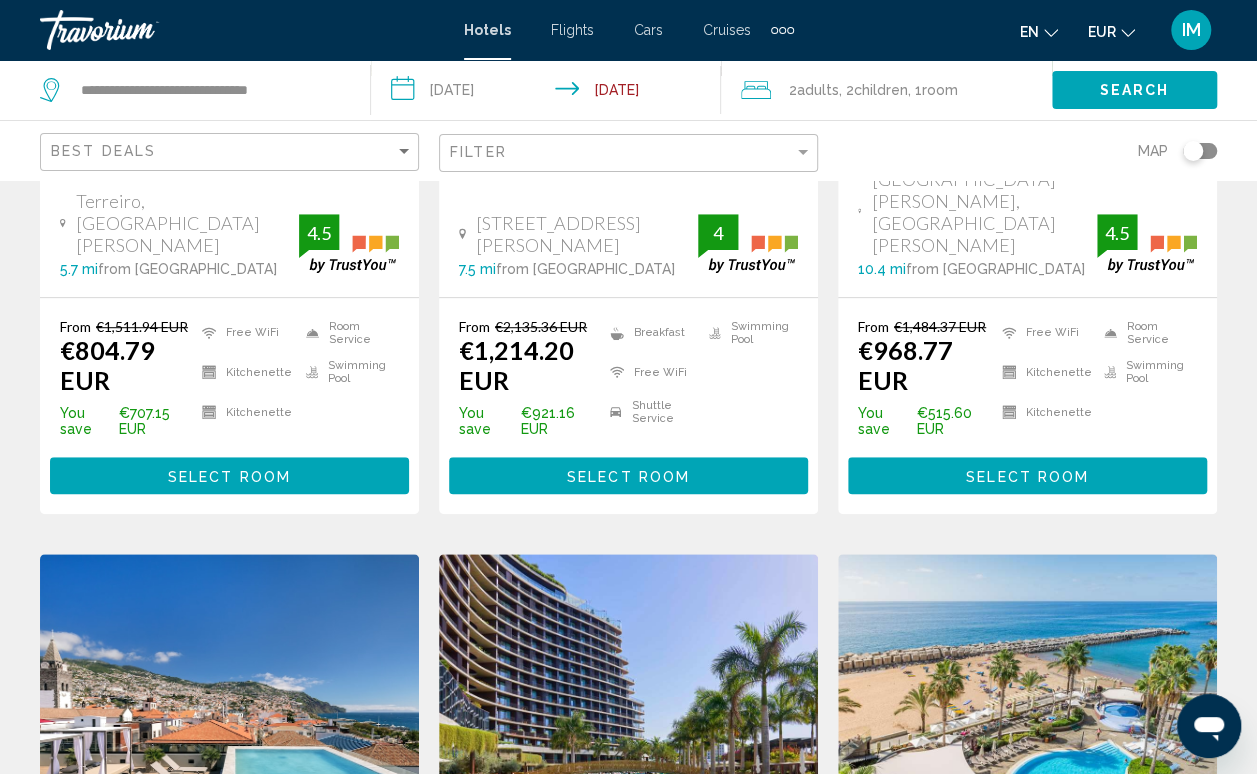 scroll, scrollTop: 0, scrollLeft: 0, axis: both 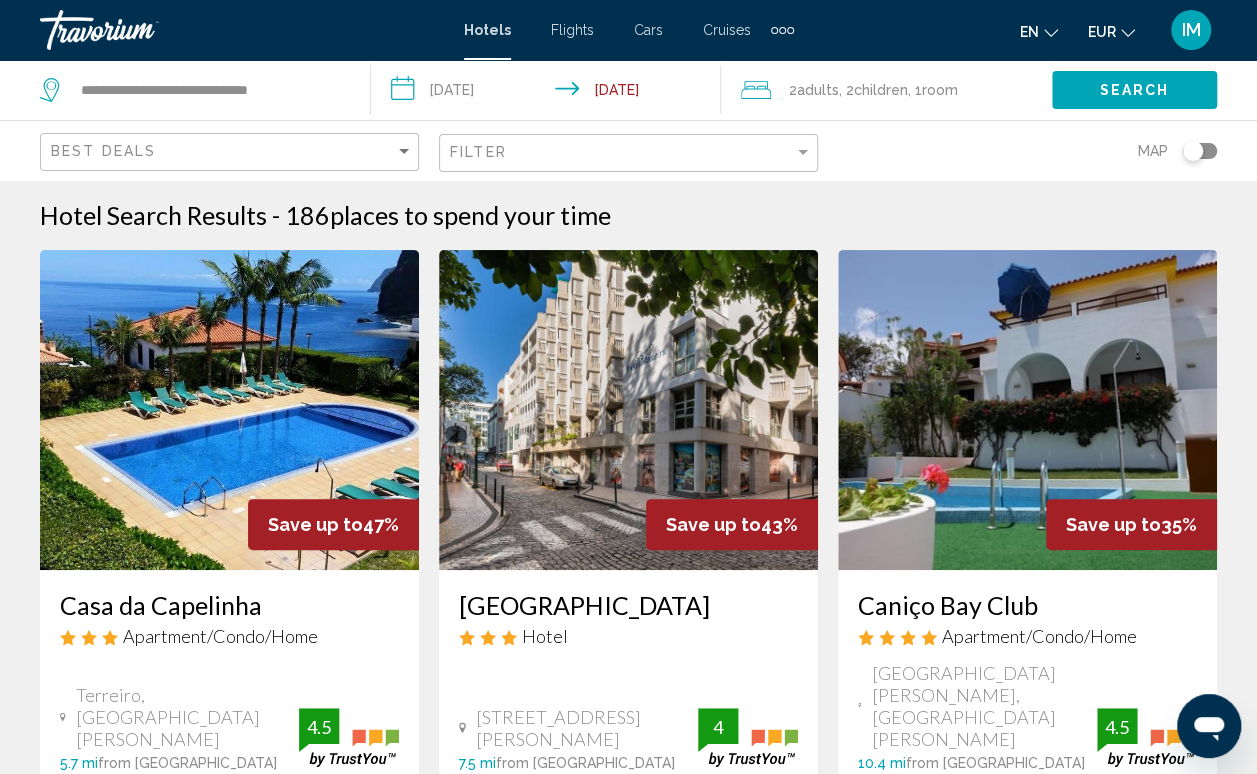 click 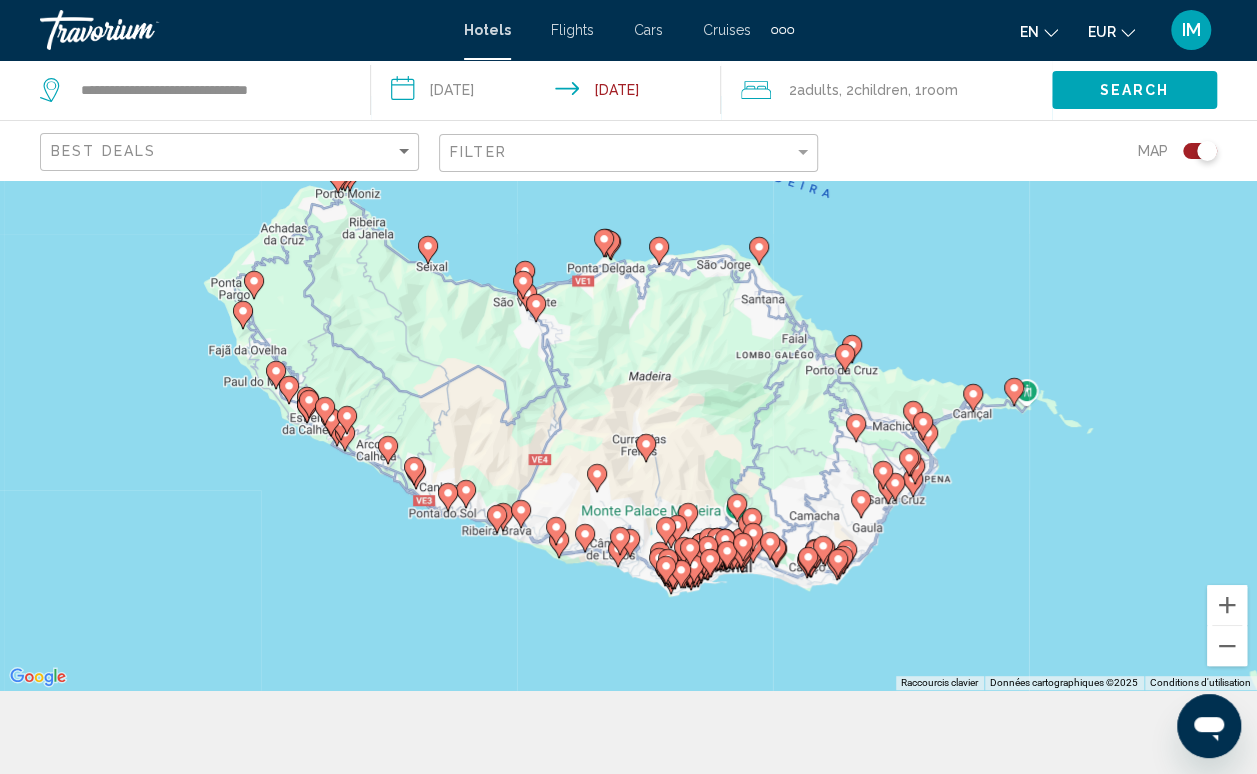 scroll, scrollTop: 95, scrollLeft: 0, axis: vertical 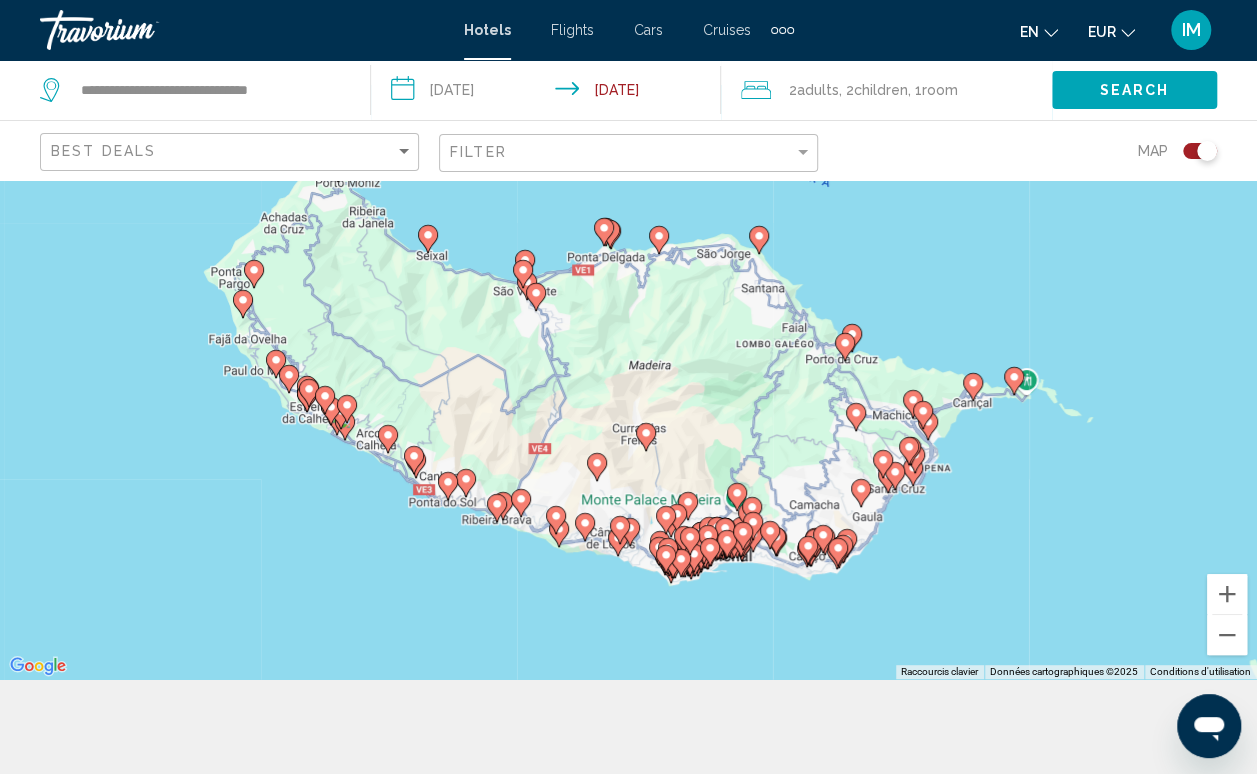 click on "Pour naviguer, appuyez sur les touches fléchées. Pour activer le glissement avec le clavier, appuyez sur Alt+Entrée. Une fois ce mode activé, utilisez les touches fléchées pour déplacer le repère. Pour valider le déplacement, appuyez sur Entrée. Pour annuler, appuyez sur Échap." at bounding box center (628, 382) 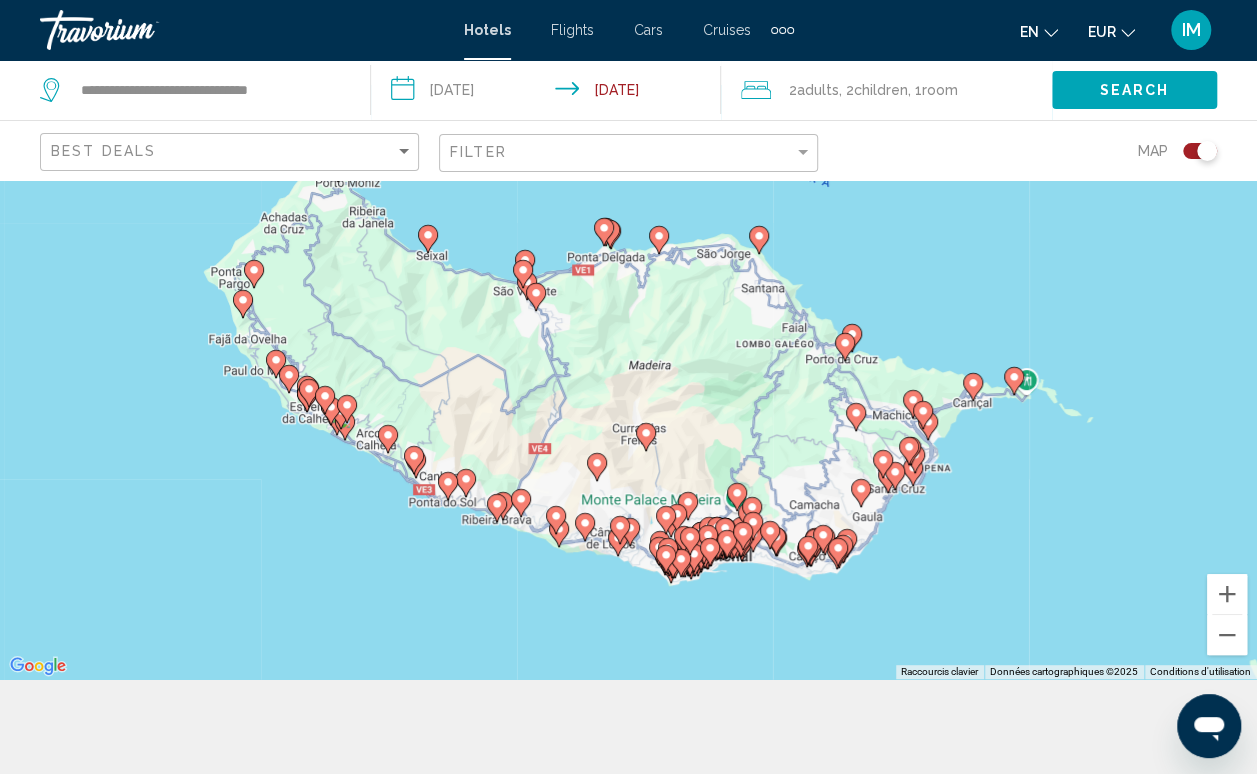 click 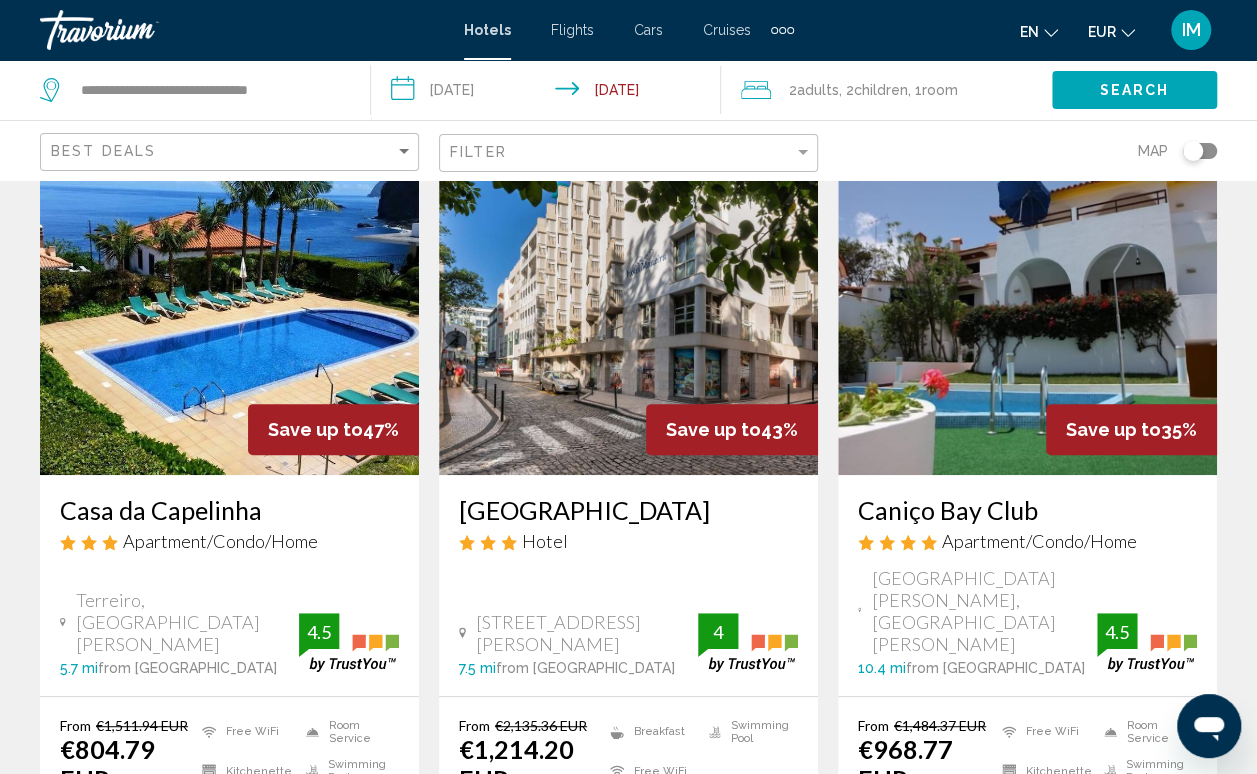 scroll, scrollTop: 115, scrollLeft: 0, axis: vertical 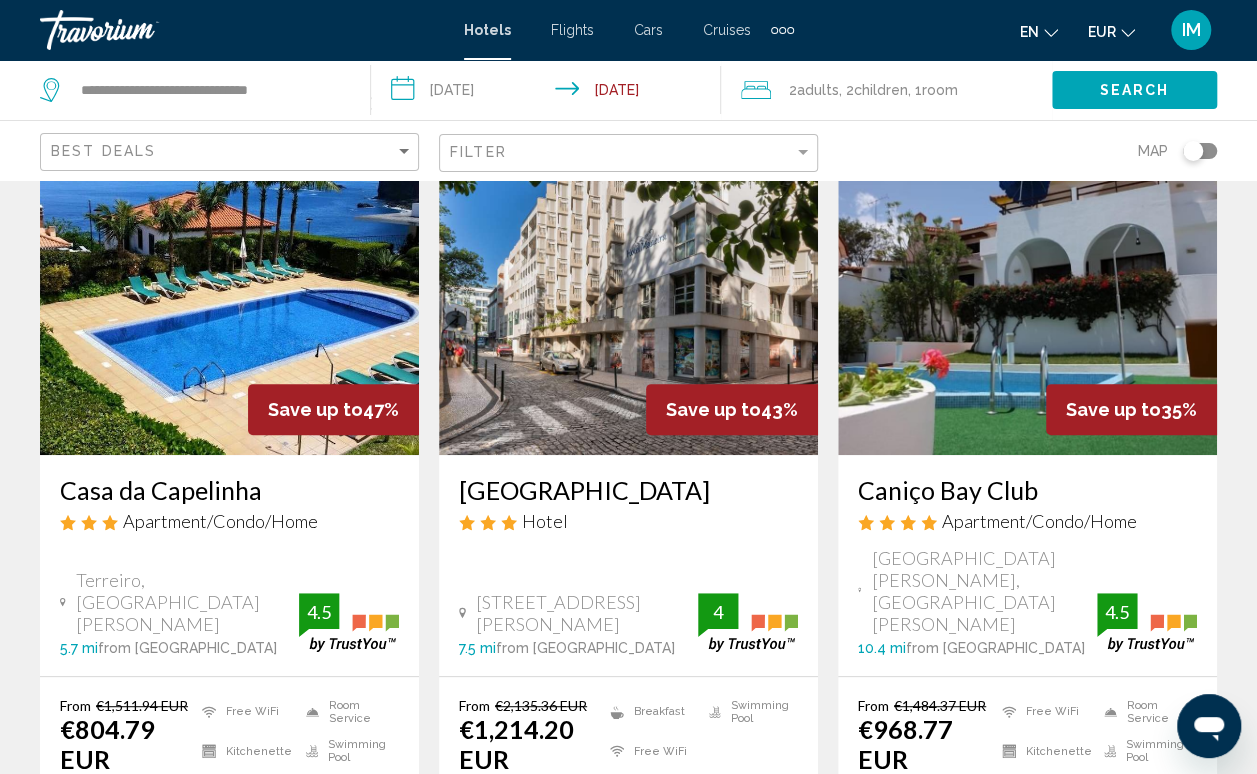 click 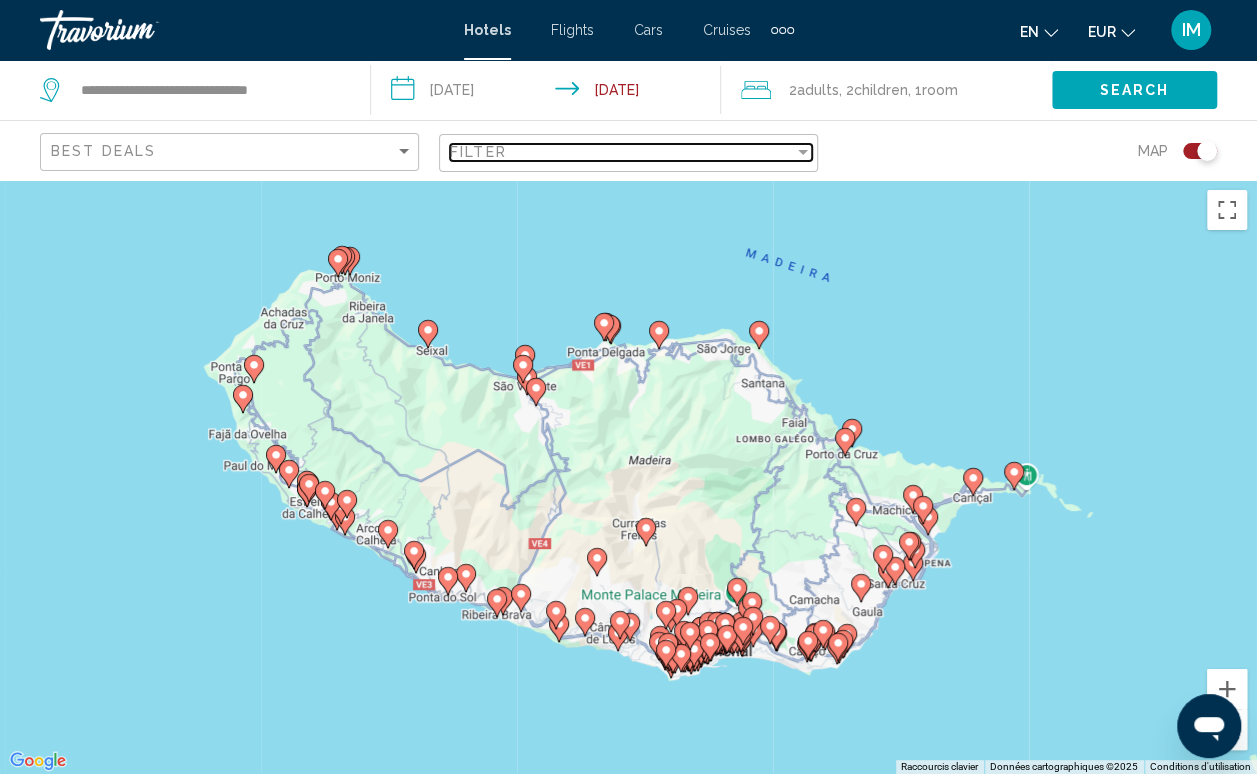 click at bounding box center (803, 152) 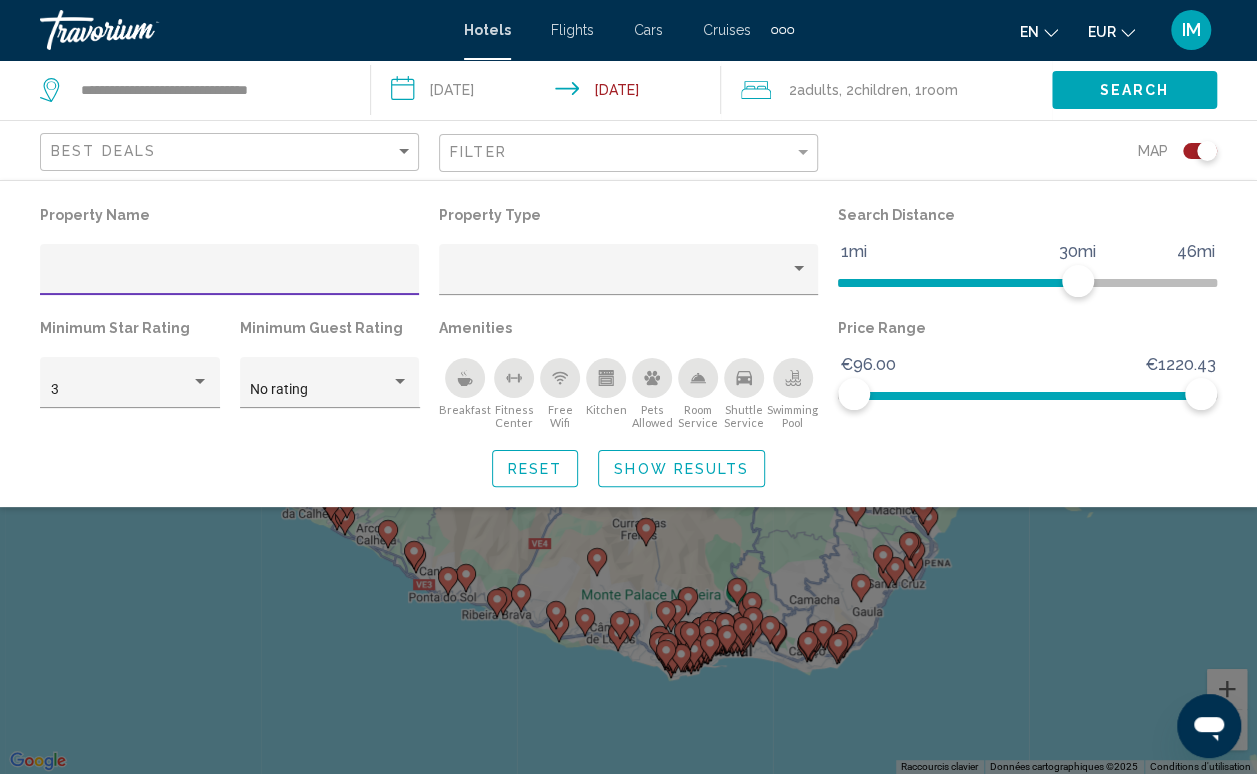 click 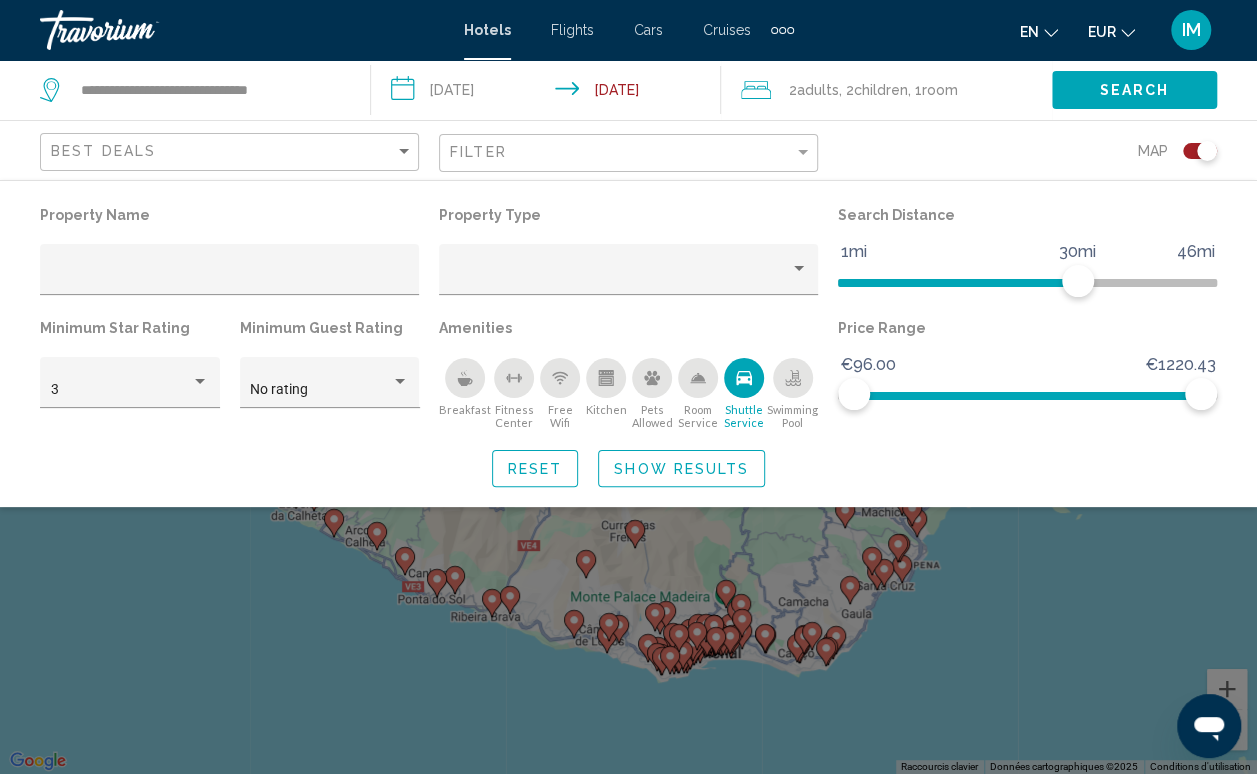 click 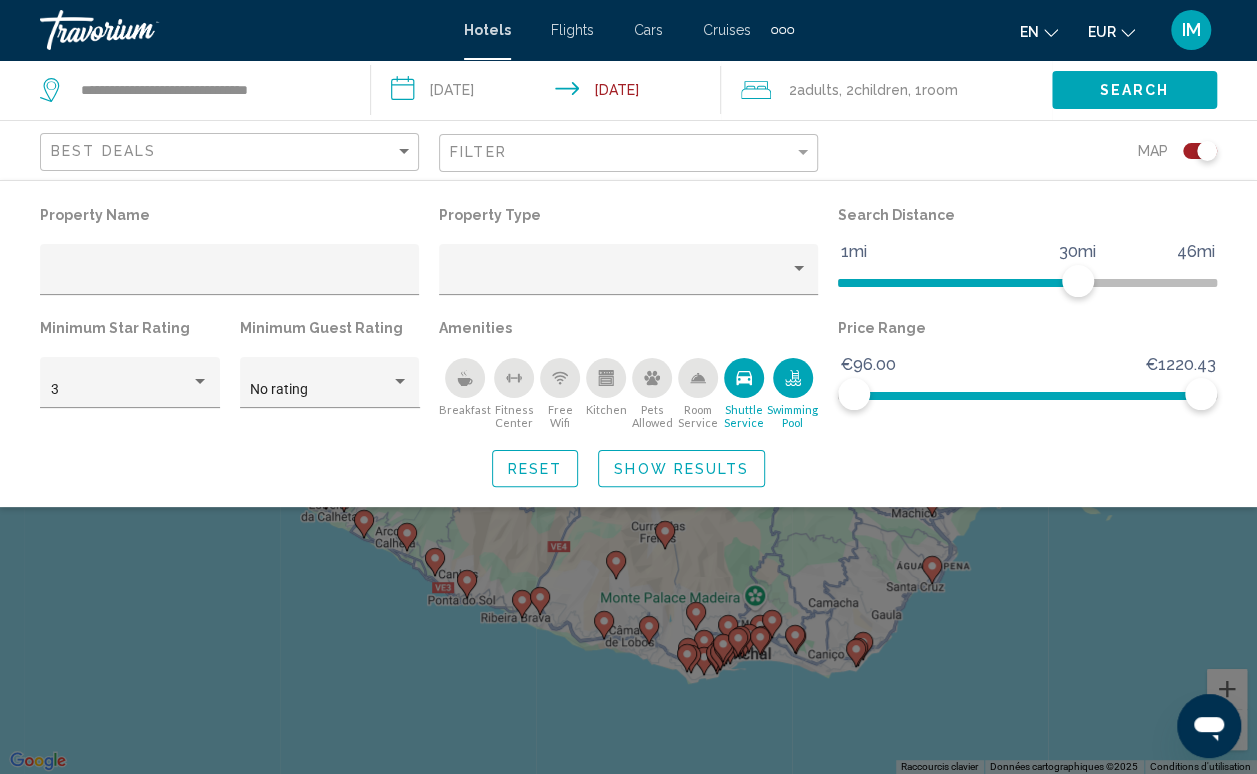 click 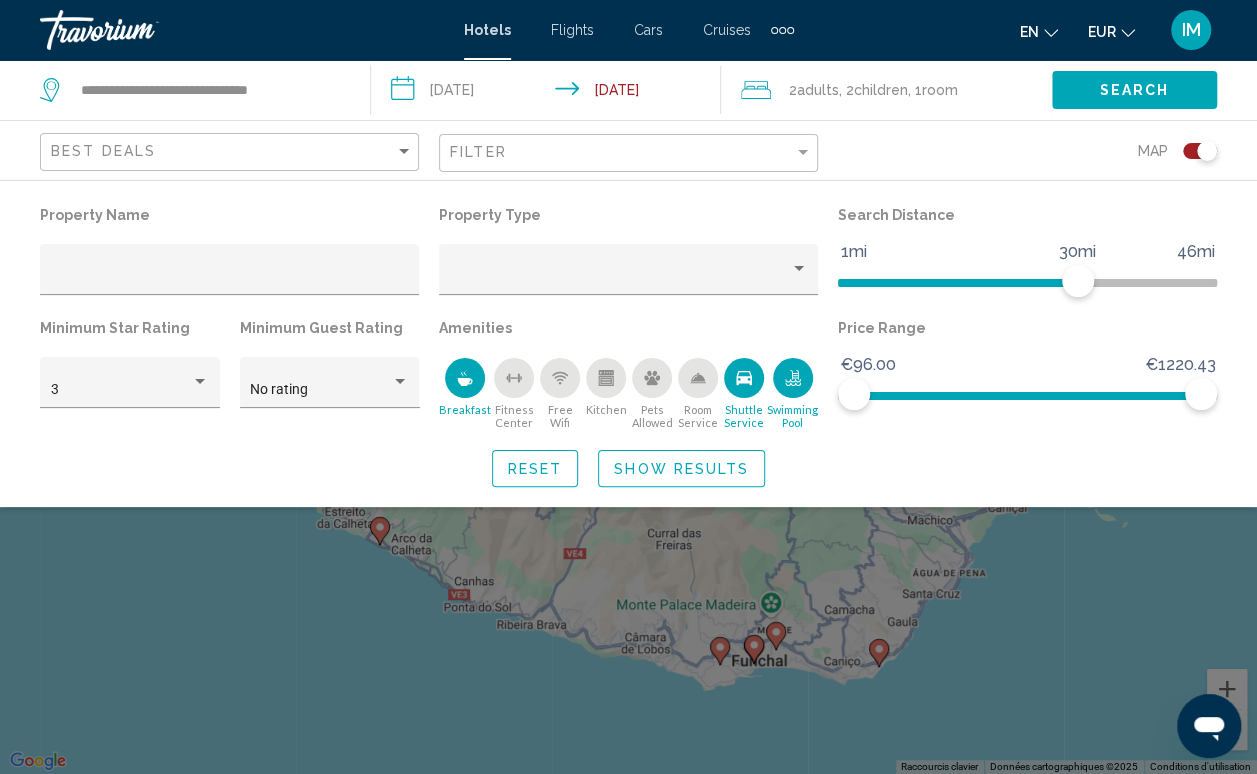 click on "Show Results" 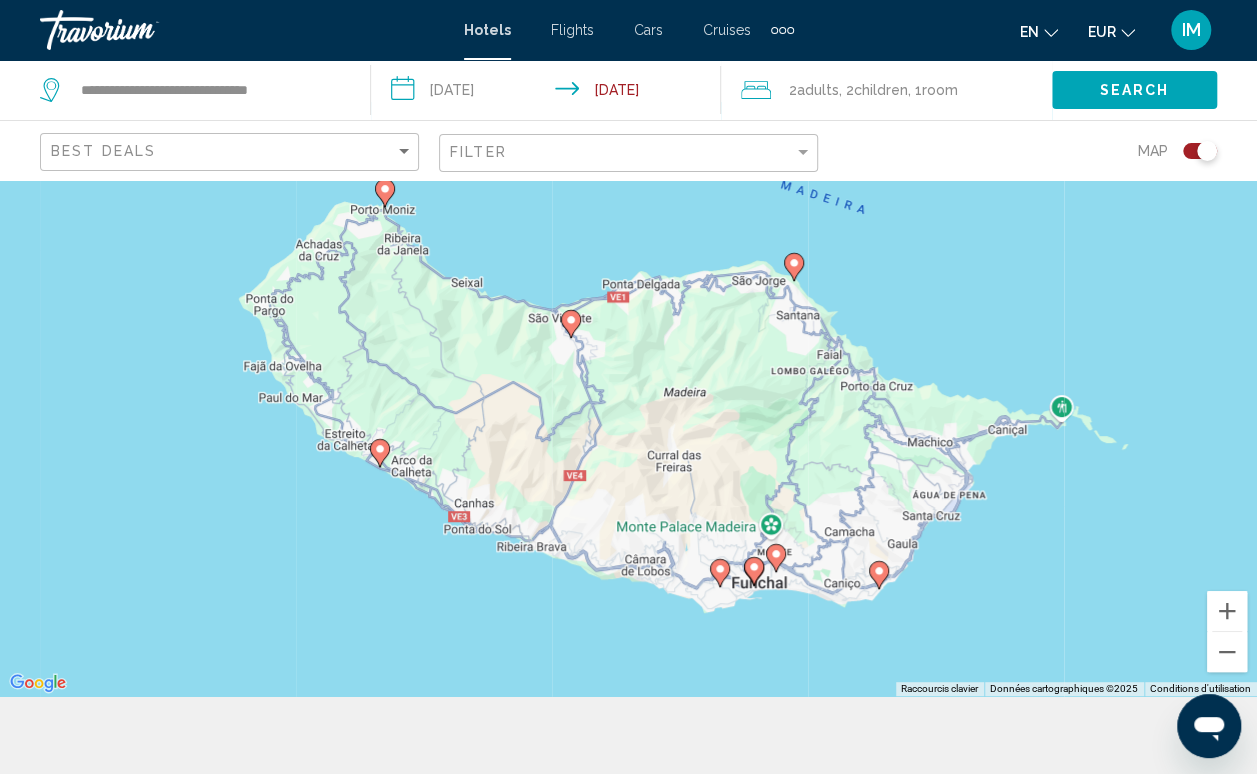 scroll, scrollTop: 82, scrollLeft: 0, axis: vertical 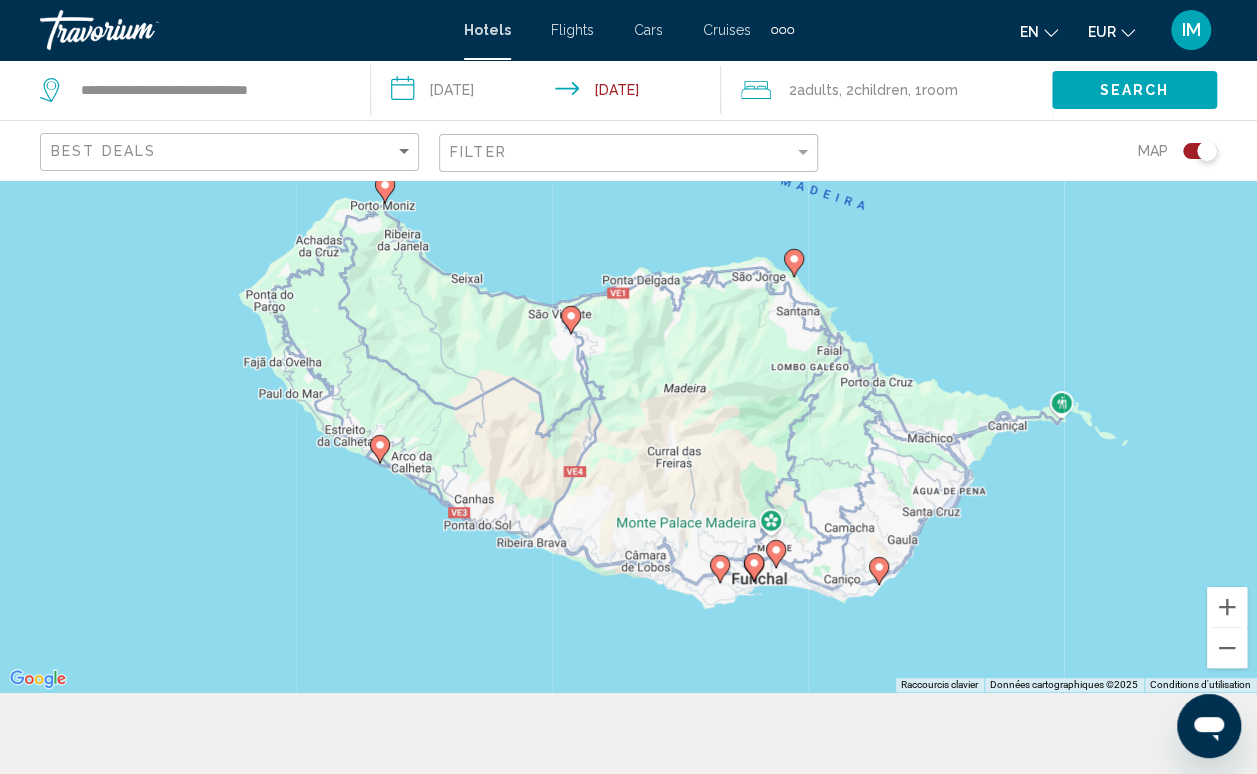 click 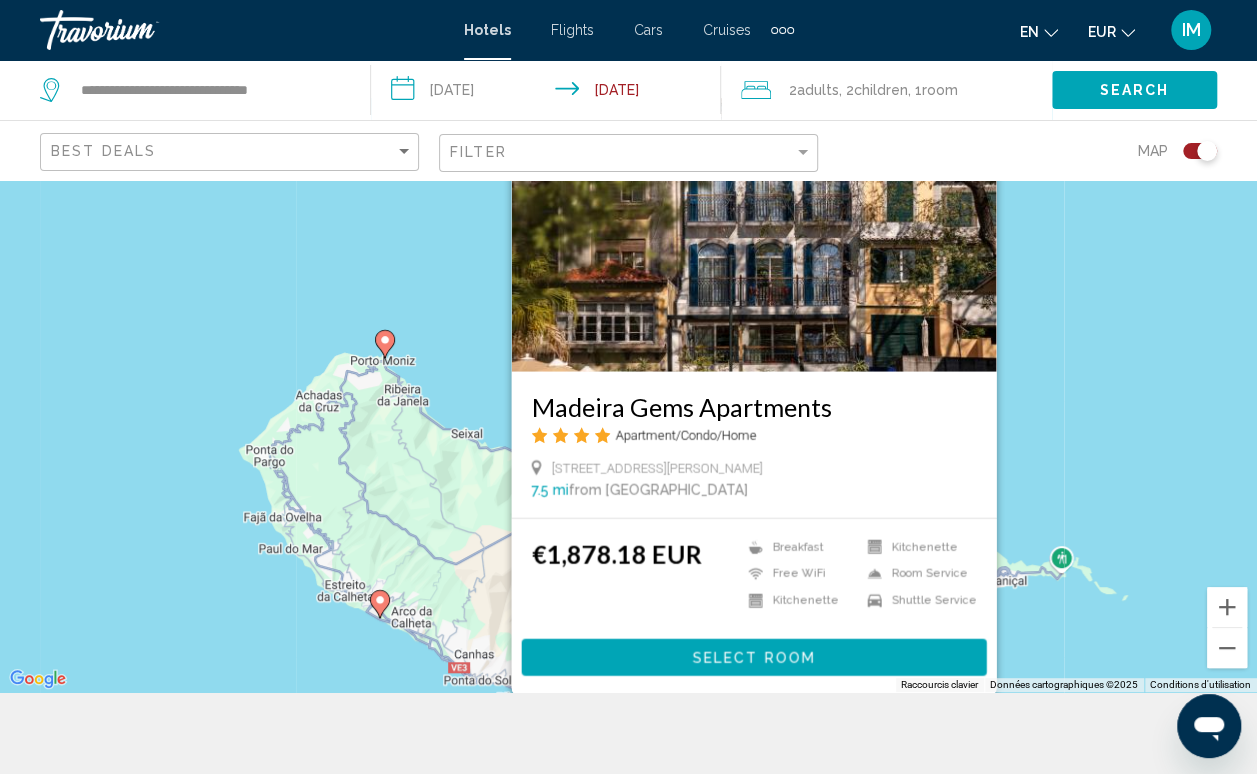 click on "Pour naviguer, appuyez sur les touches fléchées. Pour activer le glissement avec le clavier, appuyez sur Alt+Entrée. Une fois ce mode activé, utilisez les touches fléchées pour déplacer le repère. Pour valider le déplacement, appuyez sur Entrée. Pour annuler, appuyez sur Échap.  [GEOGRAPHIC_DATA] Gems Apartments
Apartment/Condo/Home
[STREET_ADDRESS][PERSON_NAME], [GEOGRAPHIC_DATA] 7.5 mi  from [GEOGRAPHIC_DATA] from hotel €1,878.18 EUR
Breakfast
Free WiFi
Kitchenette
Kitchenette
Room Service
Shuttle Service" at bounding box center [628, 395] 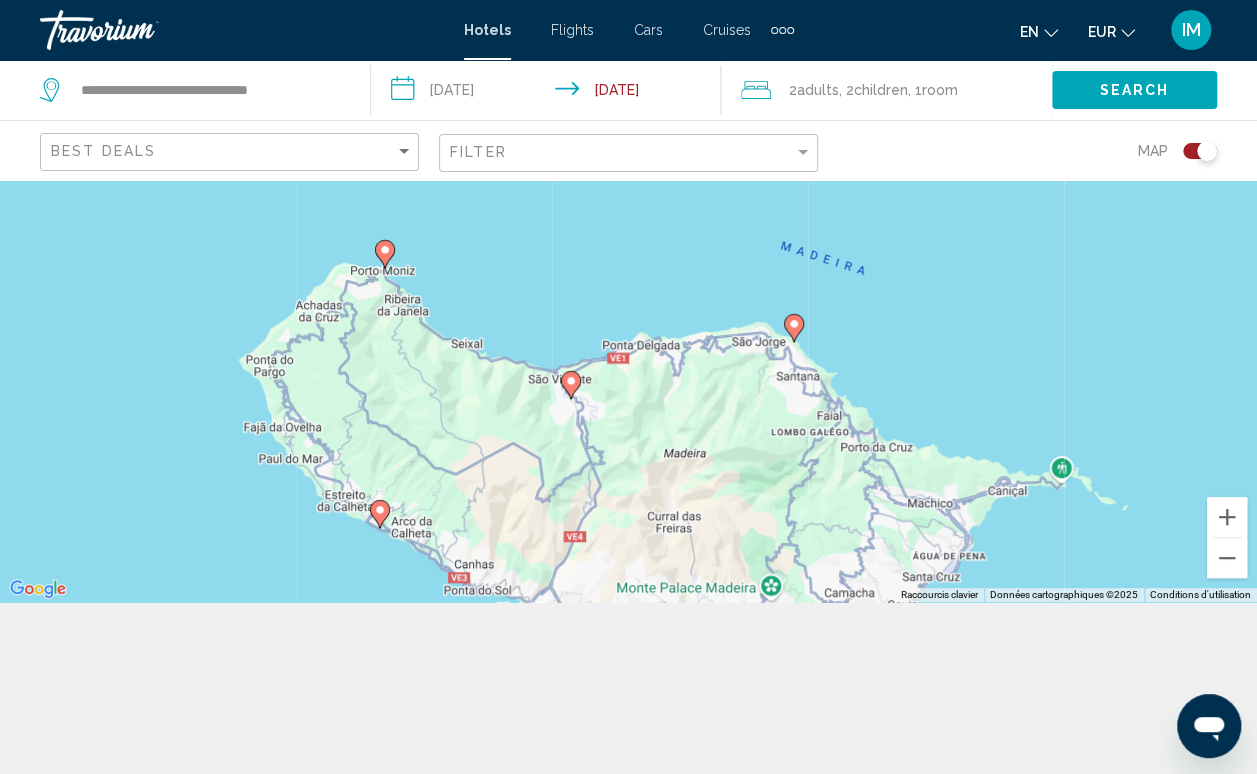 scroll, scrollTop: 180, scrollLeft: 0, axis: vertical 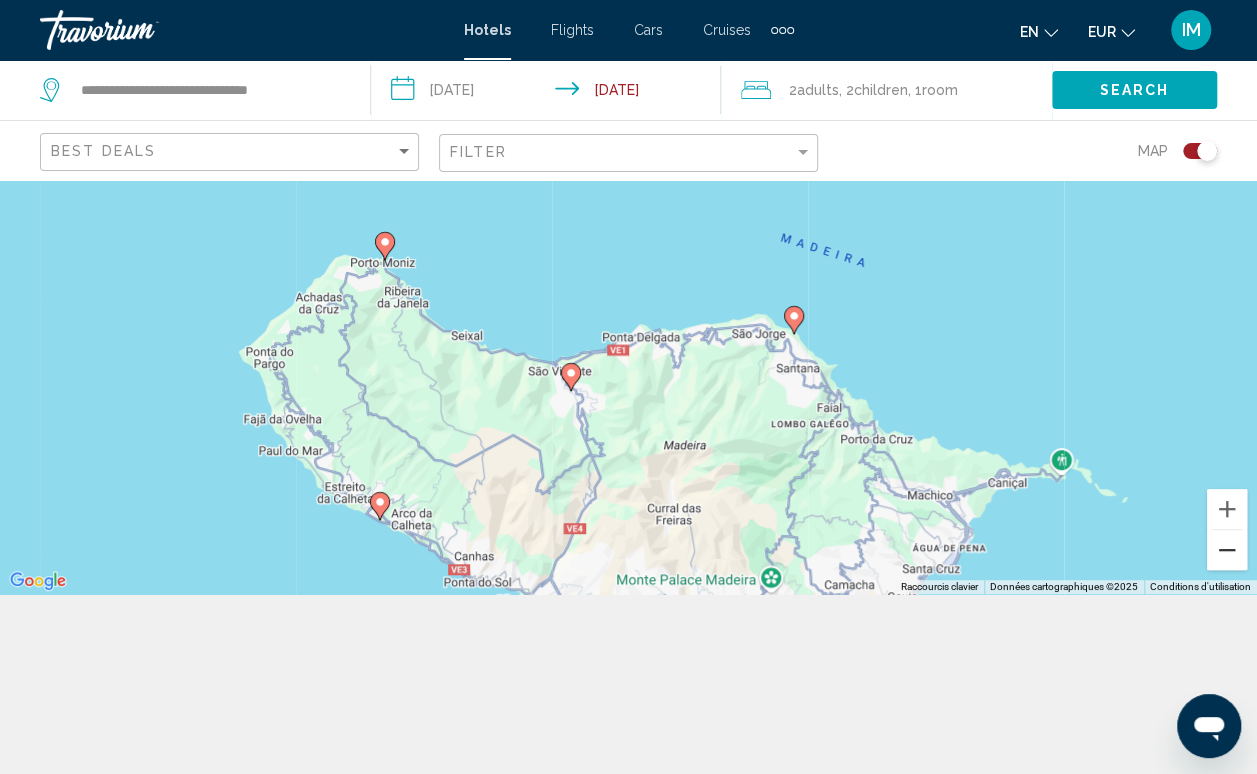 click at bounding box center [1227, 550] 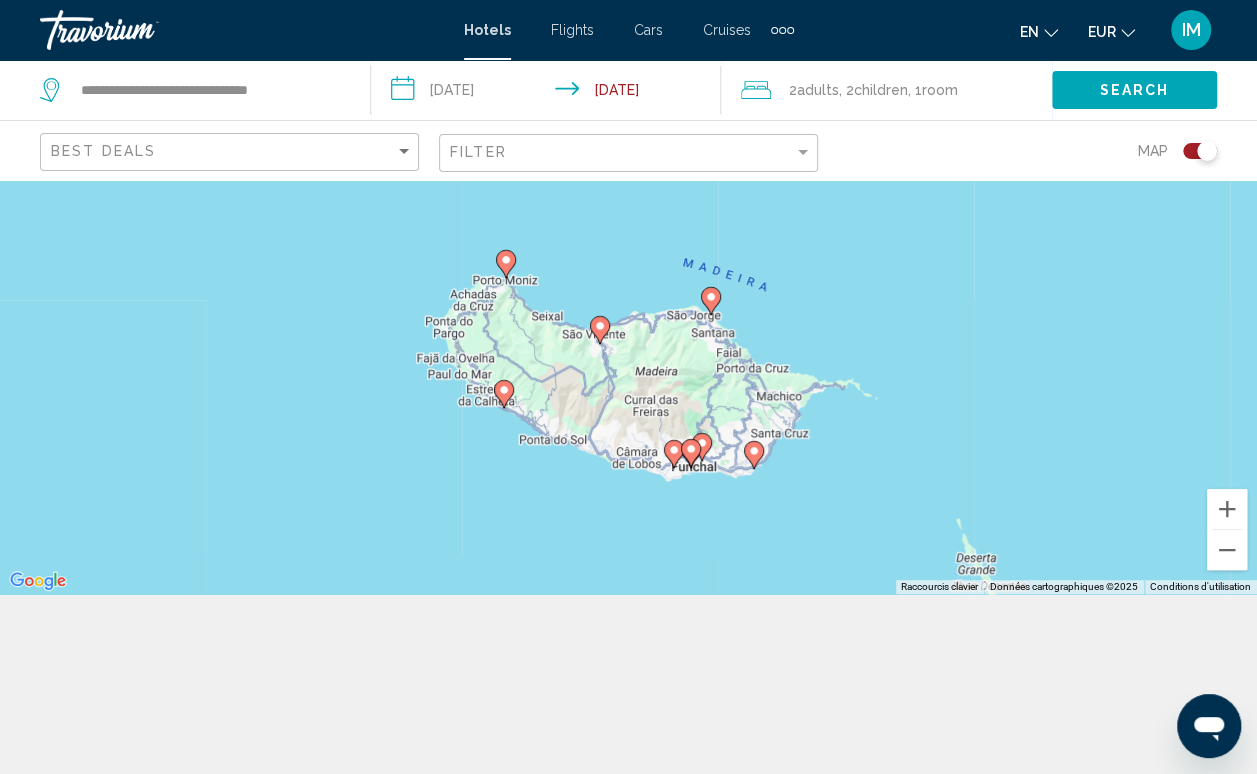 click 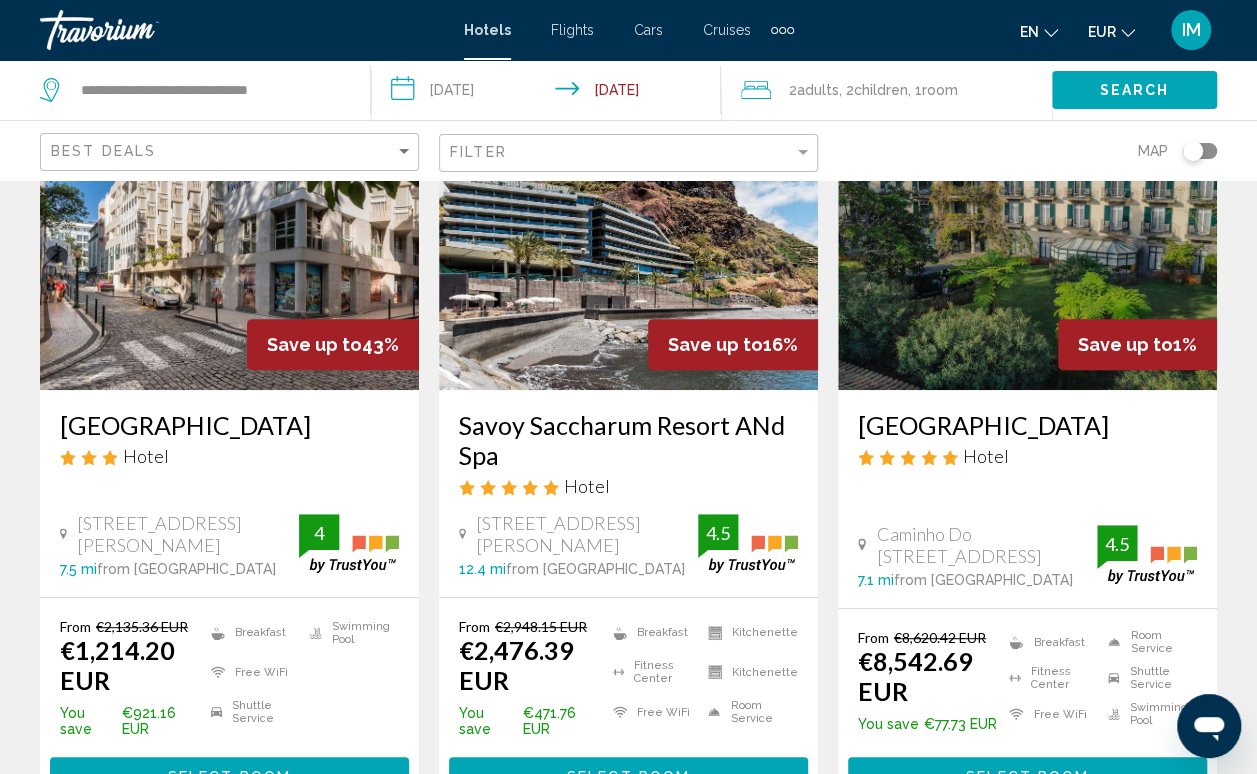 scroll, scrollTop: 200, scrollLeft: 0, axis: vertical 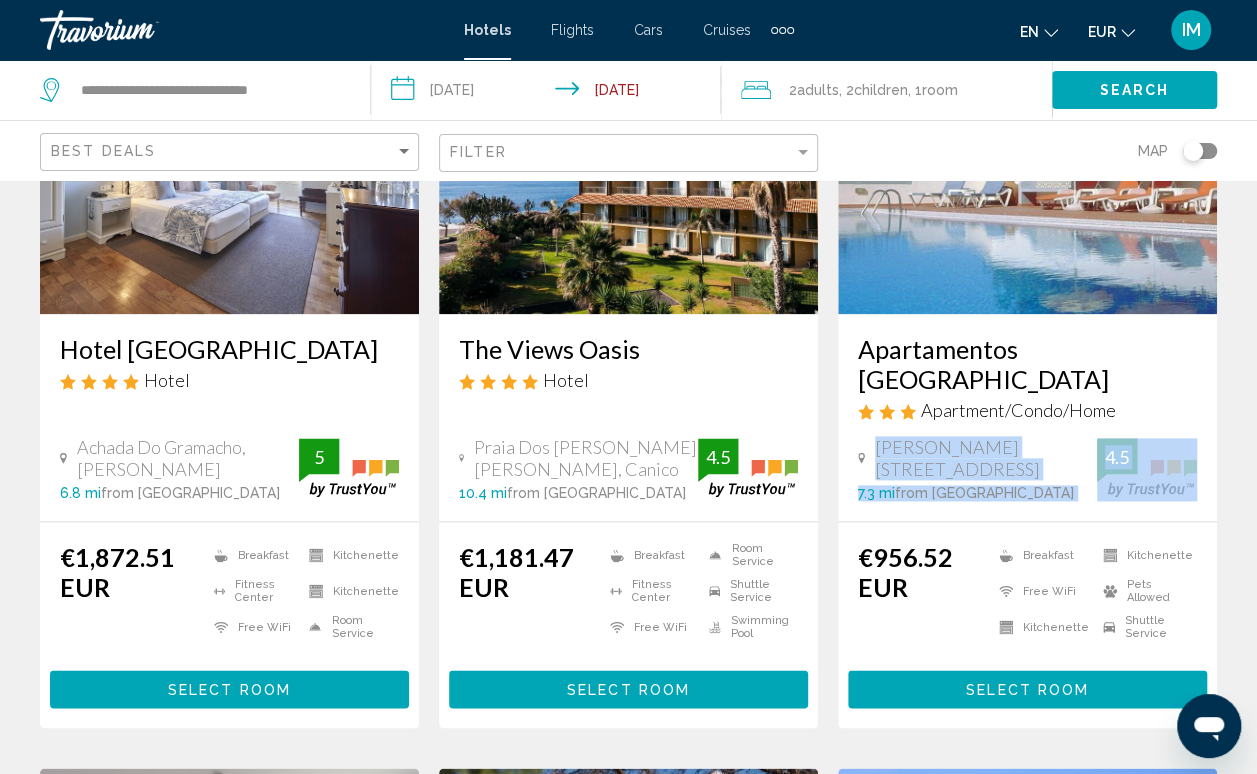 drag, startPoint x: 1252, startPoint y: 400, endPoint x: 1271, endPoint y: 462, distance: 64.84597 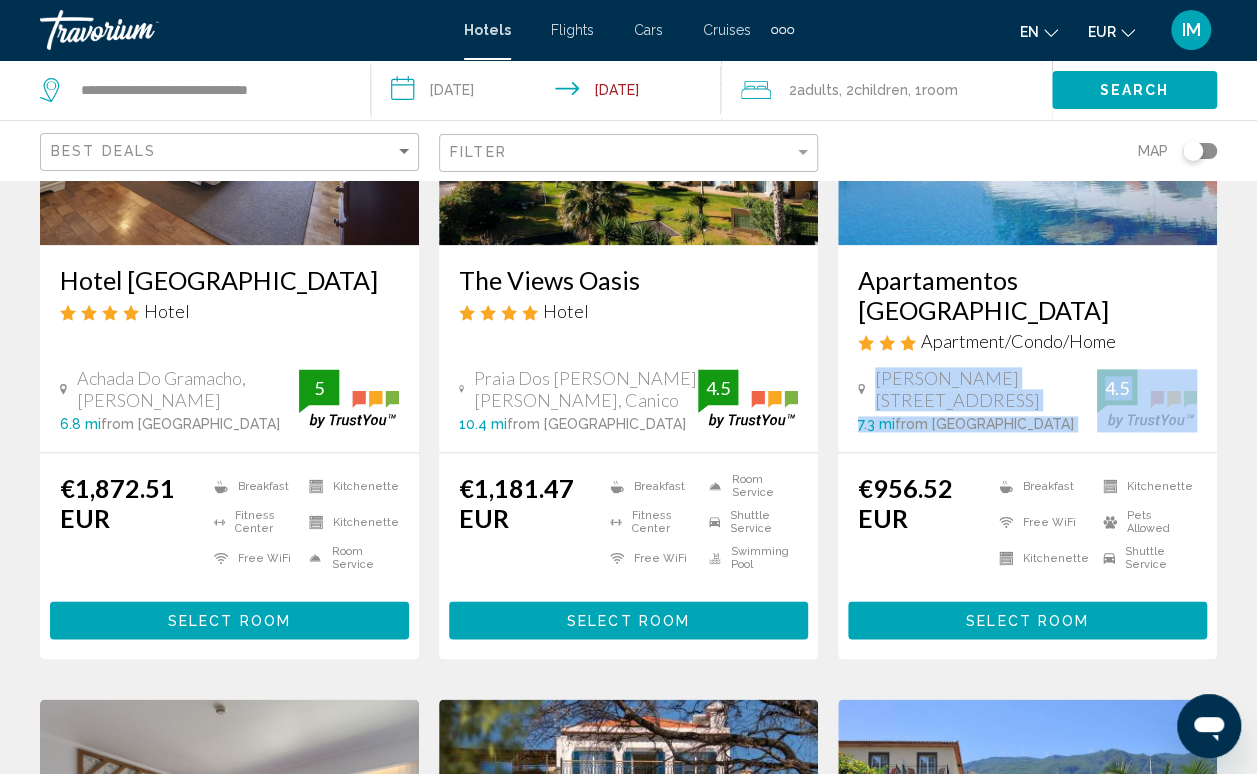 scroll, scrollTop: 1029, scrollLeft: 0, axis: vertical 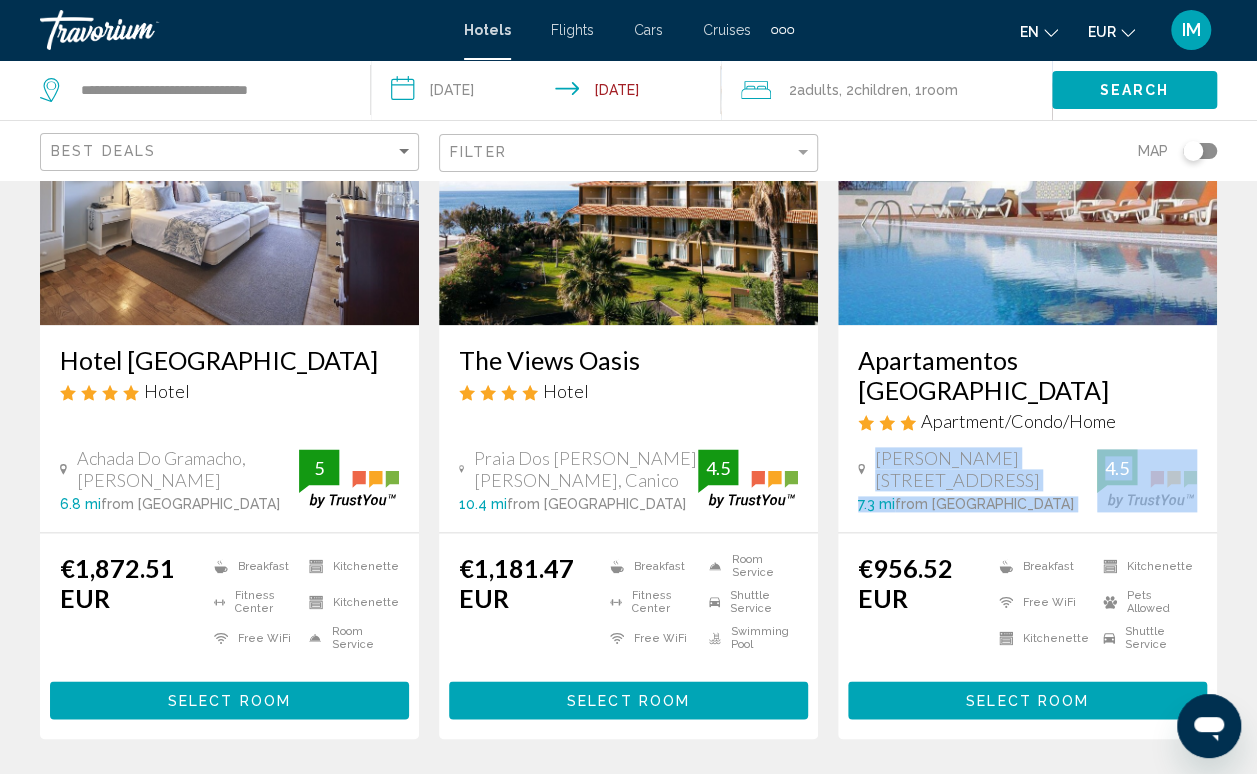 click on "Select Room" at bounding box center (628, 701) 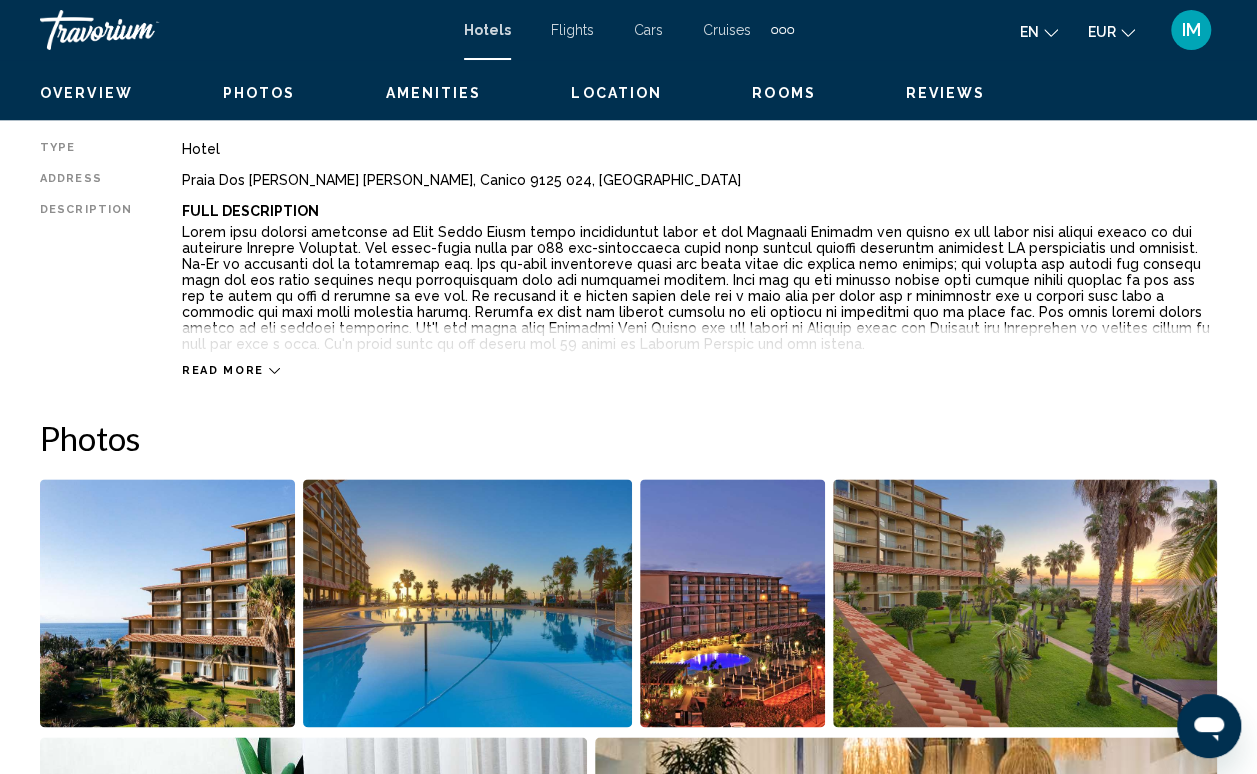 scroll, scrollTop: 148, scrollLeft: 0, axis: vertical 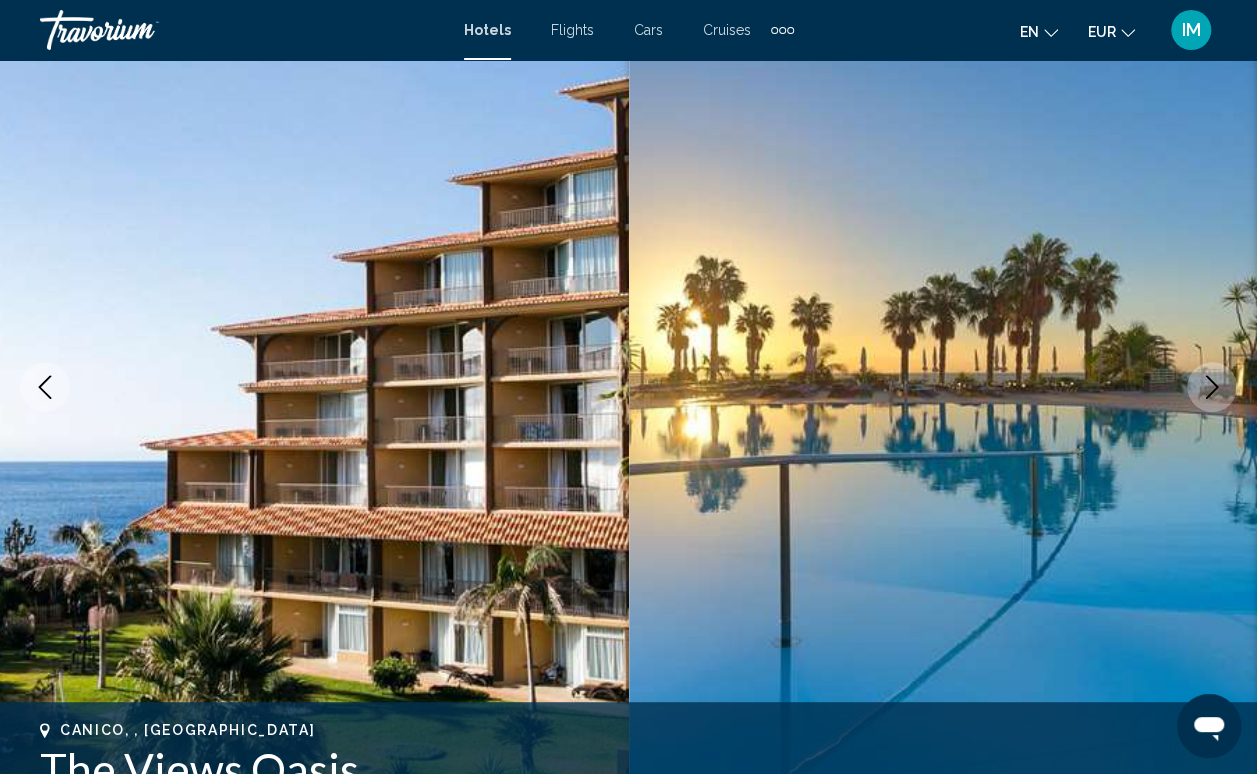 click 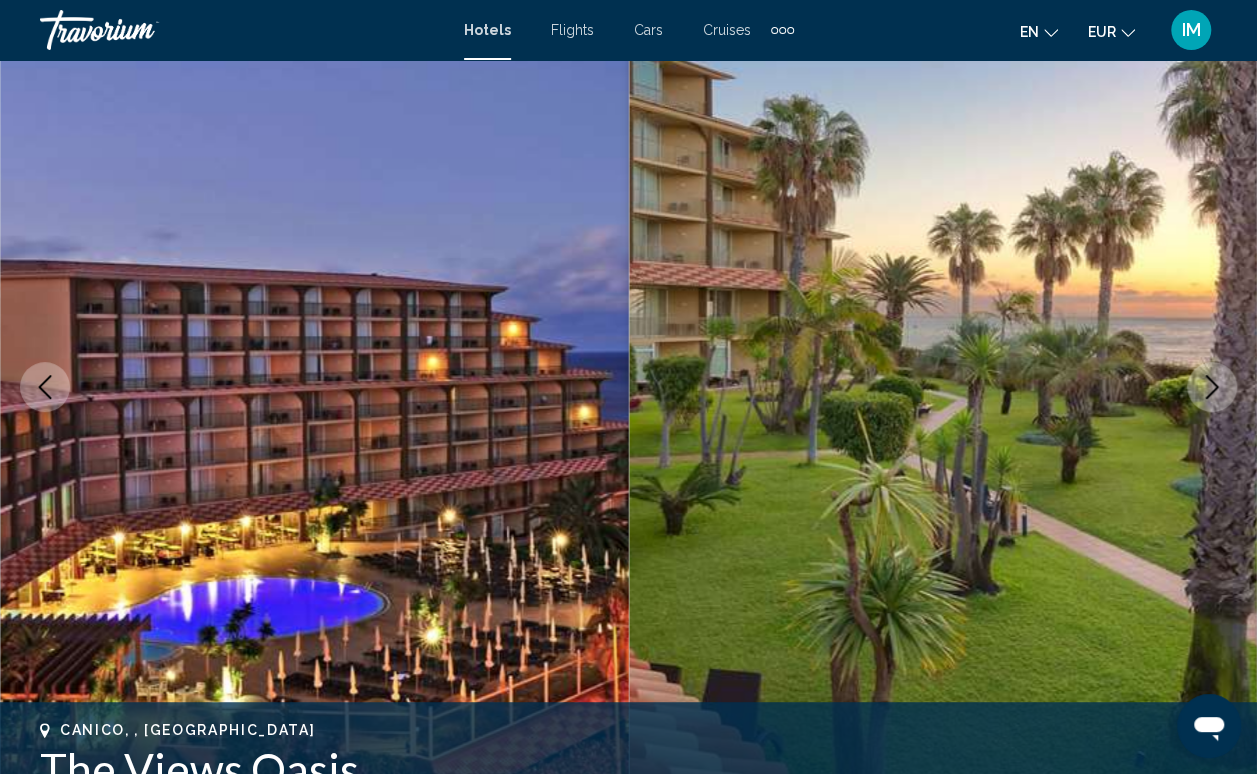 click 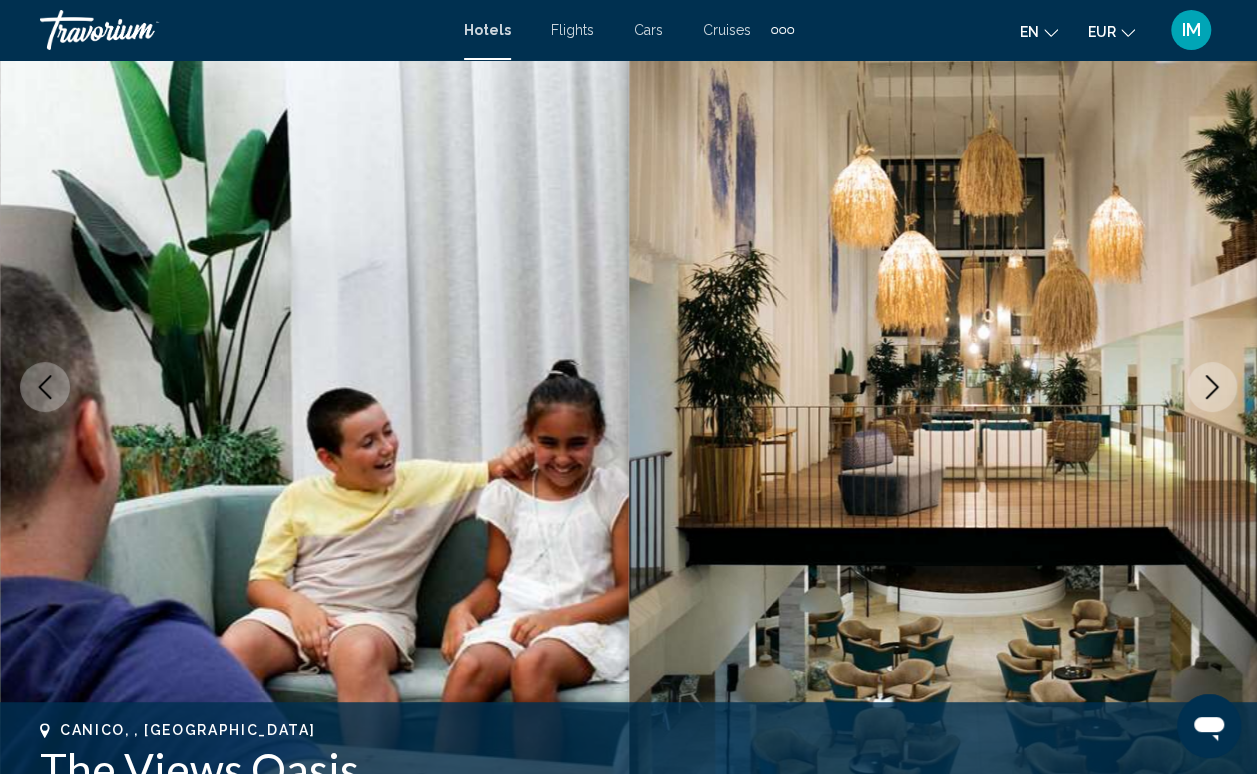 click 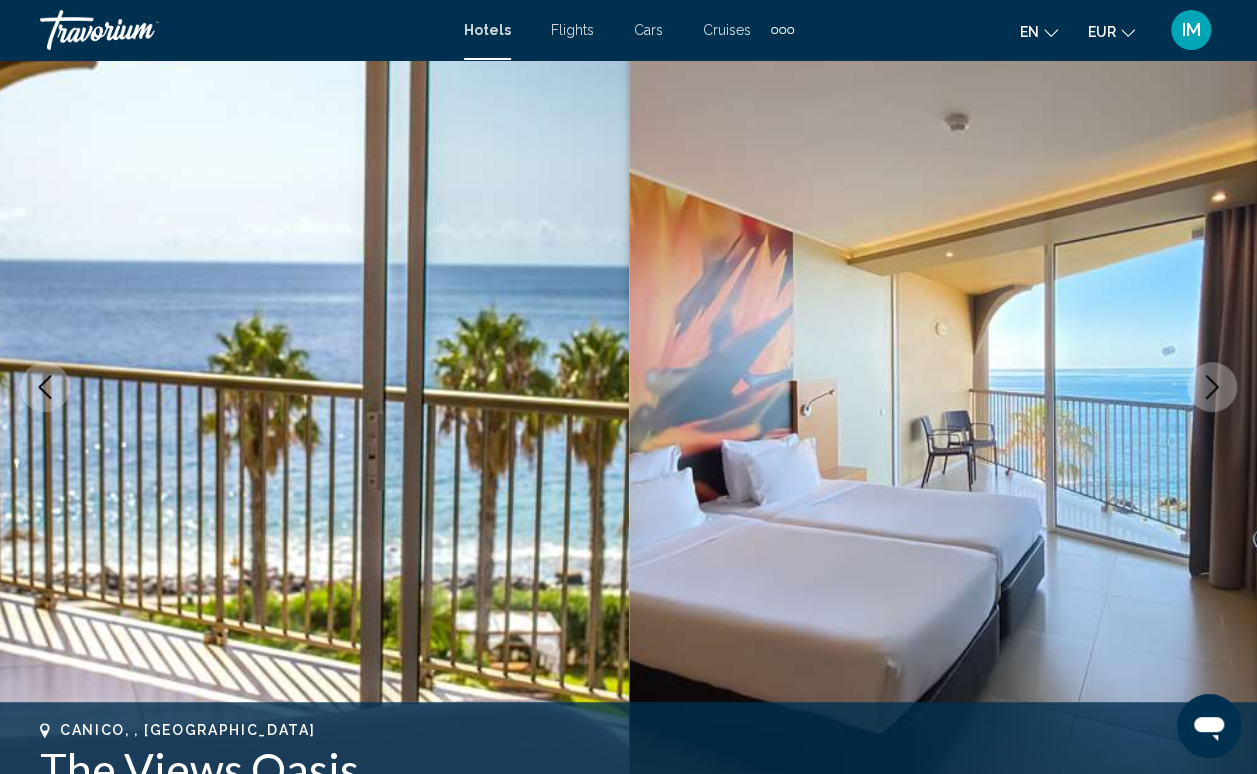 click 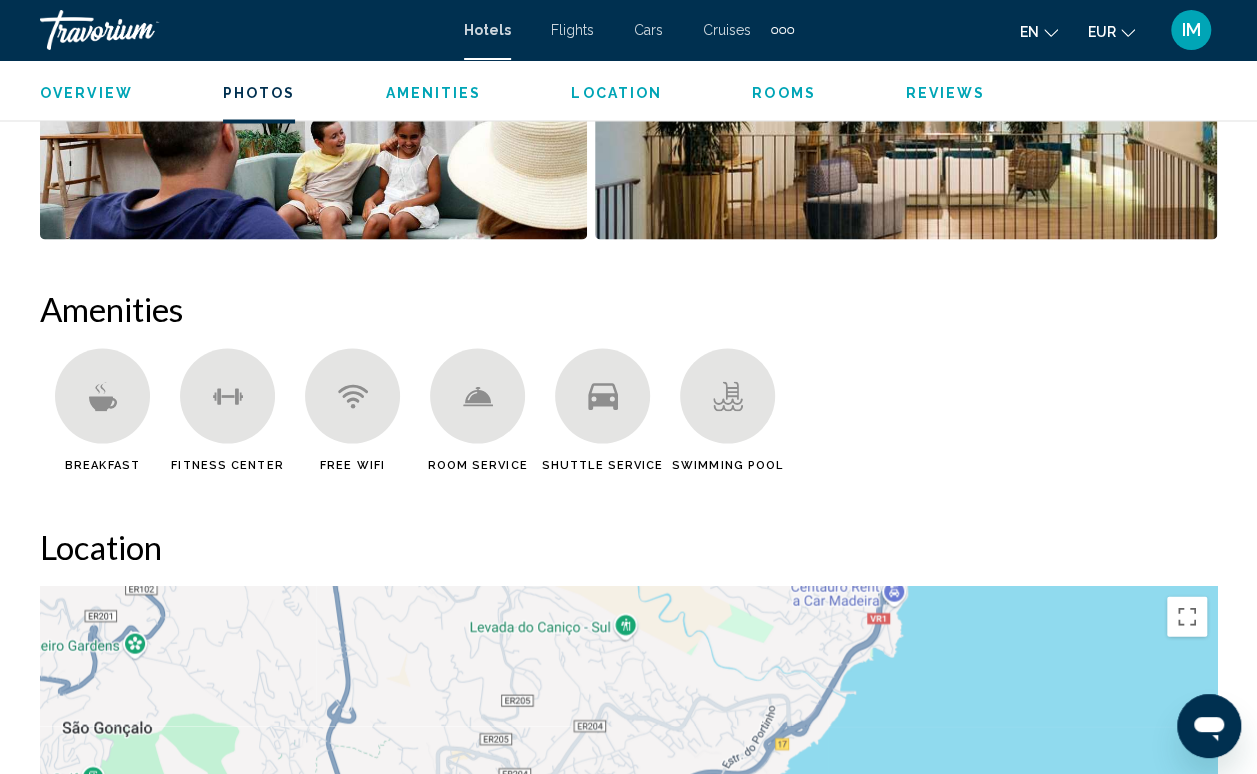 scroll, scrollTop: 1828, scrollLeft: 0, axis: vertical 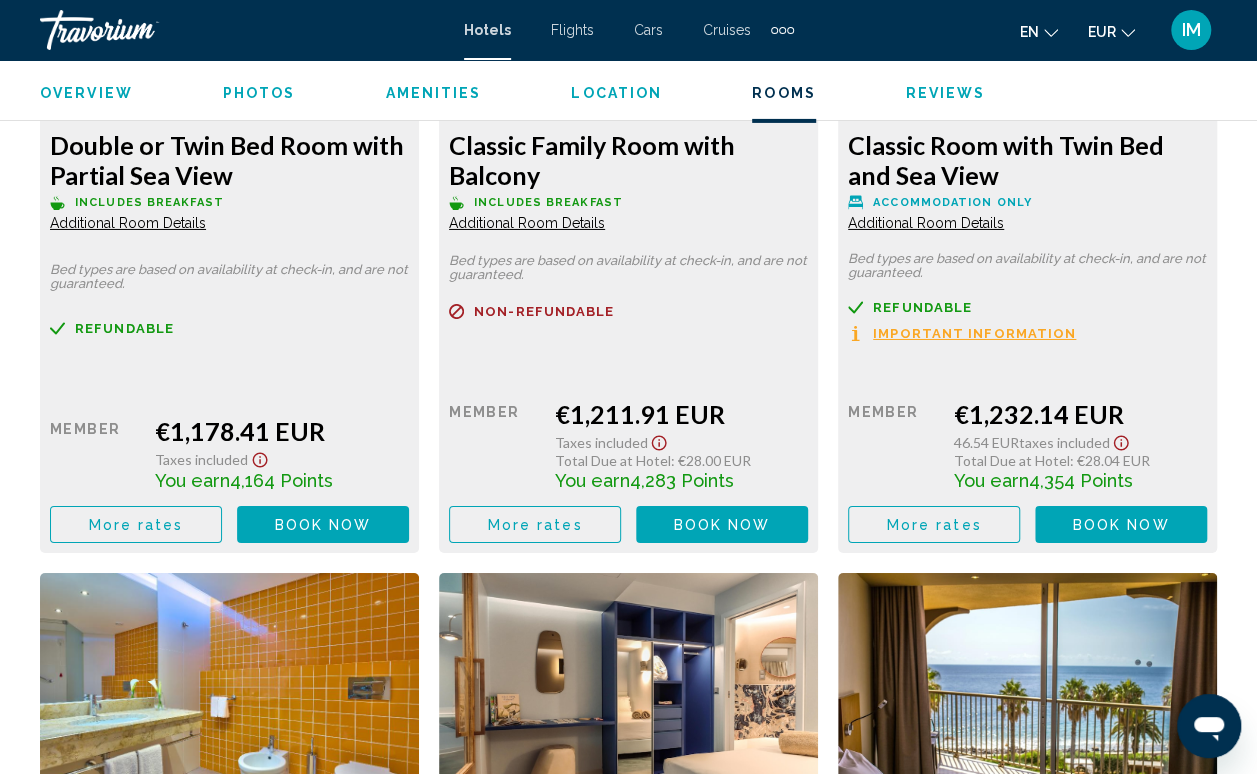 click on "More rates" at bounding box center [136, 525] 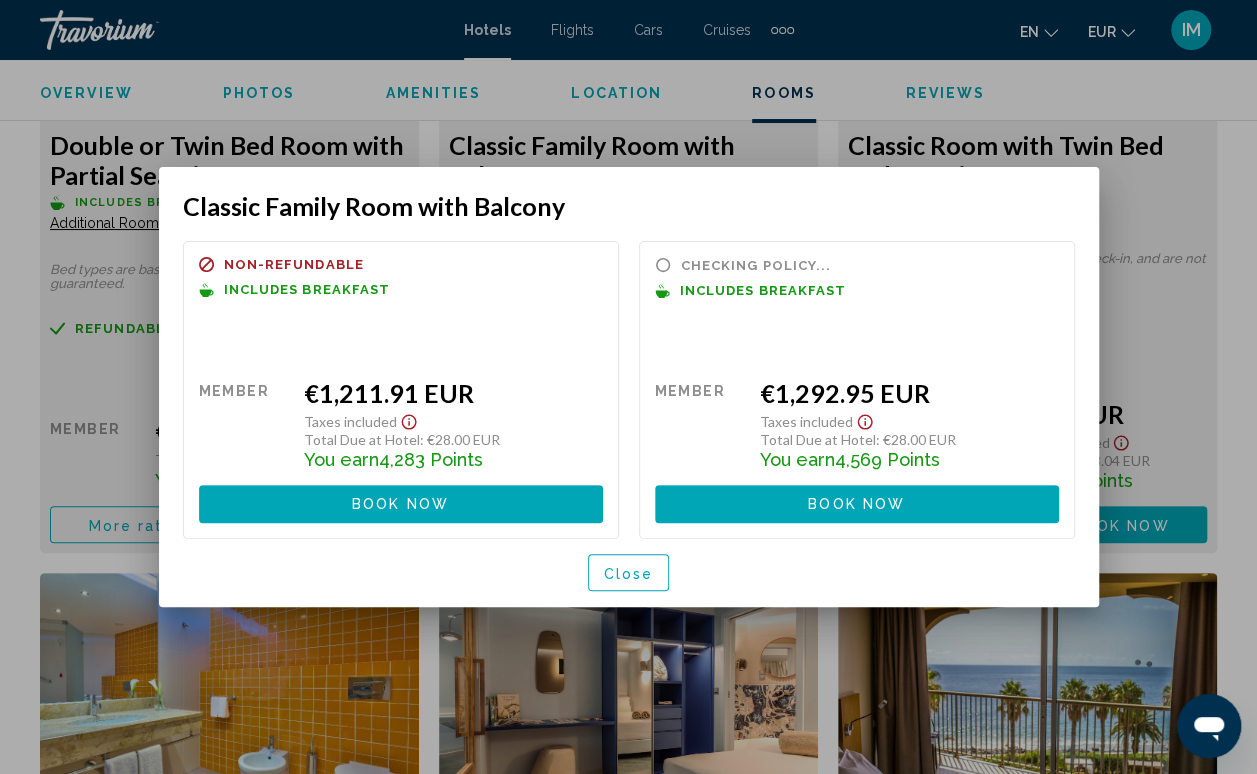 scroll, scrollTop: 0, scrollLeft: 0, axis: both 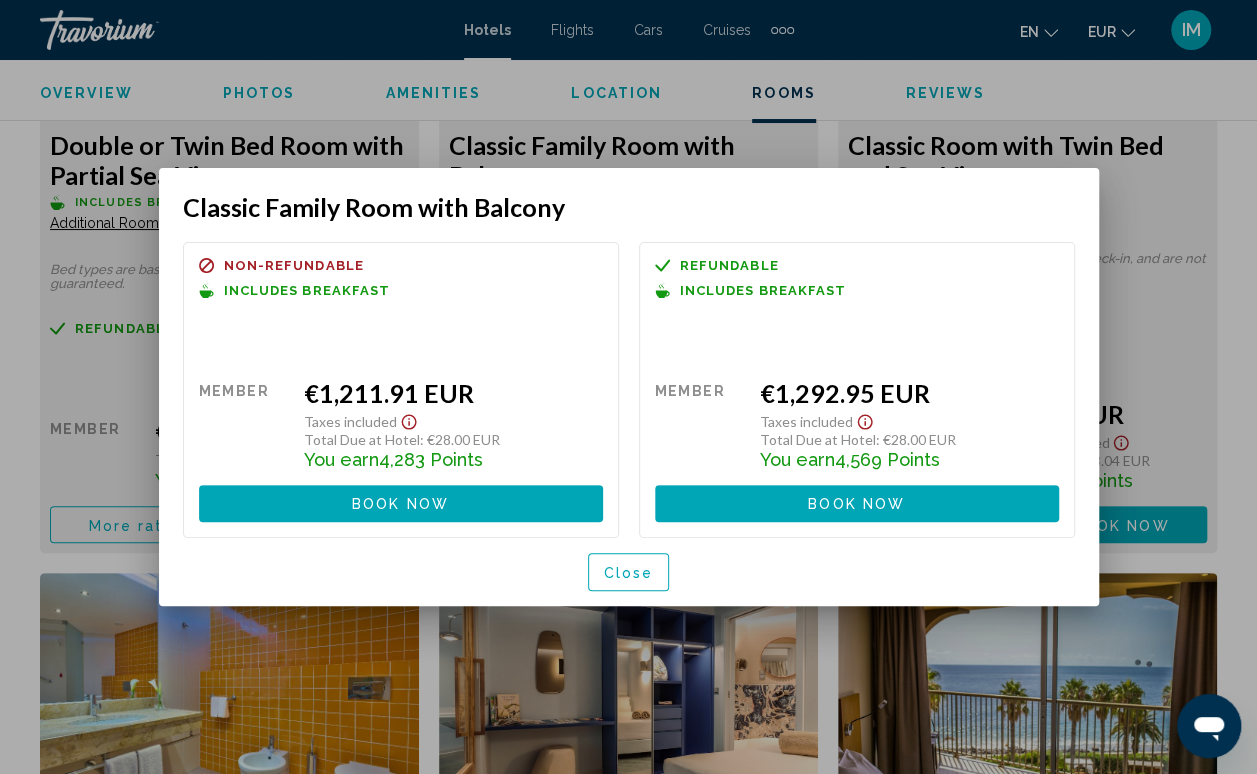 click on "Close" at bounding box center [629, 571] 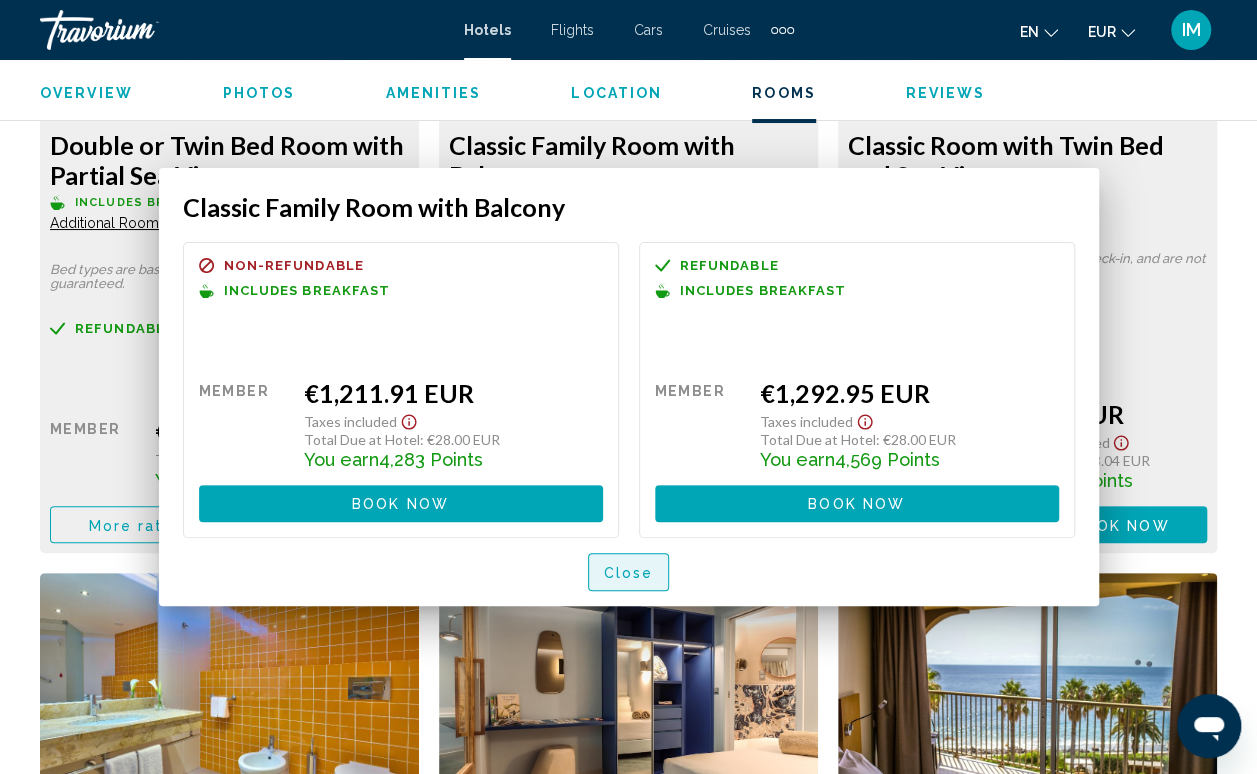 scroll, scrollTop: 3312, scrollLeft: 0, axis: vertical 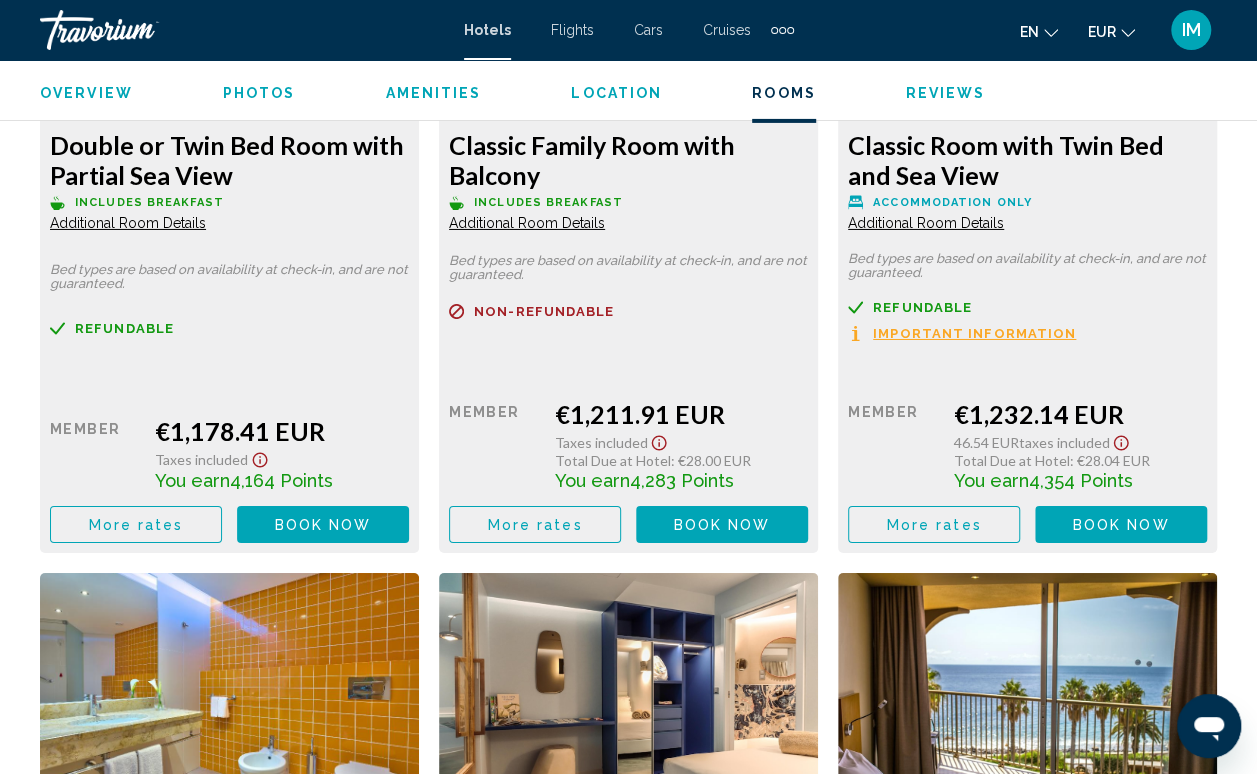 click at bounding box center [782, 30] 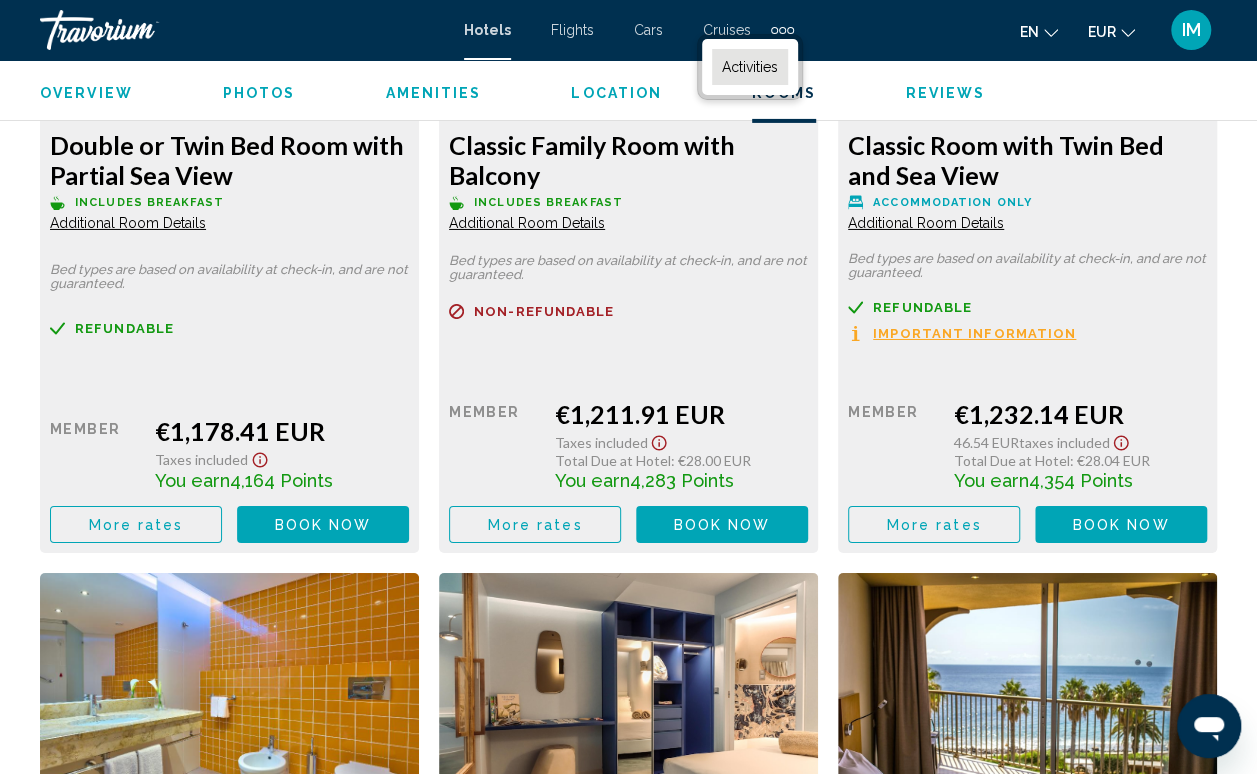 click on "Activities" at bounding box center (750, 67) 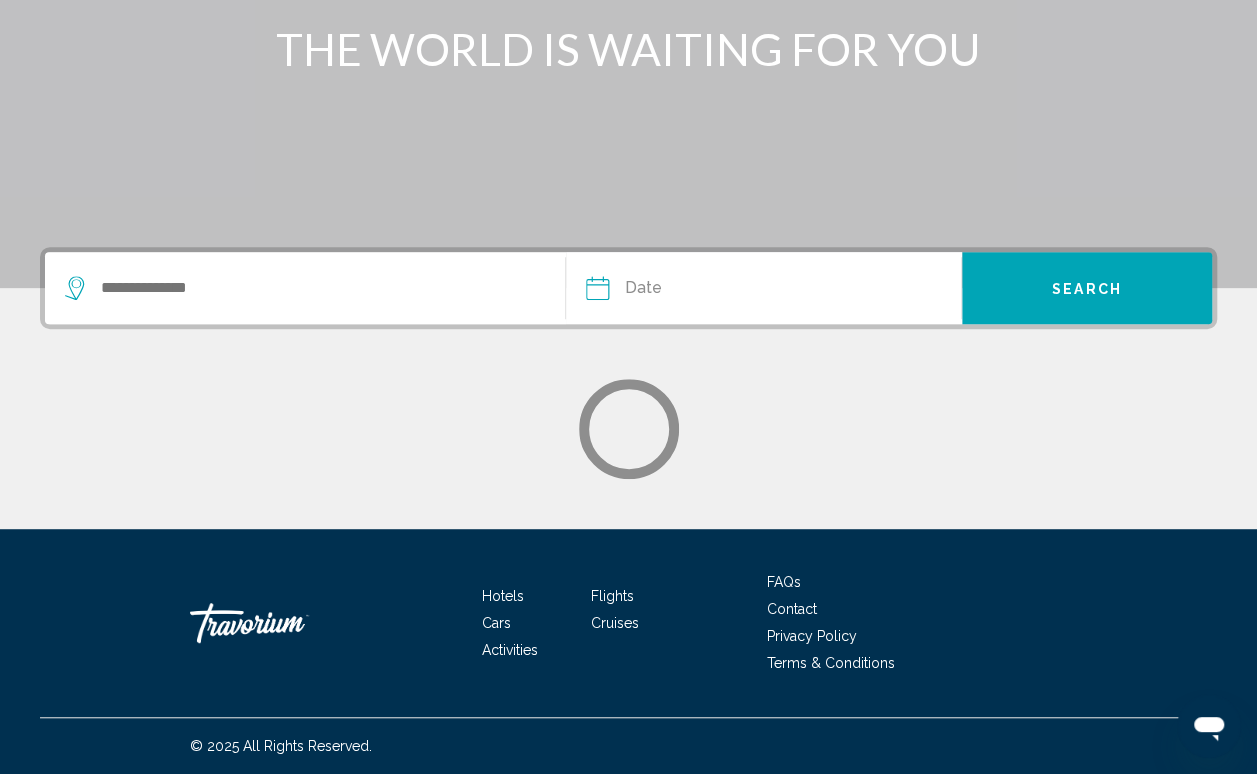 scroll, scrollTop: 0, scrollLeft: 0, axis: both 